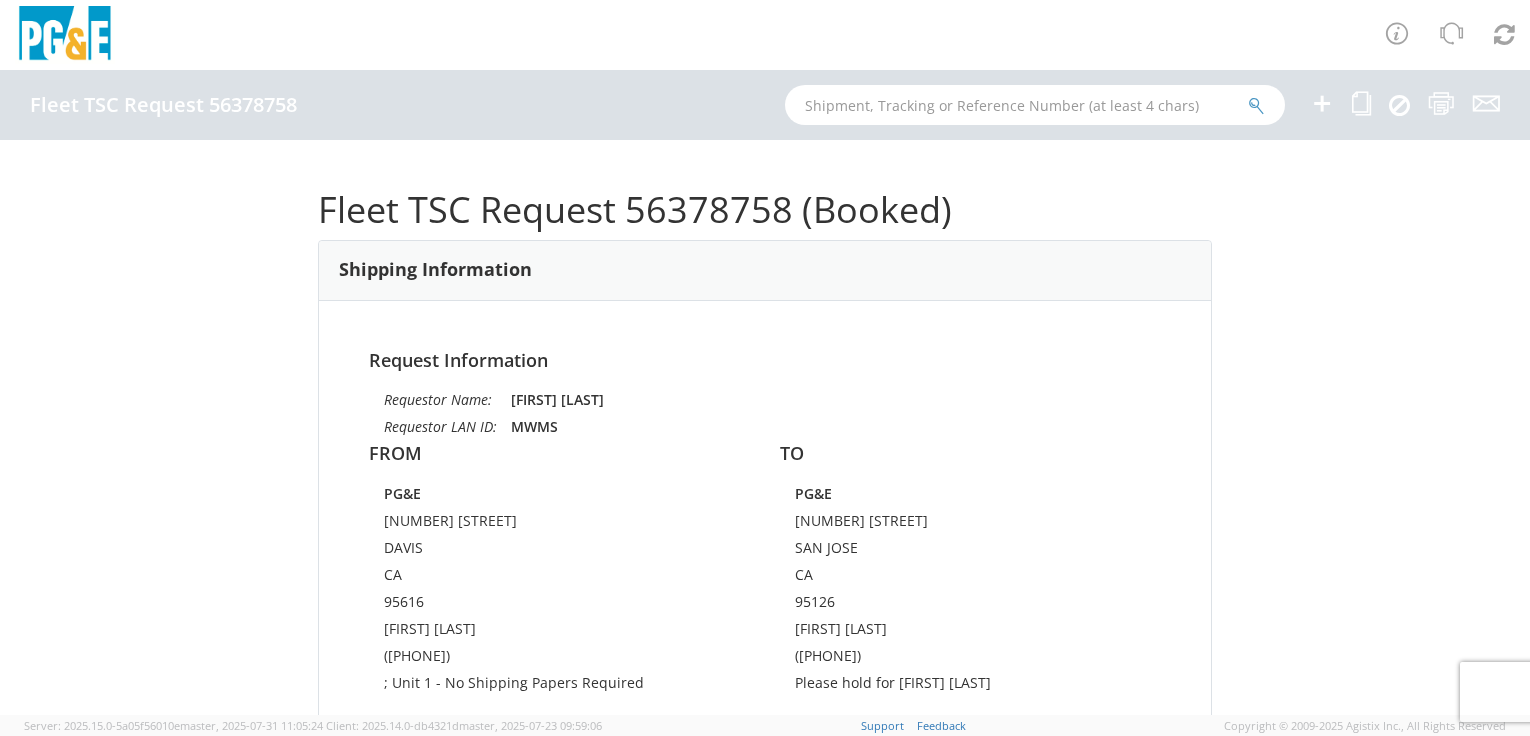 scroll, scrollTop: 0, scrollLeft: 0, axis: both 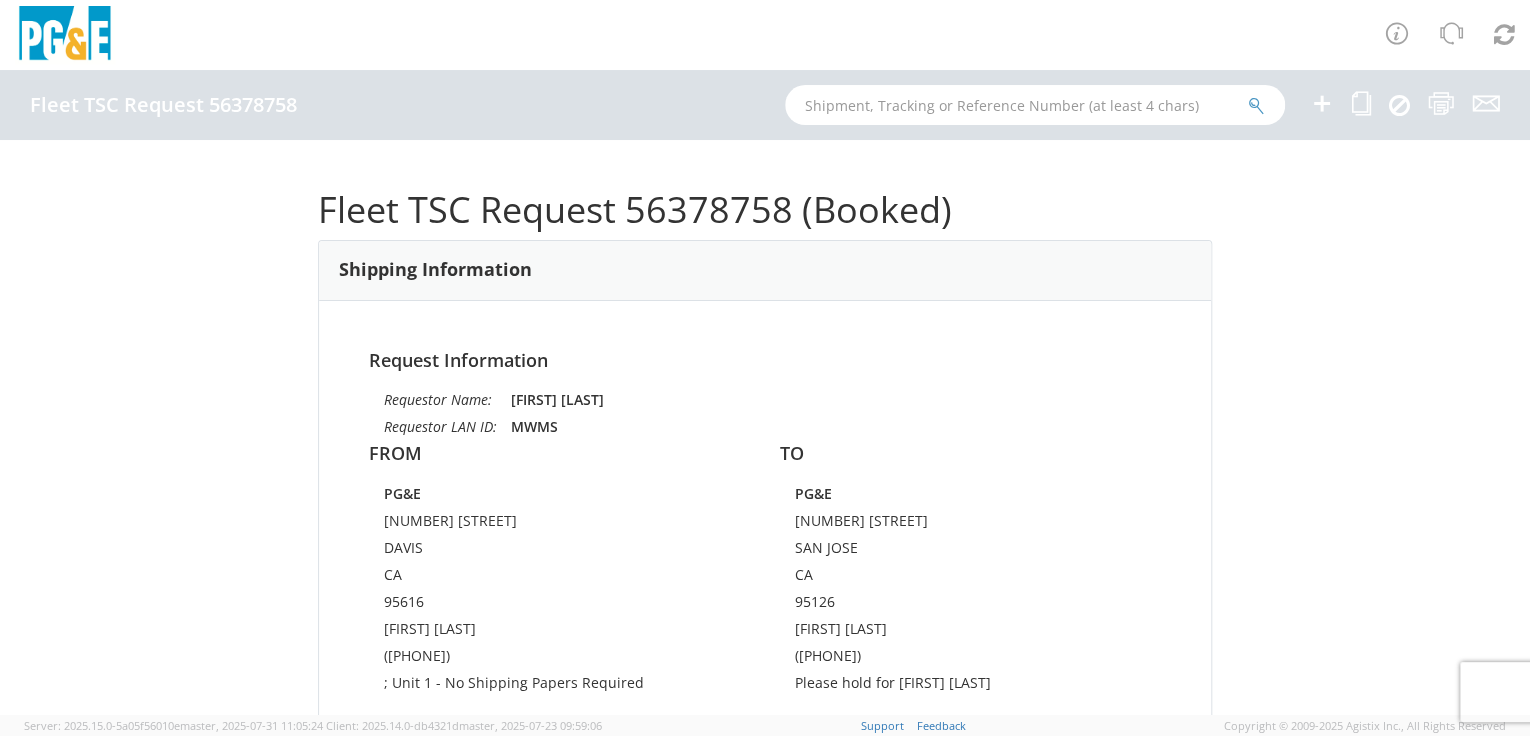 click at bounding box center [1322, 103] 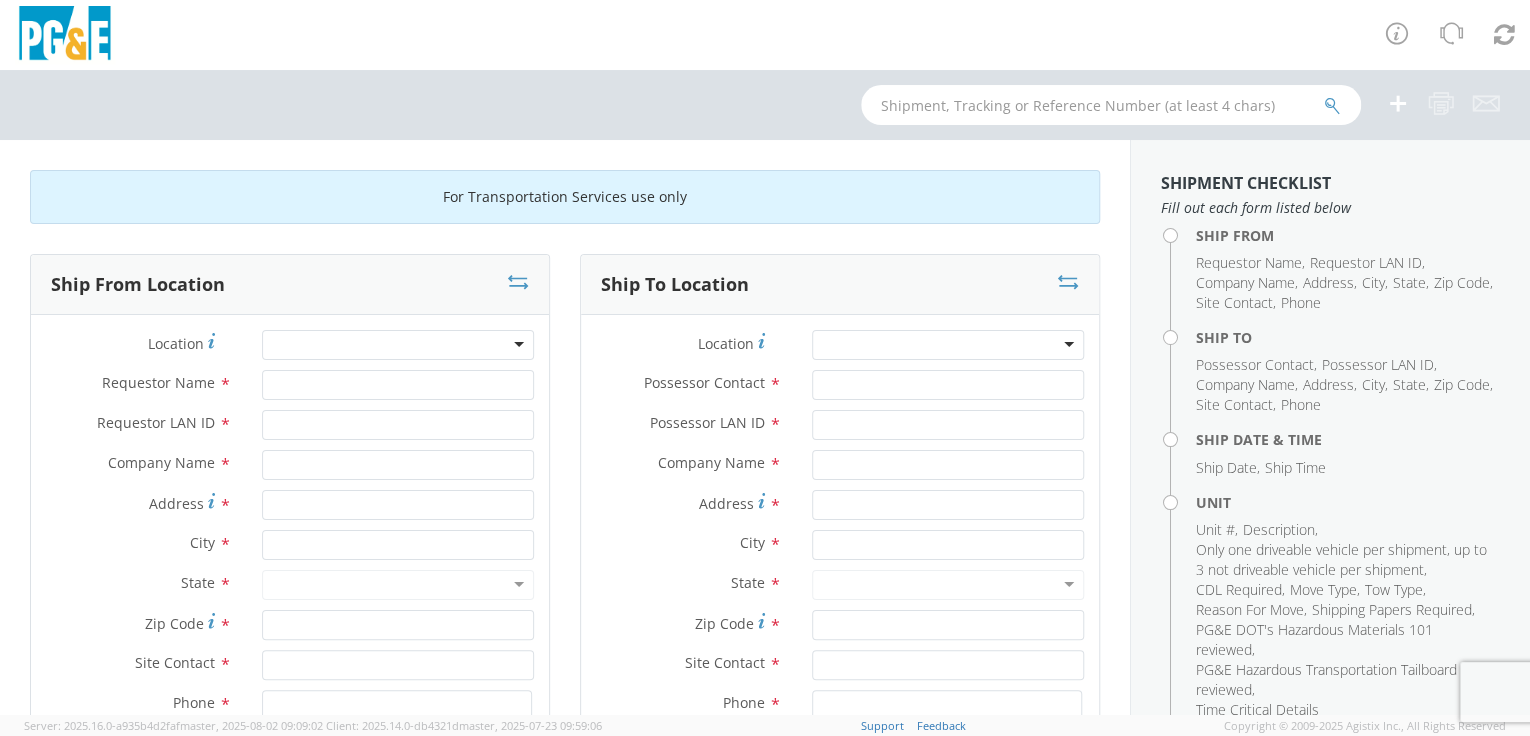 click at bounding box center (398, 345) 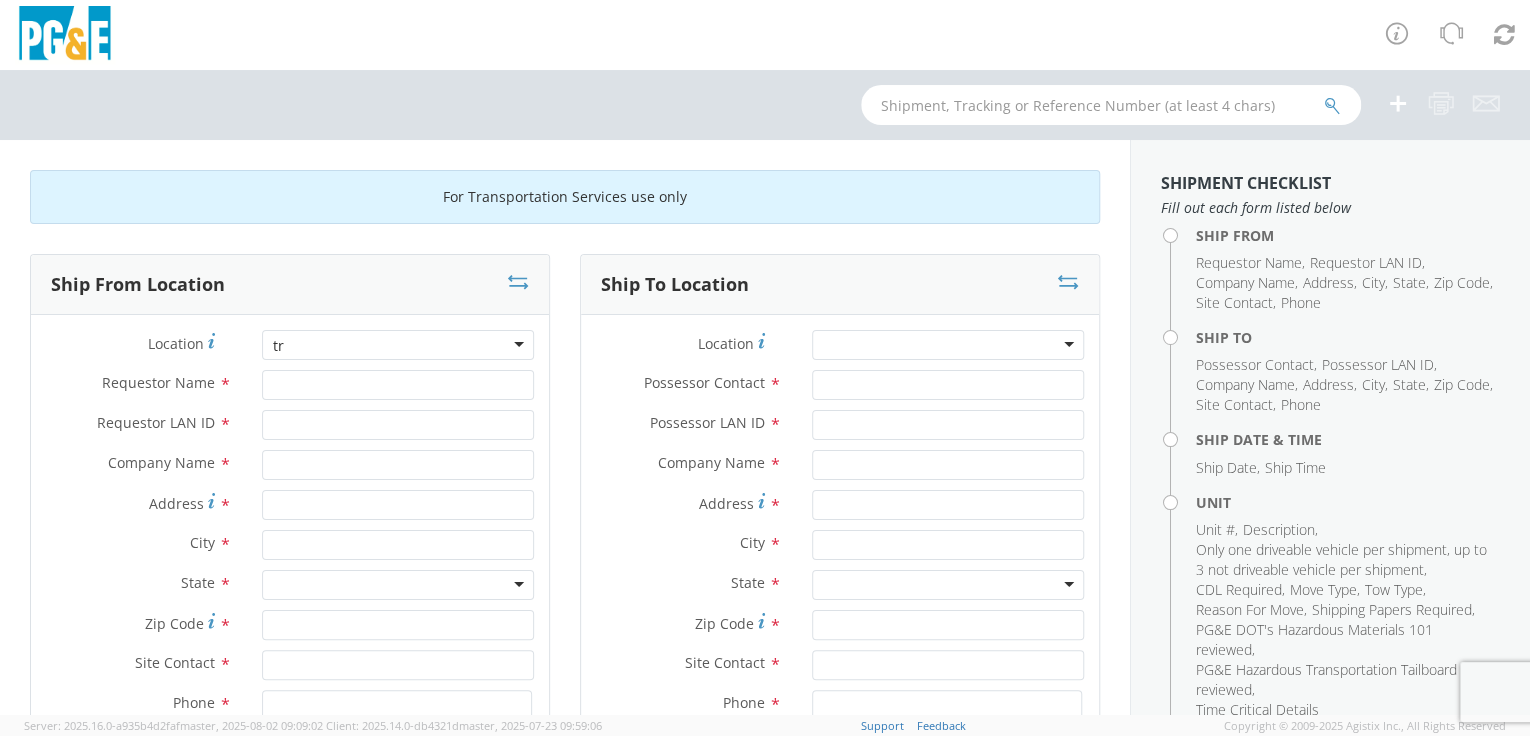 type on "tr" 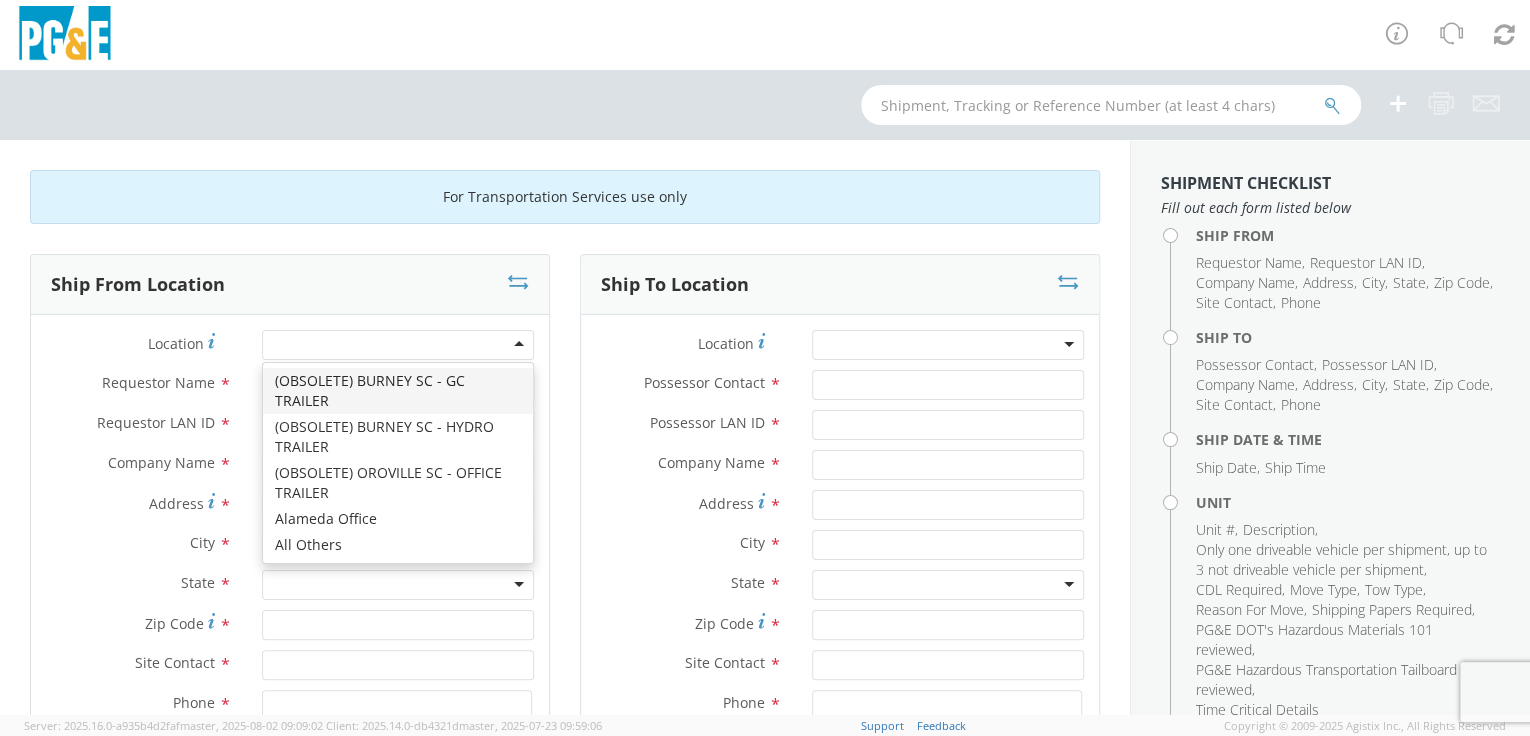 click at bounding box center [398, 345] 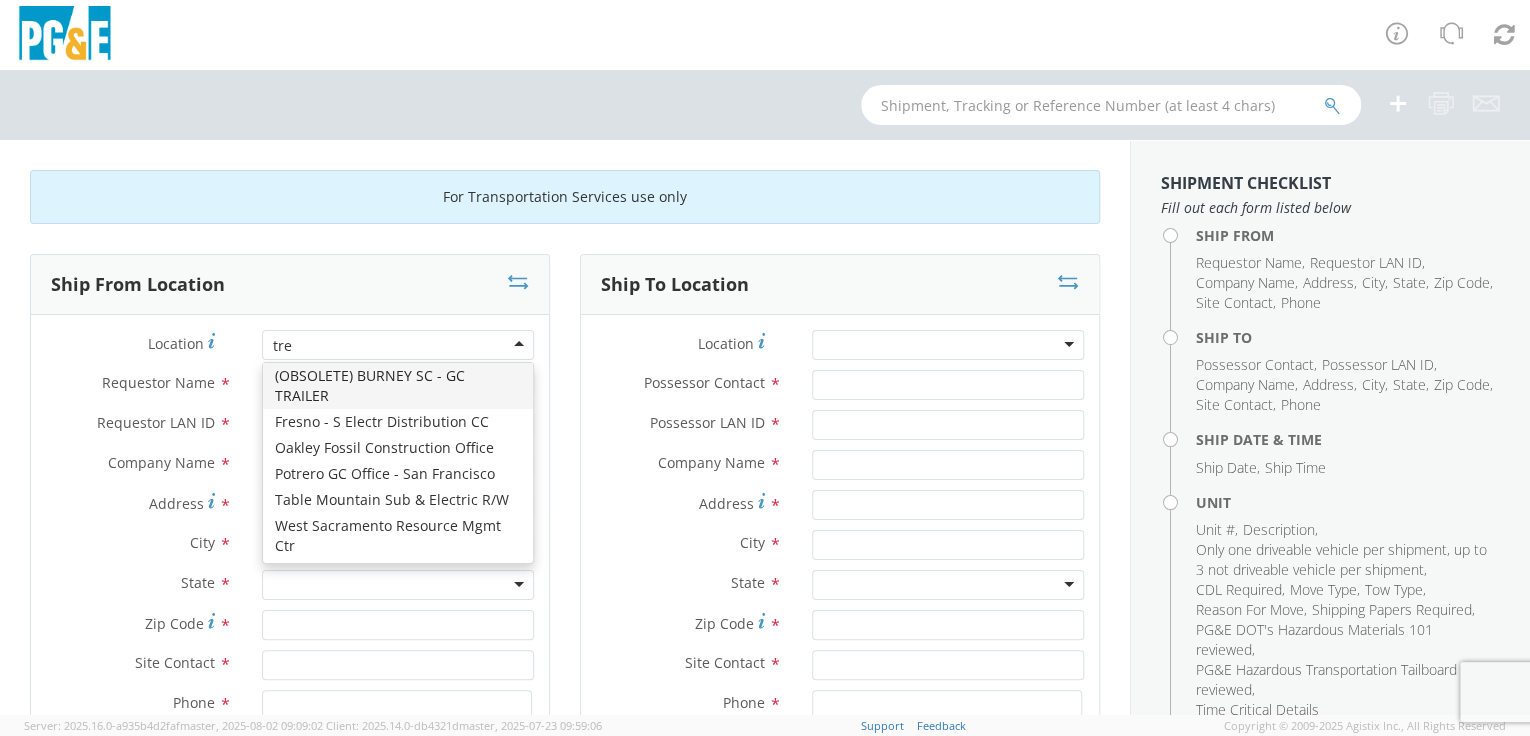 scroll, scrollTop: 0, scrollLeft: 0, axis: both 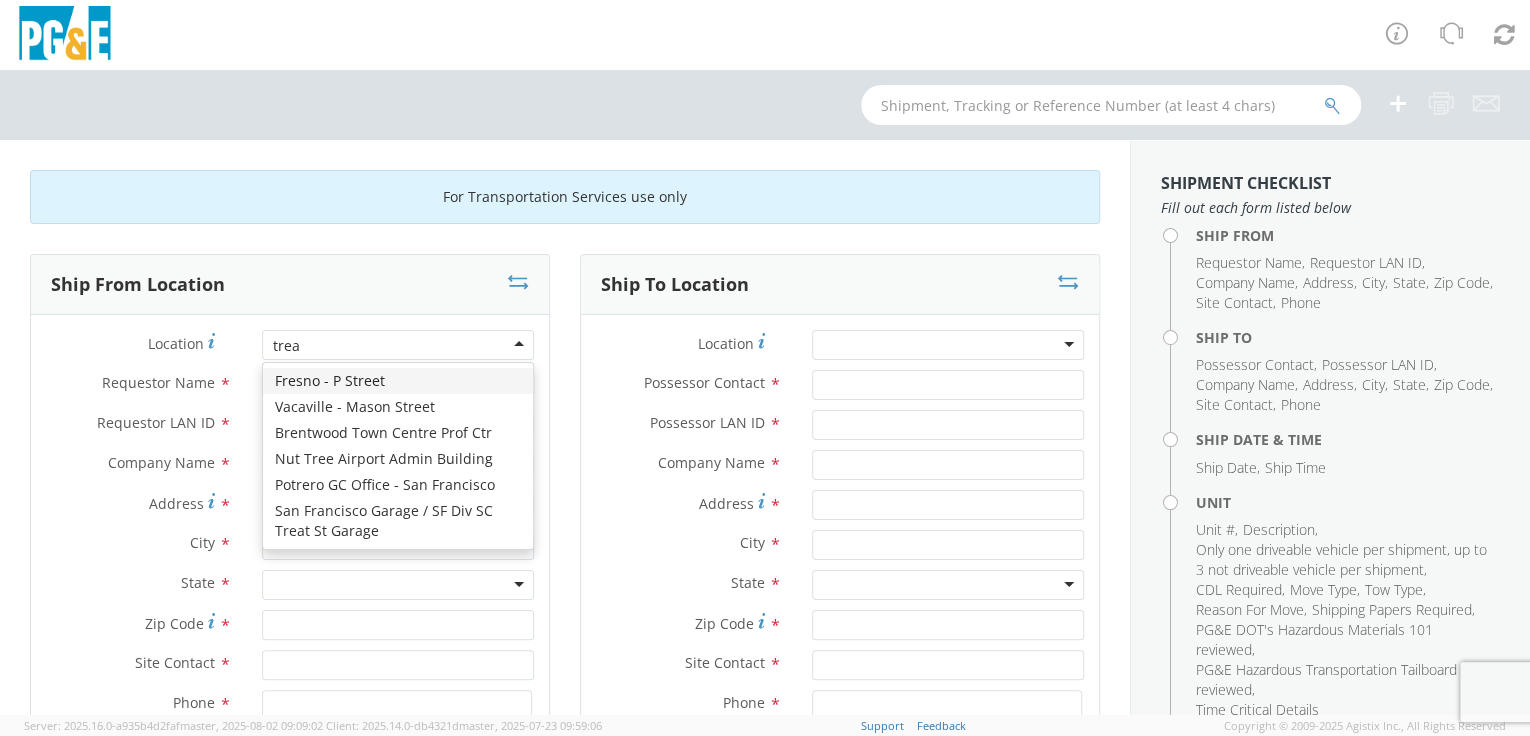 type on "treat" 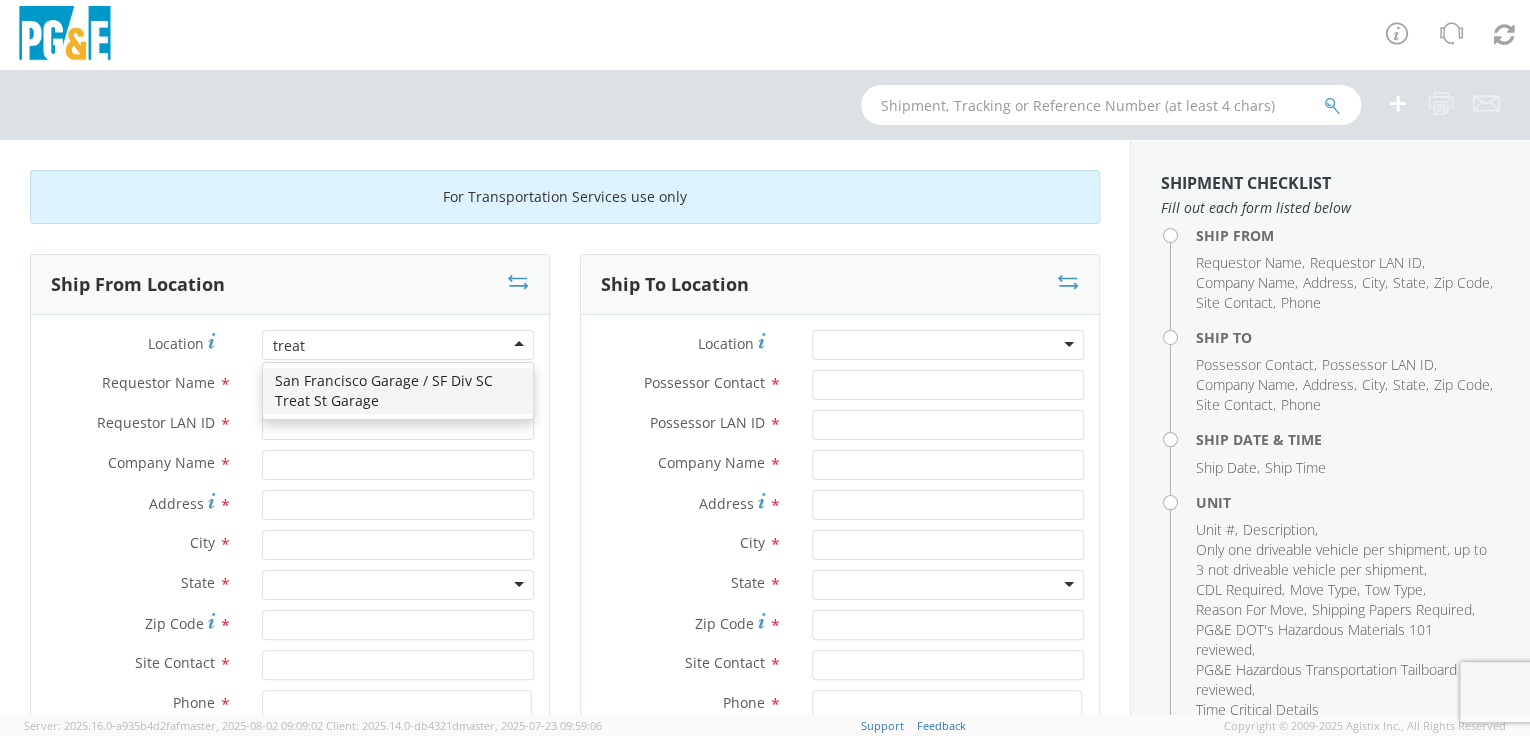 type 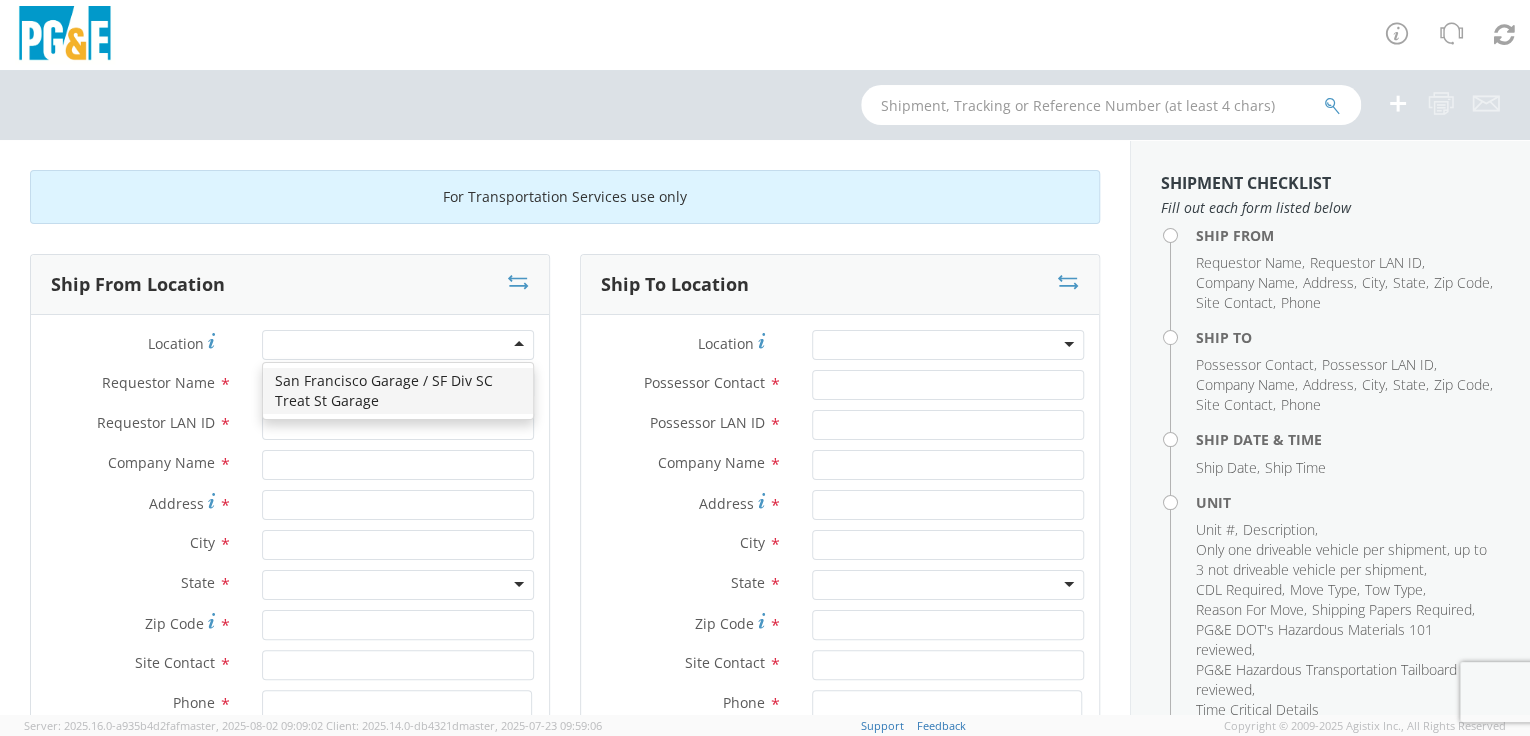 type on "PG&E" 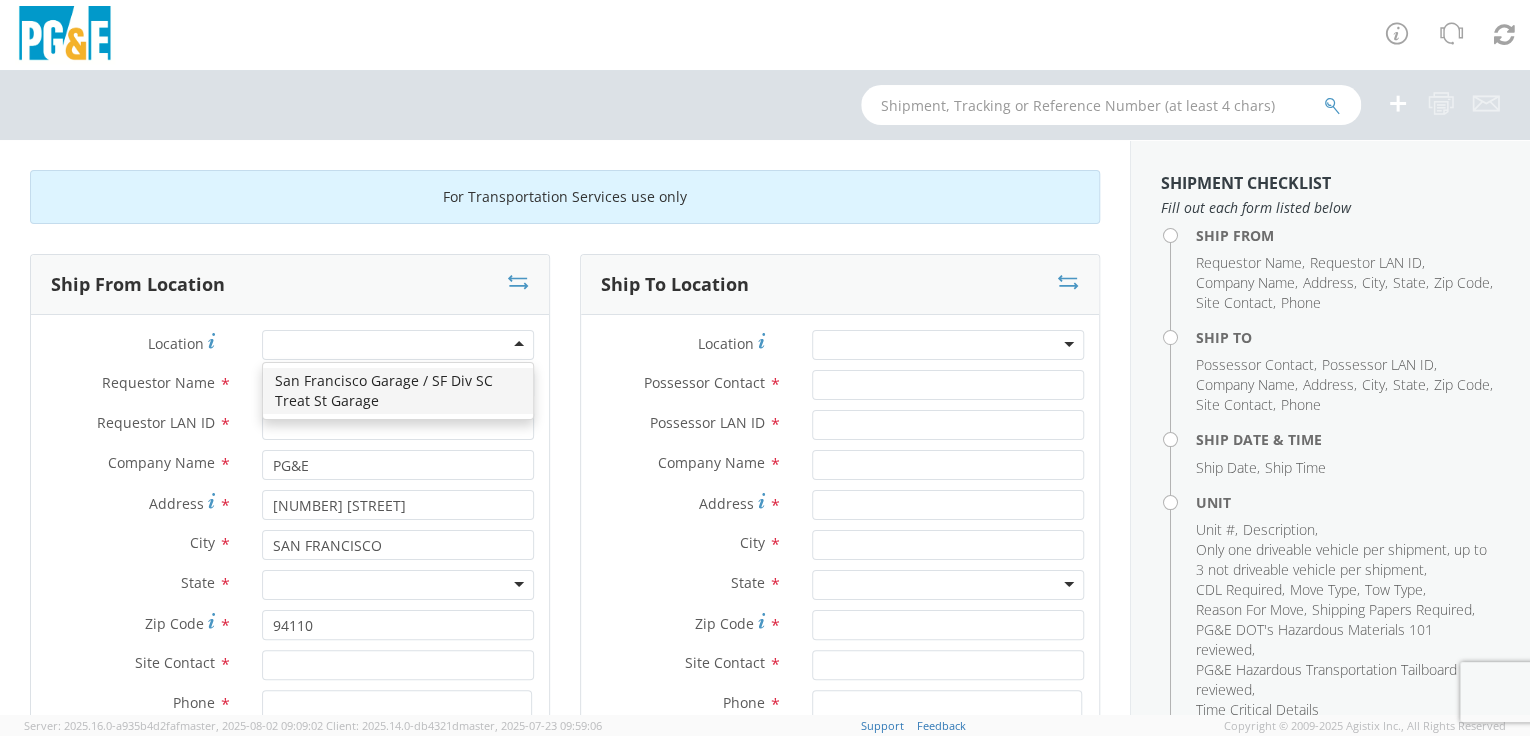 scroll, scrollTop: 0, scrollLeft: 0, axis: both 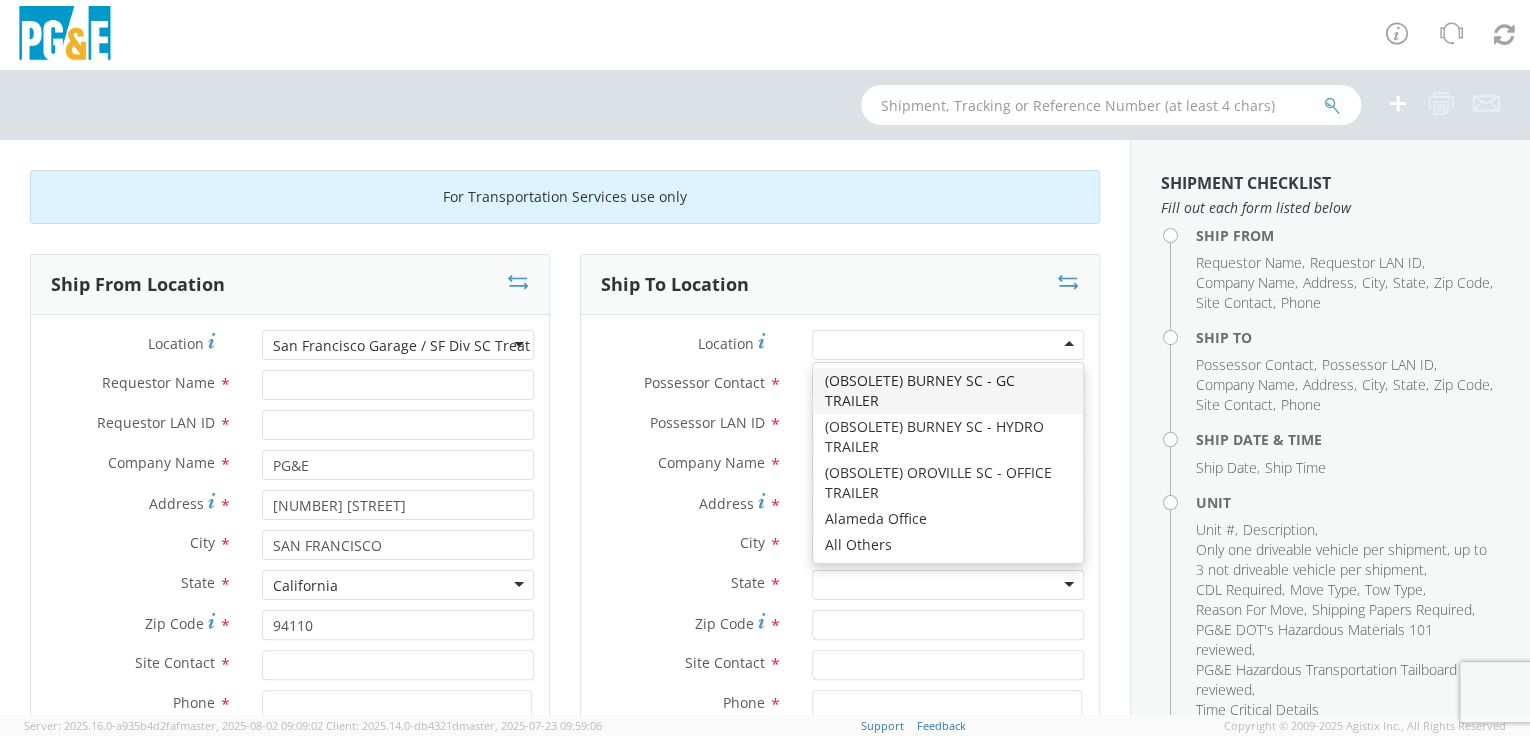 click at bounding box center [948, 345] 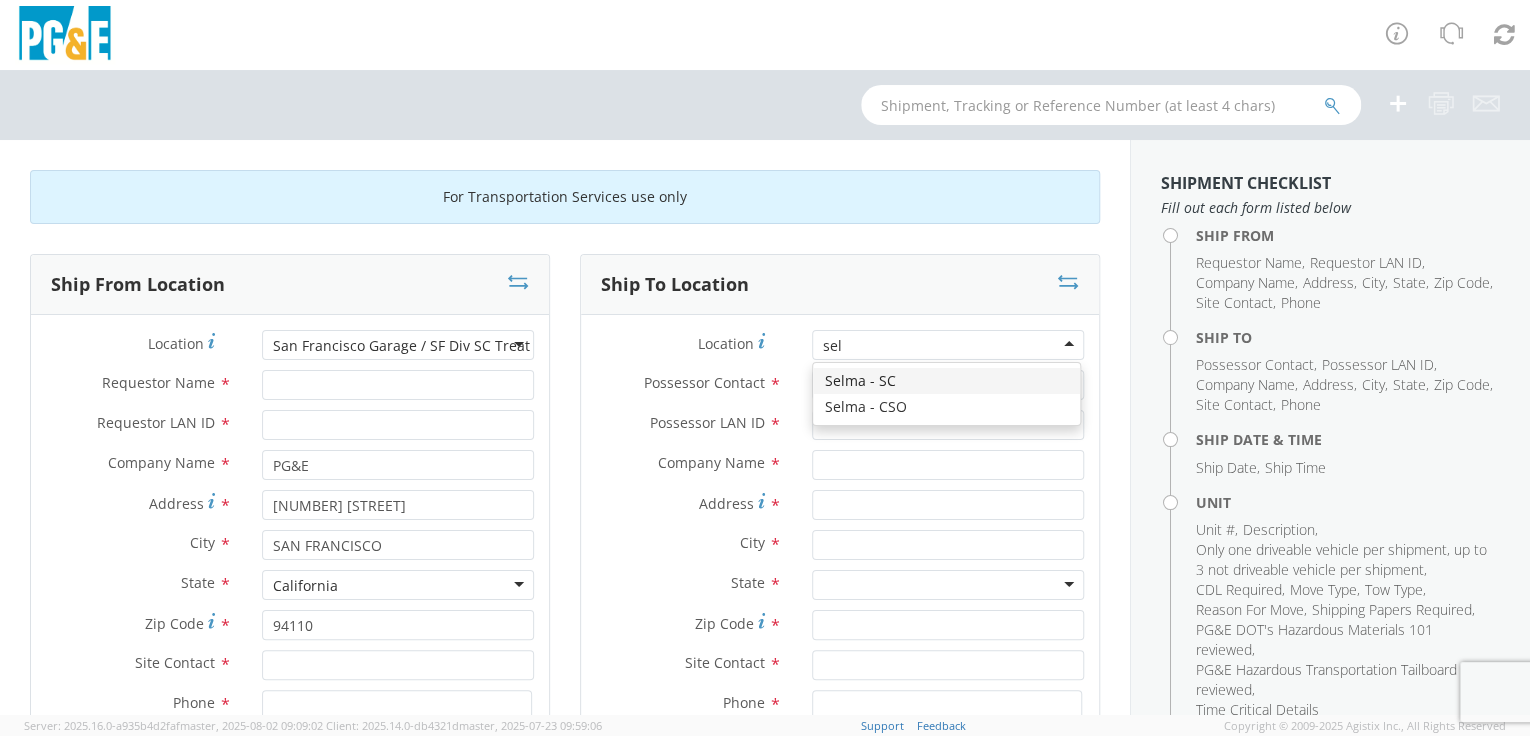 scroll, scrollTop: 0, scrollLeft: 0, axis: both 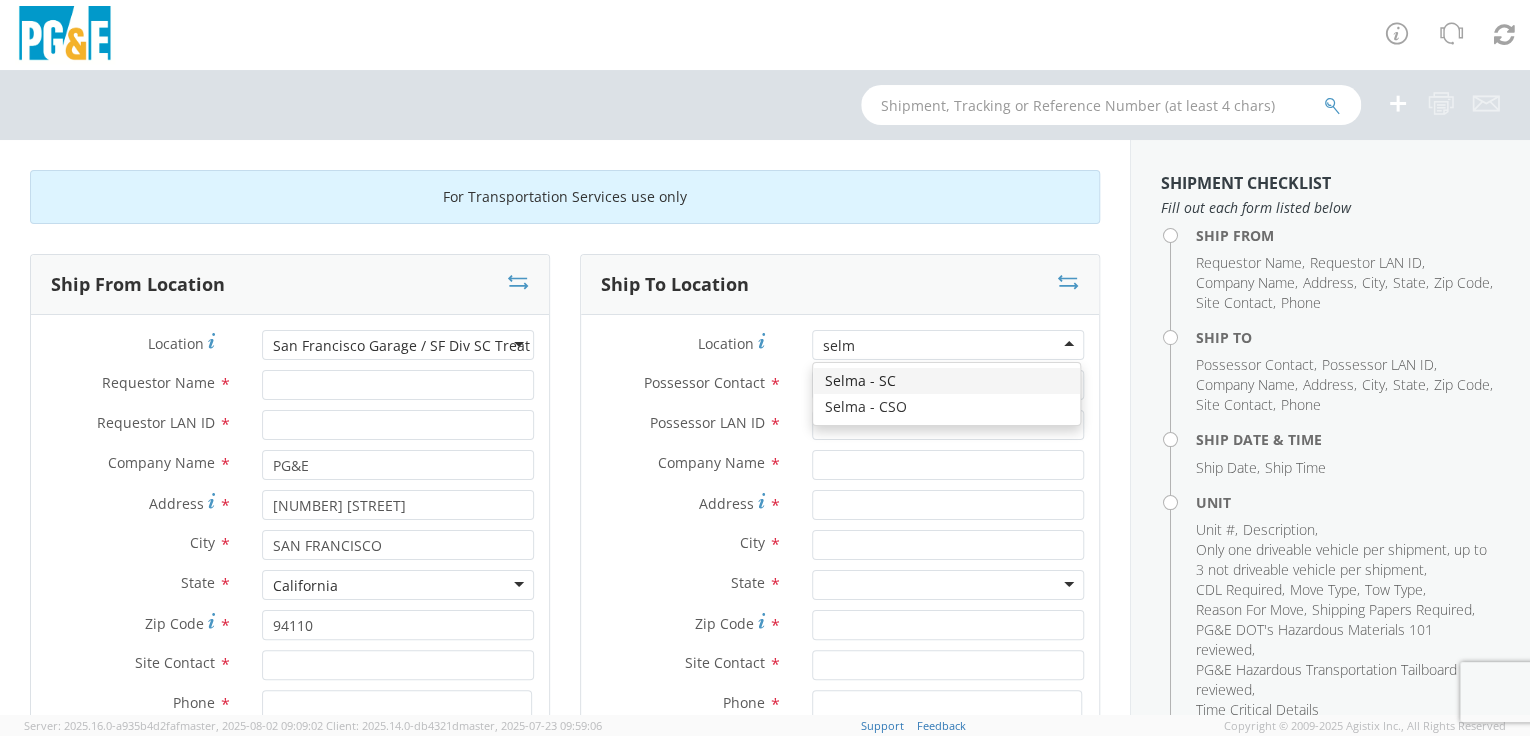 type on "selma" 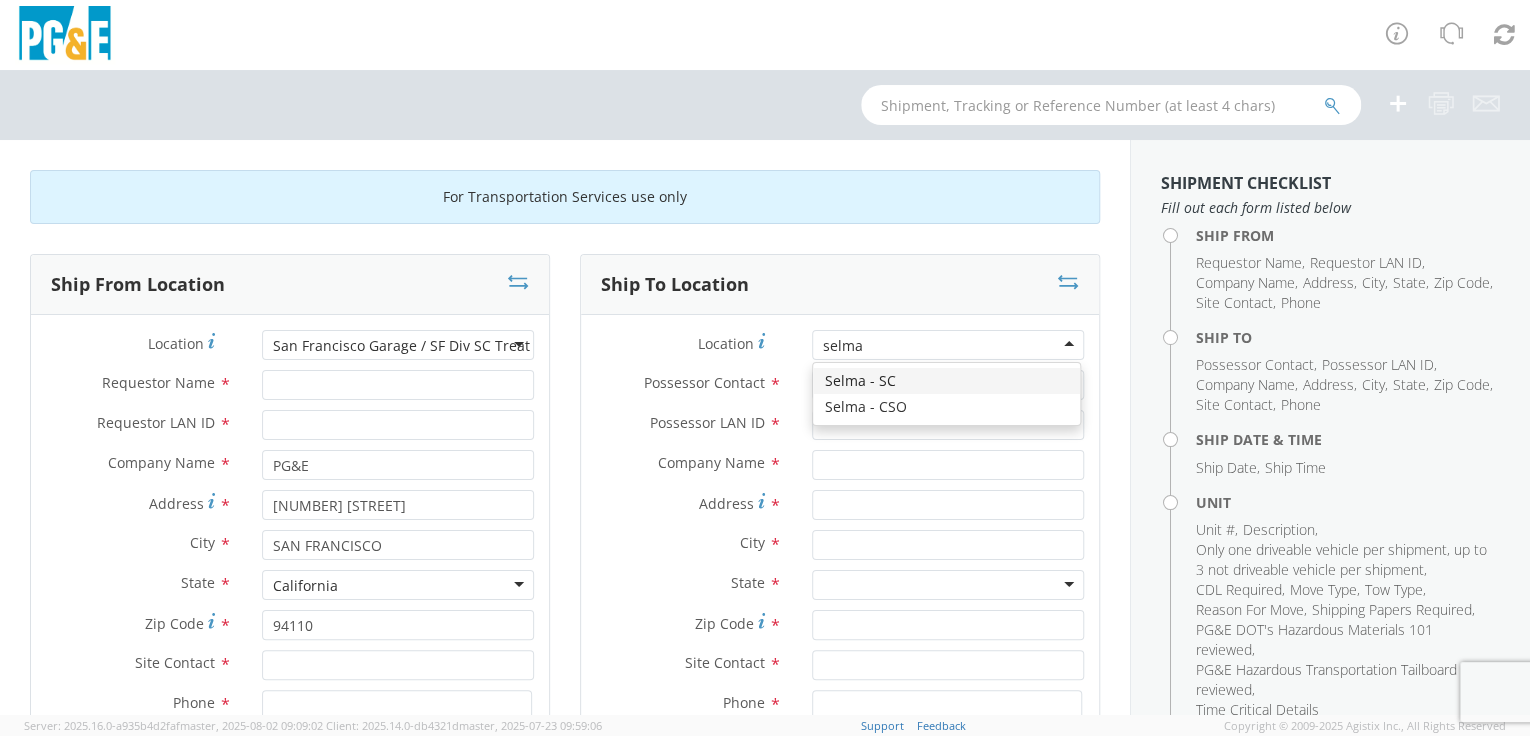 type 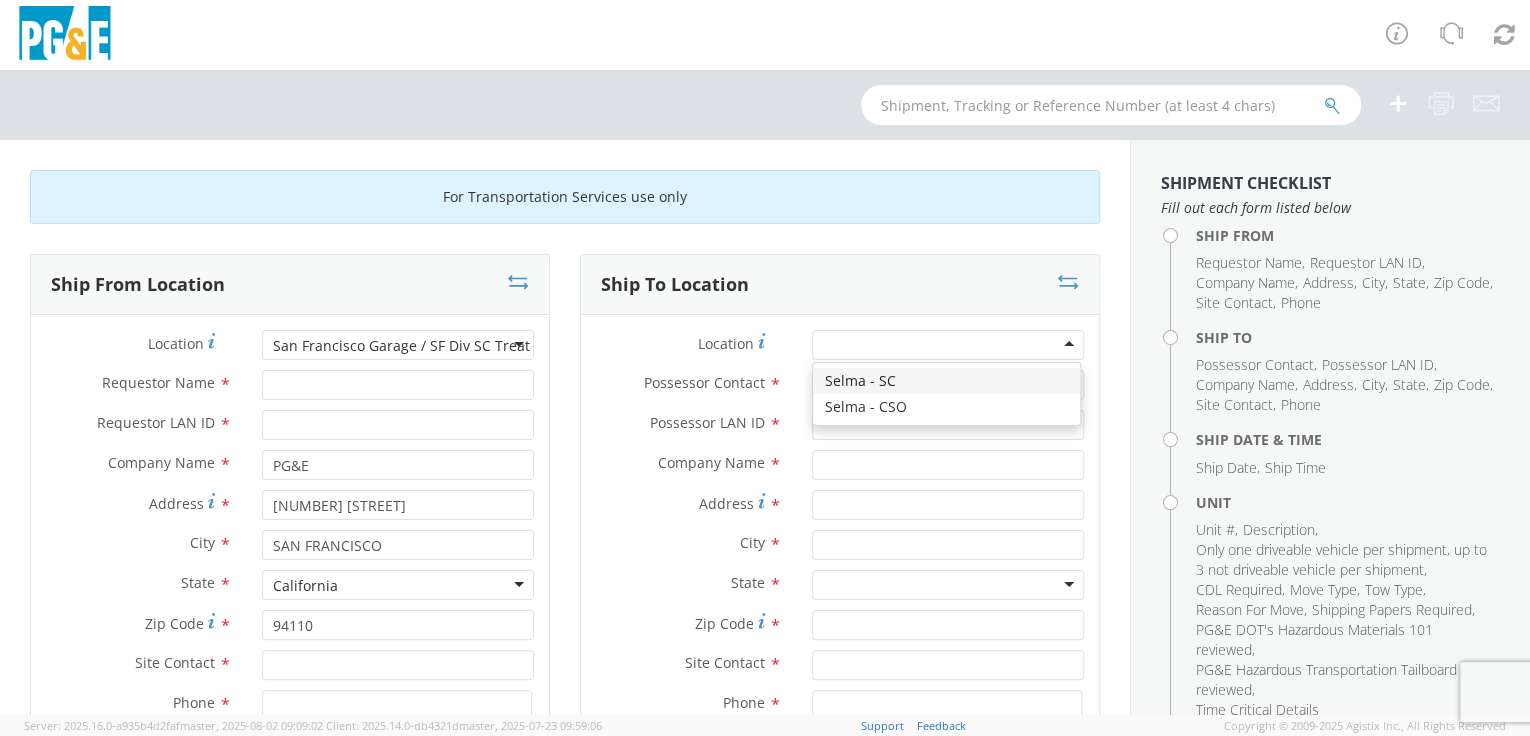 type on "PG&E" 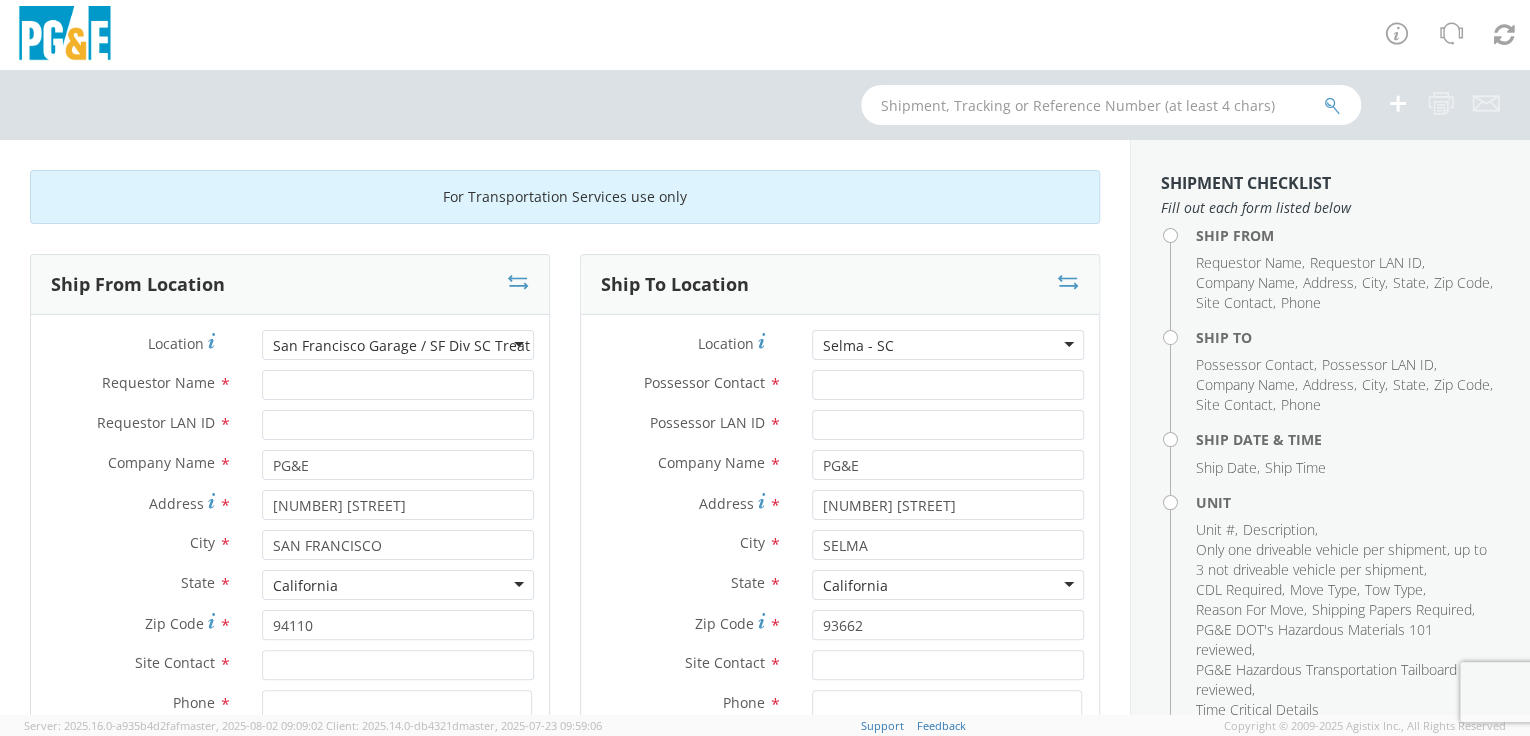 scroll, scrollTop: 0, scrollLeft: 0, axis: both 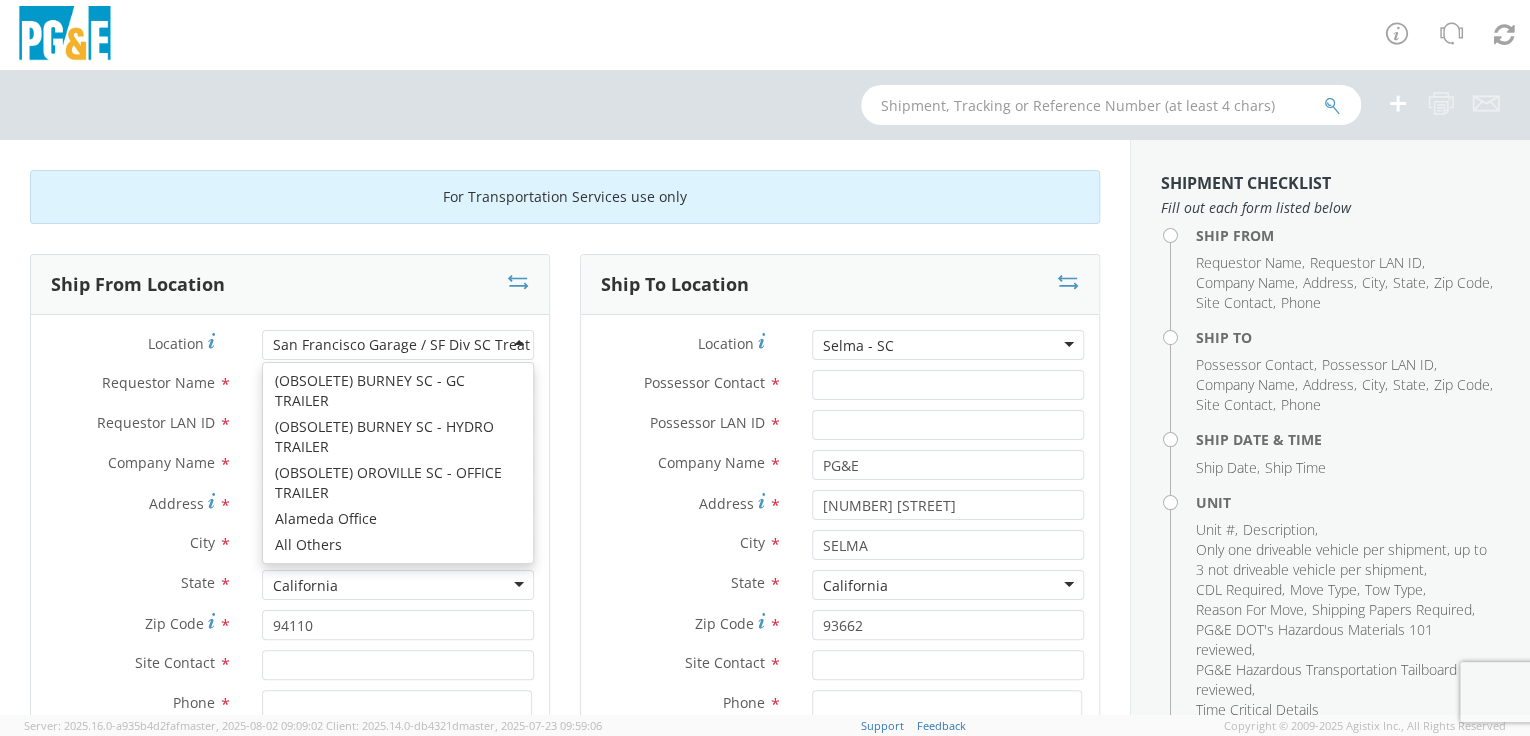 click on "Ship From Location Location * San Francisco Garage / SF Div SC Treat St Garage San Francisco Garage / SF Div SC Treat St Garage (OBSOLETE) BURNEY SC - GC TRAILER (OBSOLETE) BURNEY SC - HYDRO TRAILER (OBSOLETE) OROVILLE SC - OFFICE TRAILER Alameda Office All Others Alpine Sub Alta - Drum-Spaulding (FERC 2310) and Alta PH Alta SC American Truck and Trailer Angels Camp / Motherlode SC Antioch CSO Antioch Gas Operations HQ Antioch Sub Arcata - Jane's Creek Substation Atlantic Sub ATWATER SUBSTATION CAMPUS Auberry SC - Hydro HQ - DWLG Auburn CSO Auburn Regional SC Auburn SC Auburn SC - Engineering Building Avenal PO Box 129 Bahia Substation - Benicia Bakersfield - 3551 Pegasus Dr Bakersfield CSO Bakersfield Office Bakersfield SC - Garage Bakersfield Sub Balch Camp - HQ - FERC 175 Barton Sub Belle Haven Sub Bellevue Sub Bellota Sub Belmont SC - Garage Belmont Sub Benicia Office & Warehouse Benton Sub Berkeley CSO Bethany Compressor Station Bolinas Substation" at bounding box center (290, 585) 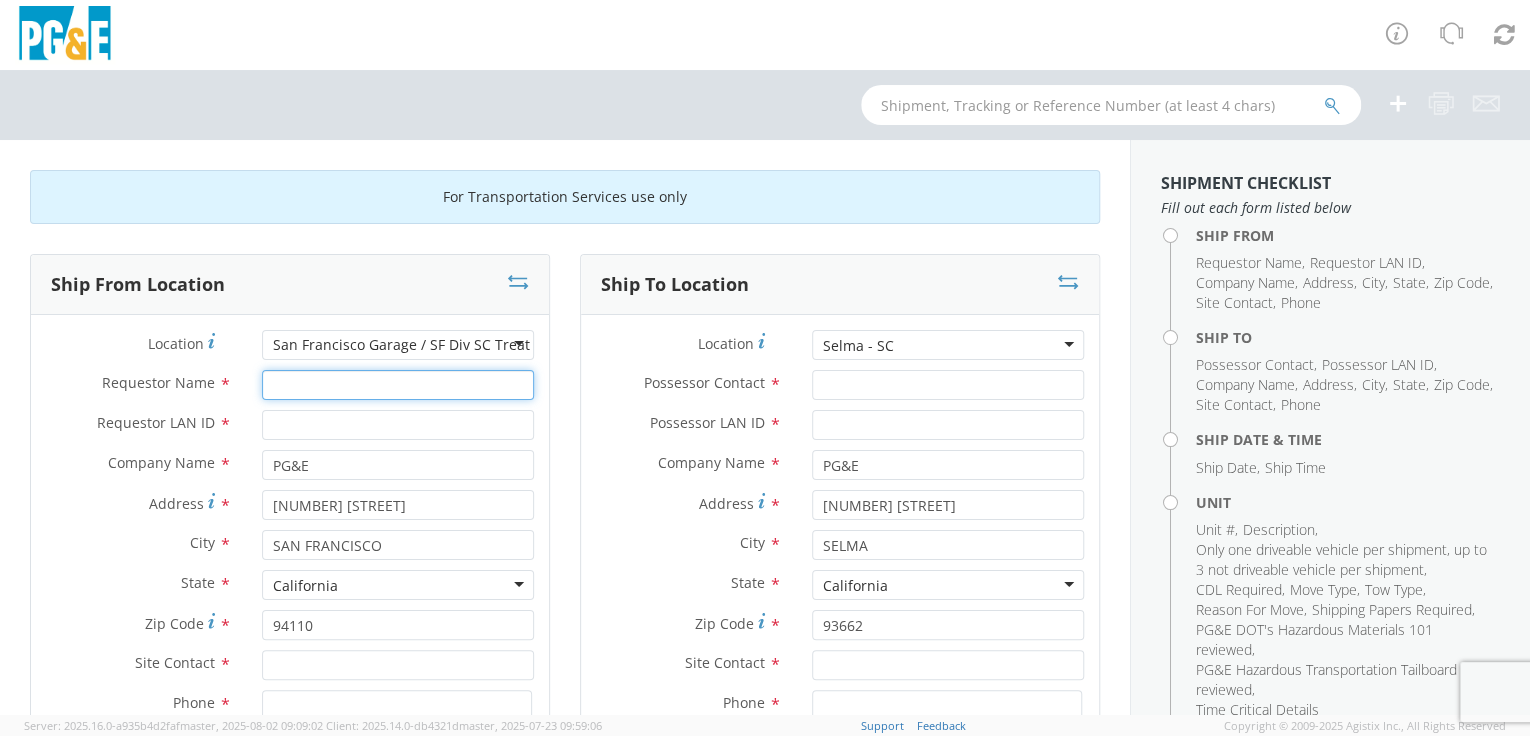 click on "Requestor Name        *" at bounding box center (398, 385) 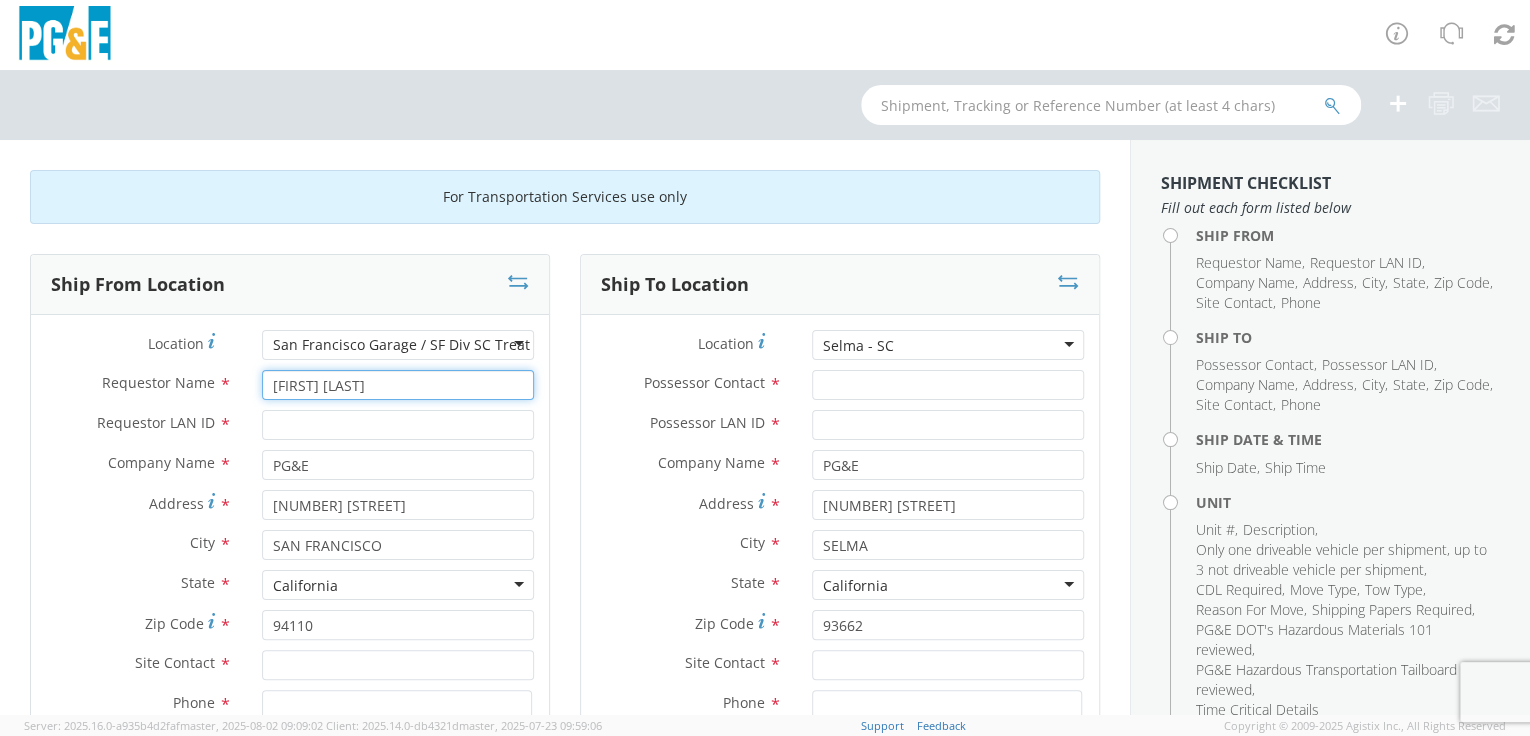 type on "[FIRST] [LAST]" 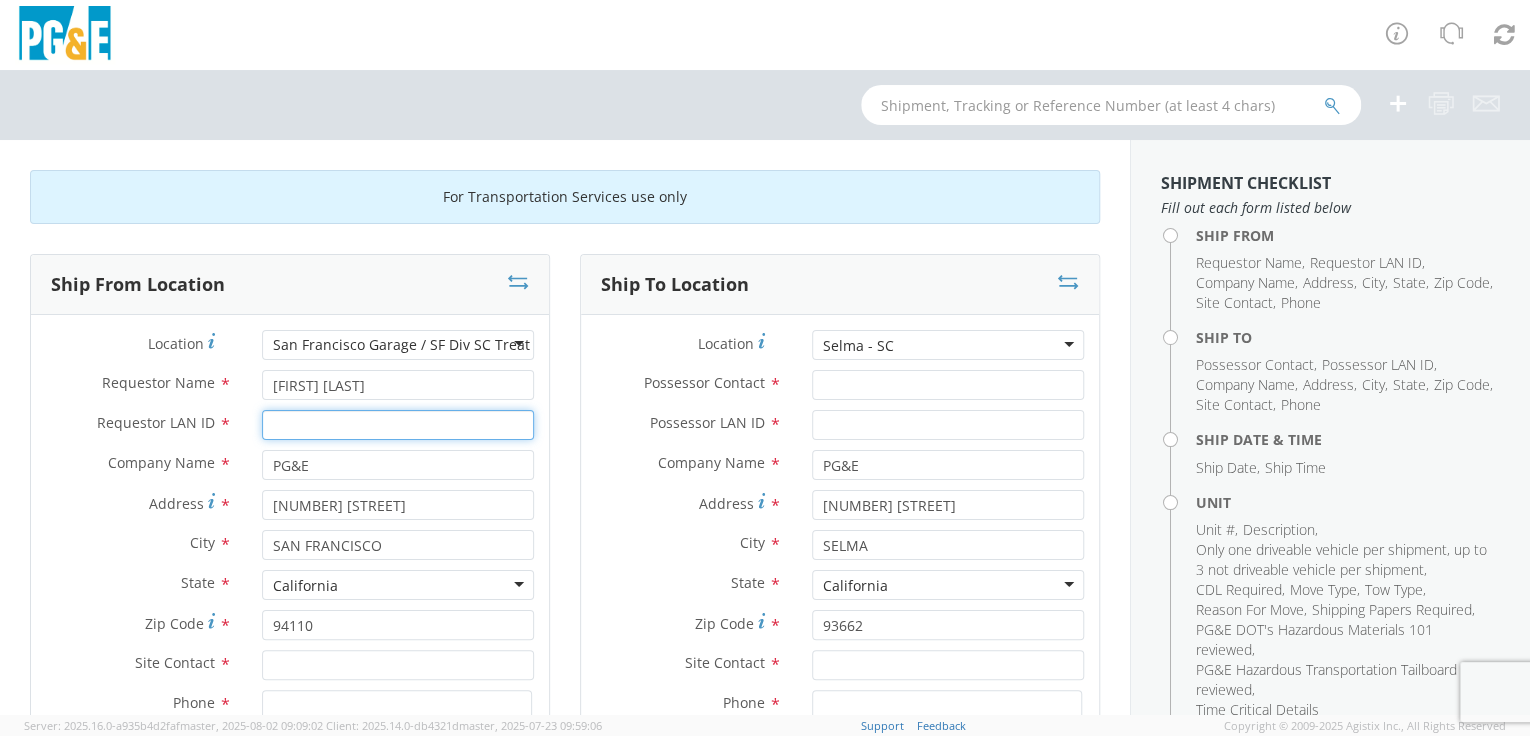 click on "Requestor LAN ID        *" at bounding box center (398, 425) 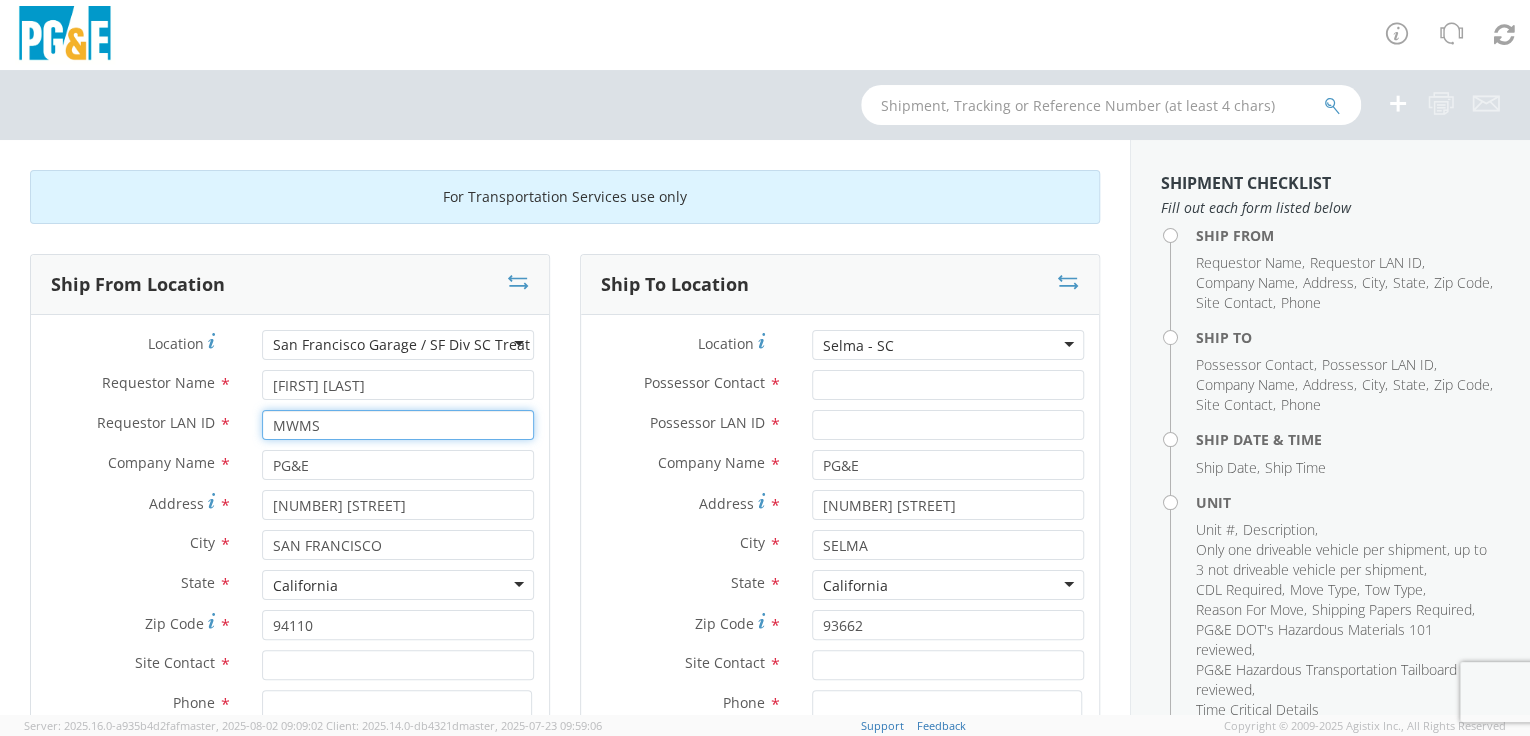 type on "MWMS" 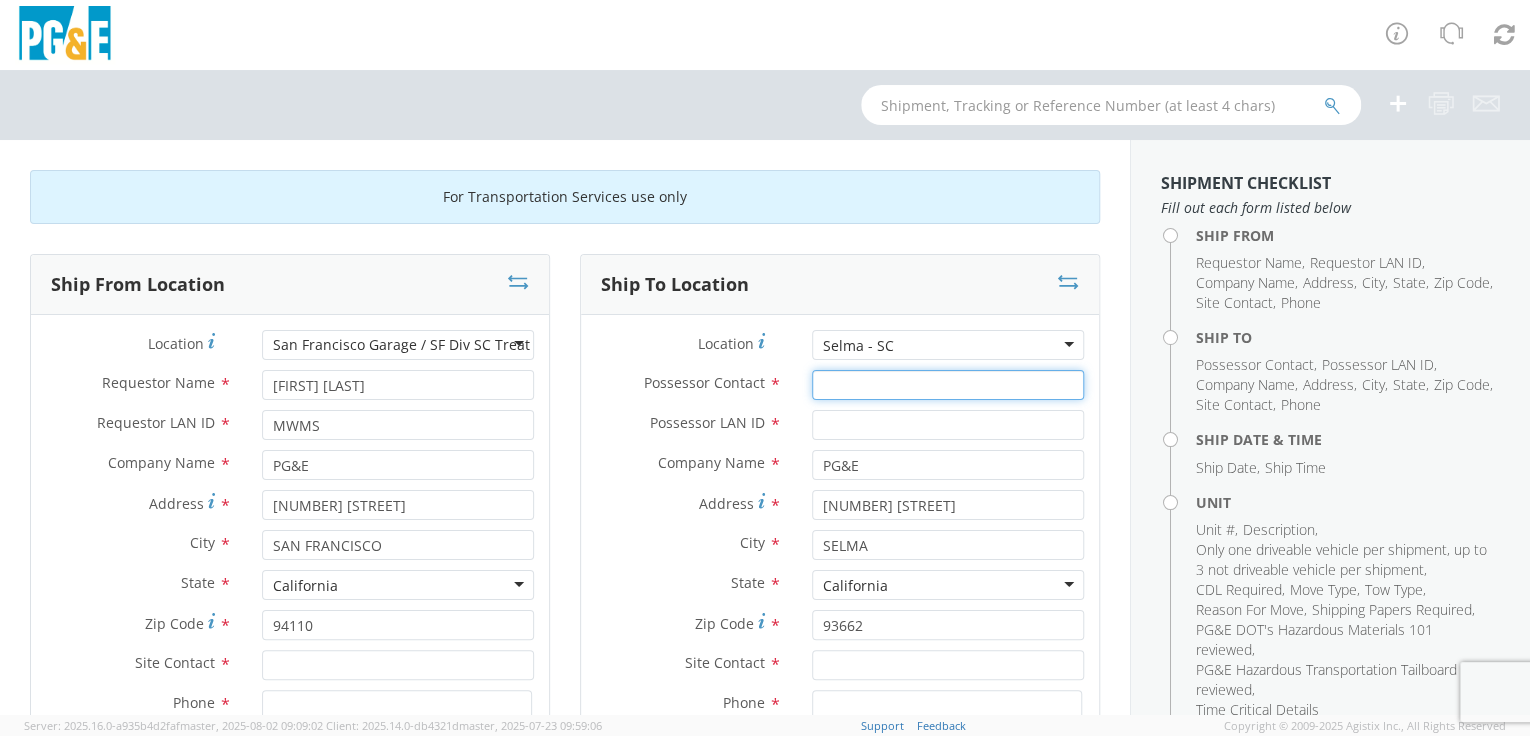 click on "Possessor Contact        *" at bounding box center (948, 385) 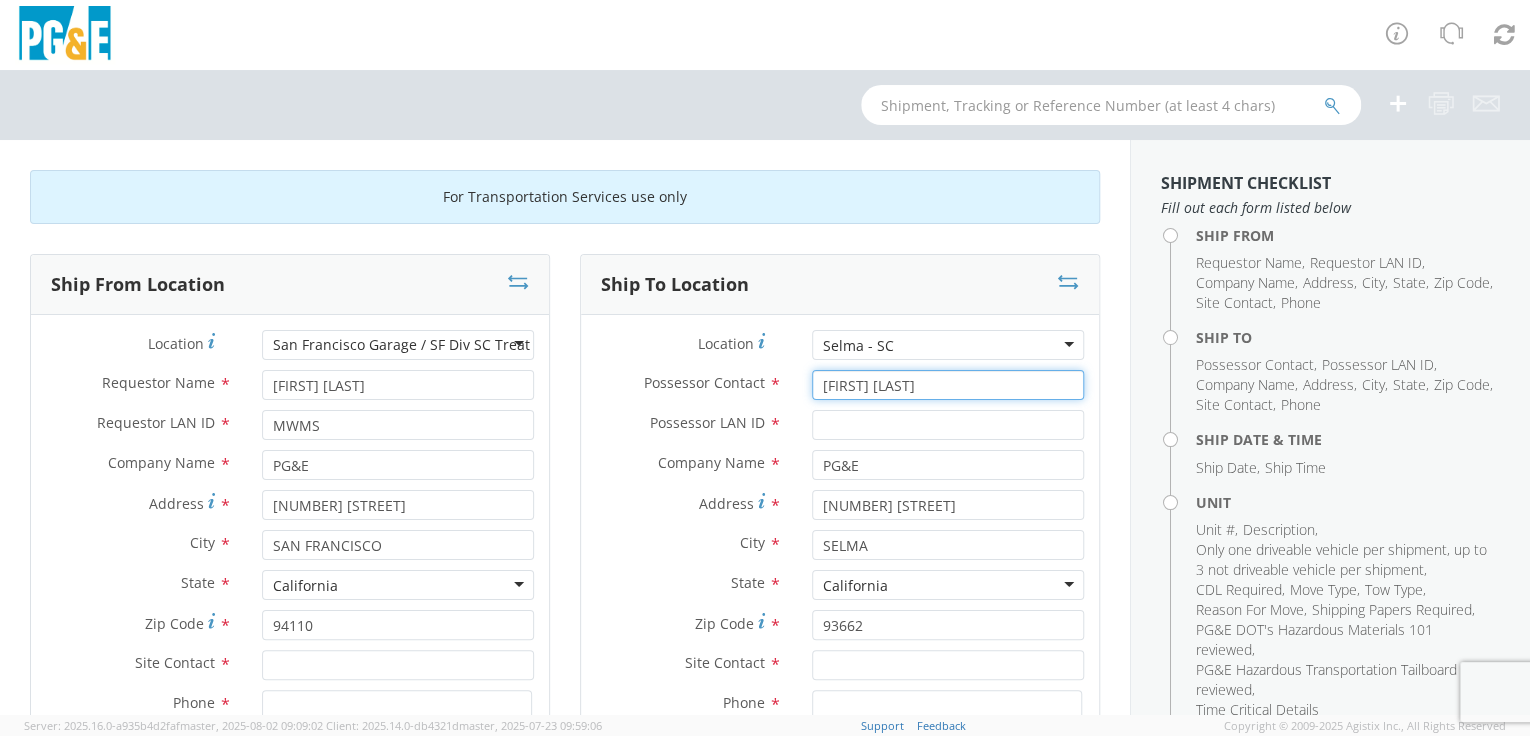 type on "[FIRST] [LAST]" 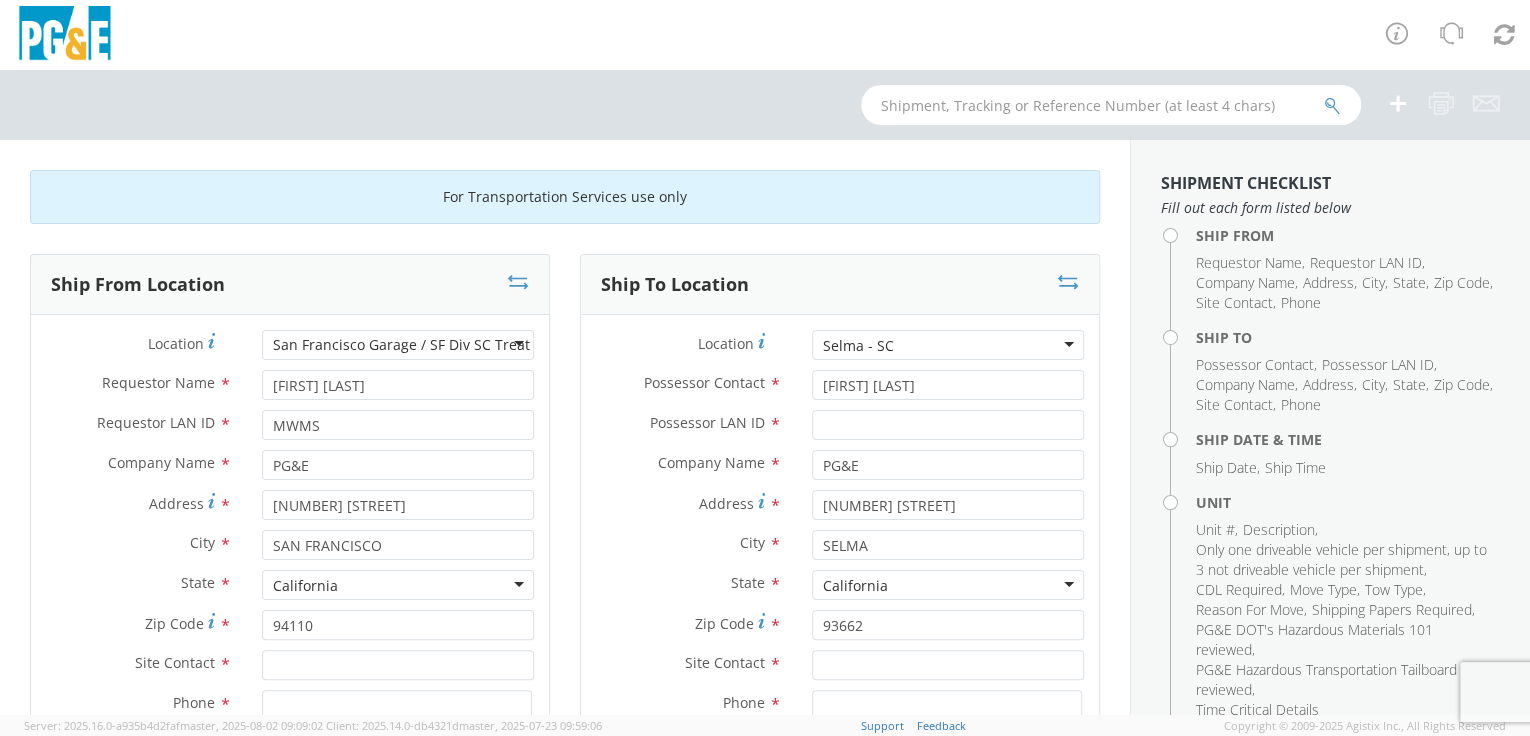 click on "Ship From Location Location * San Francisco Garage / SF Div SC Treat St Garage San Francisco Garage / SF Div SC Treat St Garage (OBSOLETE) BURNEY SC - GC TRAILER (OBSOLETE) BURNEY SC - HYDRO TRAILER (OBSOLETE) OROVILLE SC - OFFICE TRAILER Alameda Office All Others Alpine Sub Alta - Drum-Spaulding (FERC 2310) and Alta PH Alta SC American Truck and Trailer Angels Camp / Motherlode SC Antioch CSO Antioch Gas Operations HQ Antioch Sub Arcata - Jane's Creek Substation Atlantic Sub ATWATER SUBSTATION CAMPUS Auberry SC - Hydro HQ - DWLG Auburn CSO Auburn Regional SC Auburn SC Auburn SC - Engineering Building Avenal PO Box 129 Bahia Substation - Benicia Bakersfield - 3551 Pegasus Dr Bakersfield CSO Bakersfield Office Bakersfield SC - Garage Bakersfield Sub Balch Camp - HQ - FERC 175 Barton Sub Belle Haven Sub Bellevue Sub Bellota Sub Belmont SC - Garage Belmont Sub Benicia Office & Warehouse Benton Sub Berkeley CSO Bethany Compressor Station Borden Sub Lodi" at bounding box center [565, 1346] 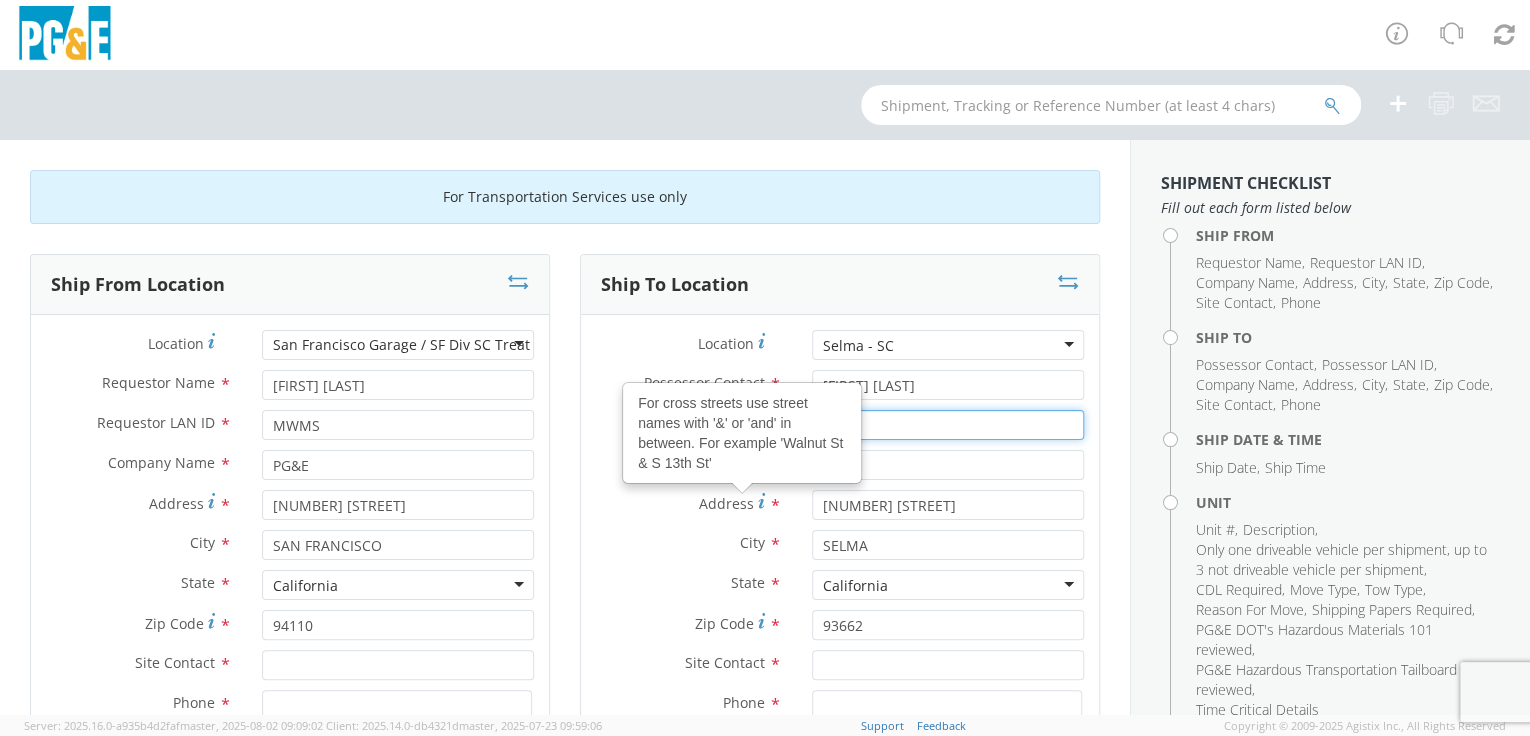 drag, startPoint x: 951, startPoint y: 411, endPoint x: 913, endPoint y: 438, distance: 46.615448 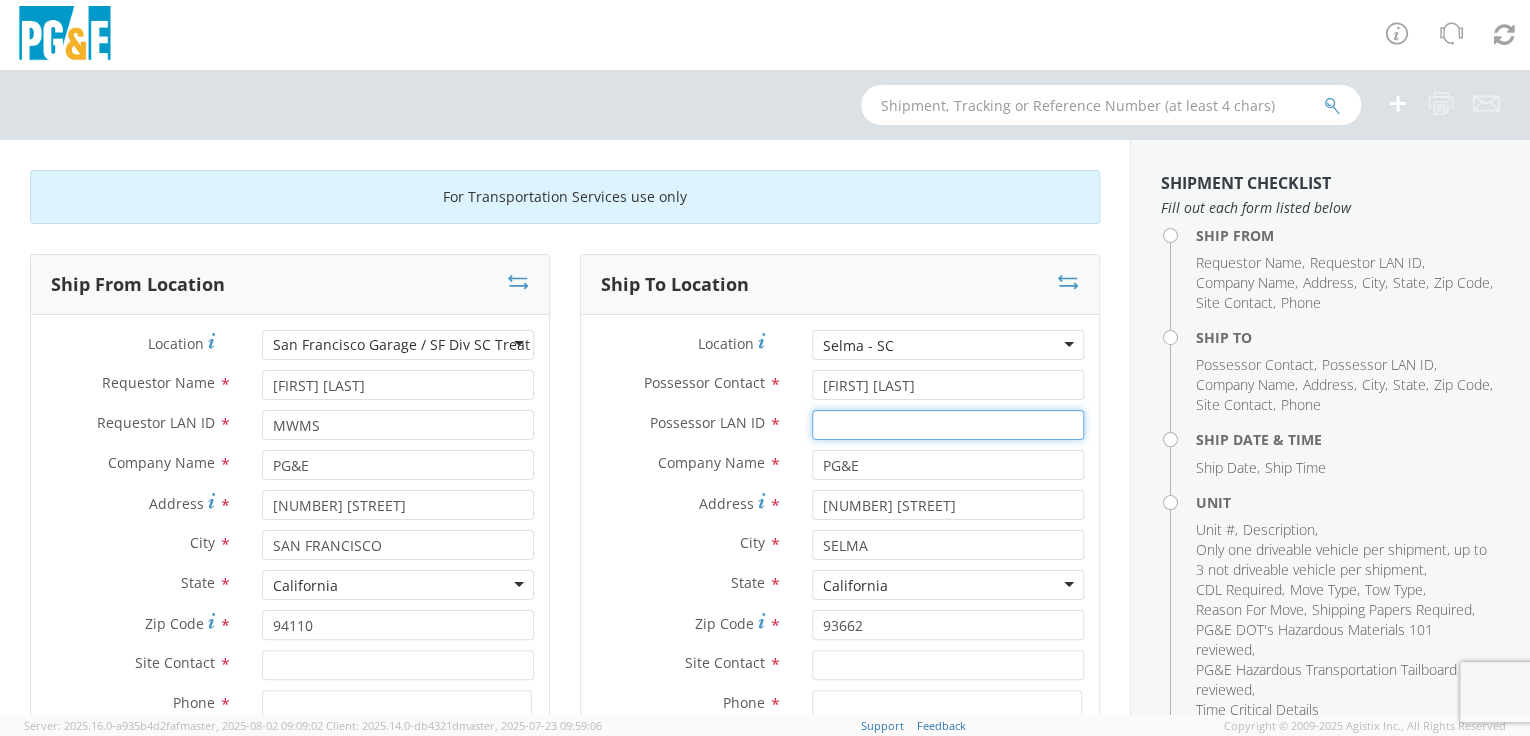 paste on "[ID]" 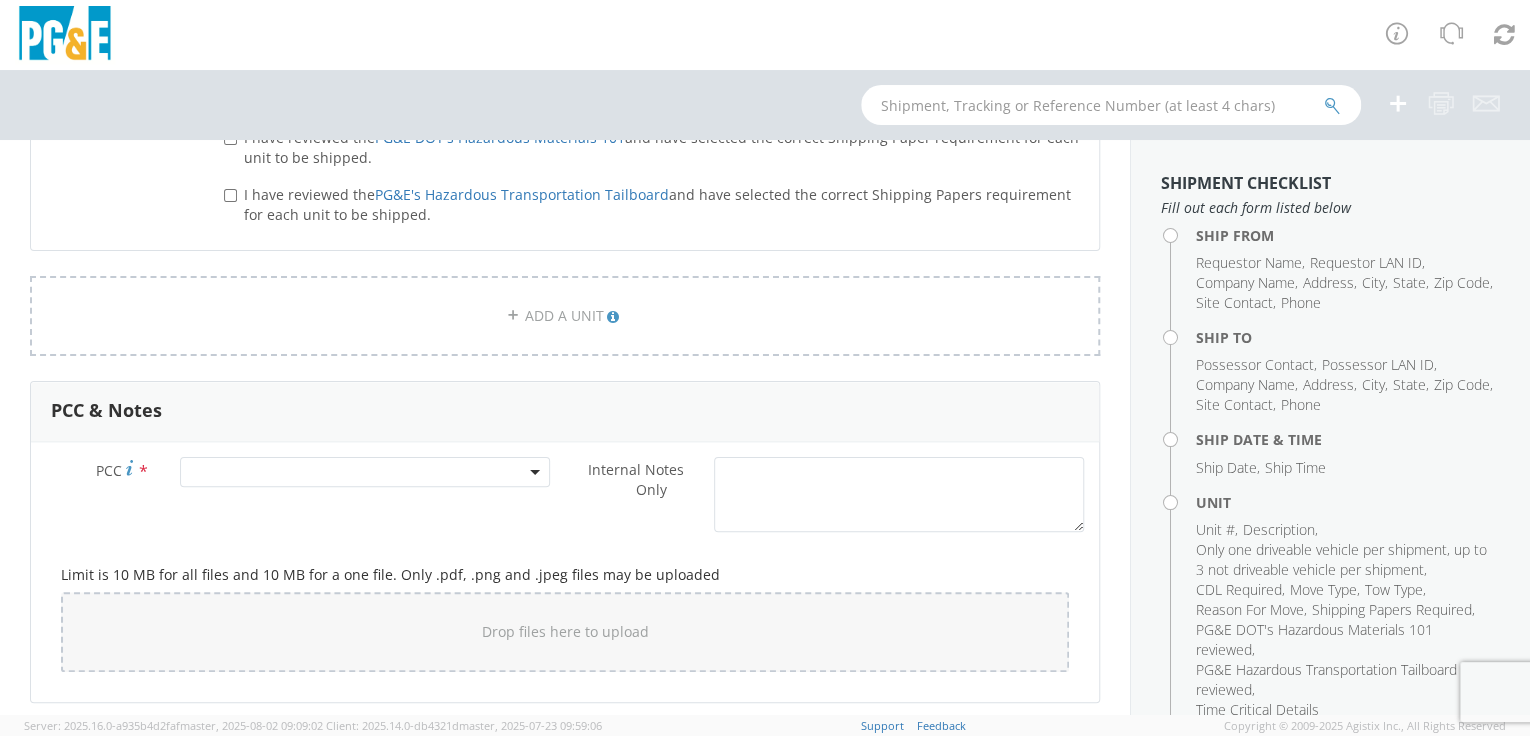 scroll, scrollTop: 1774, scrollLeft: 0, axis: vertical 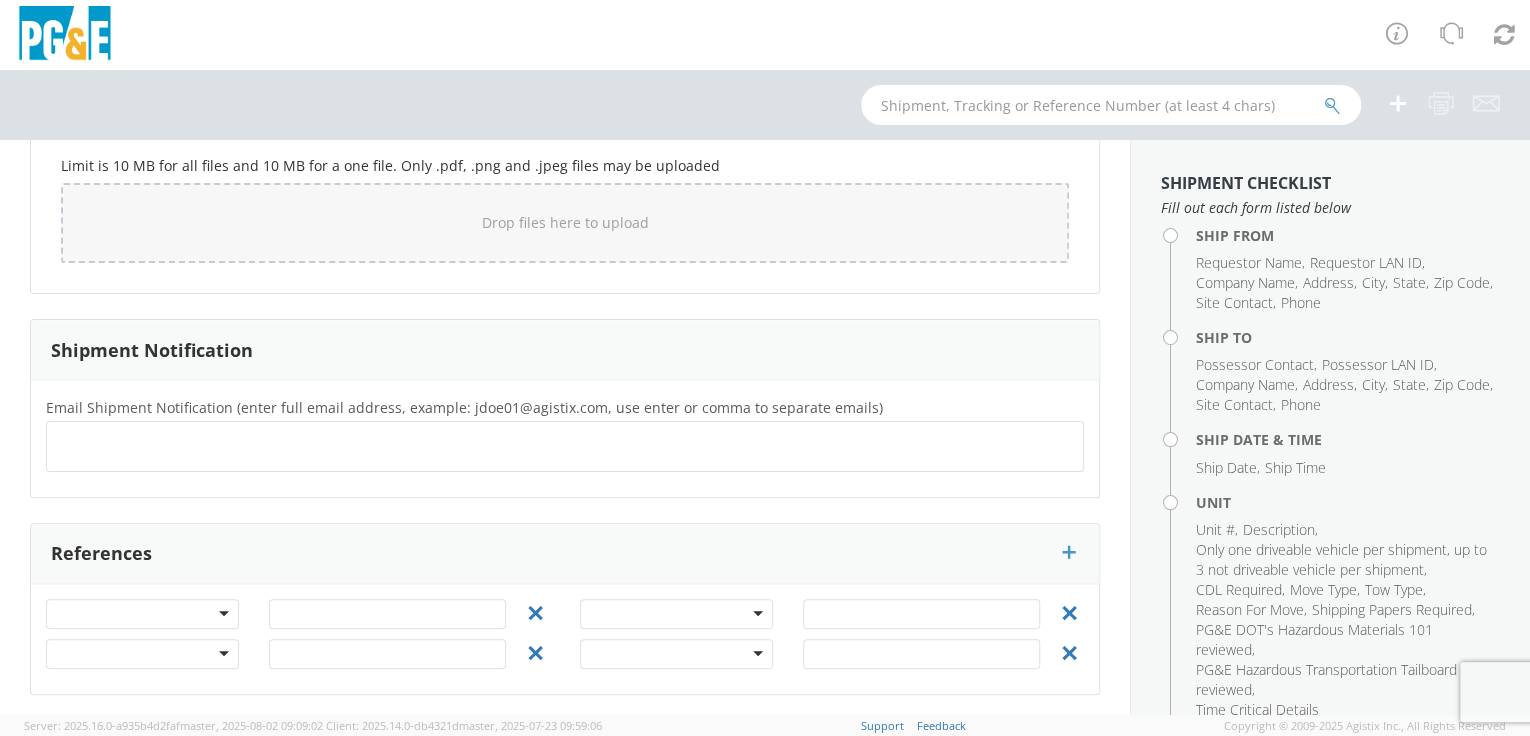 type on "[ID]" 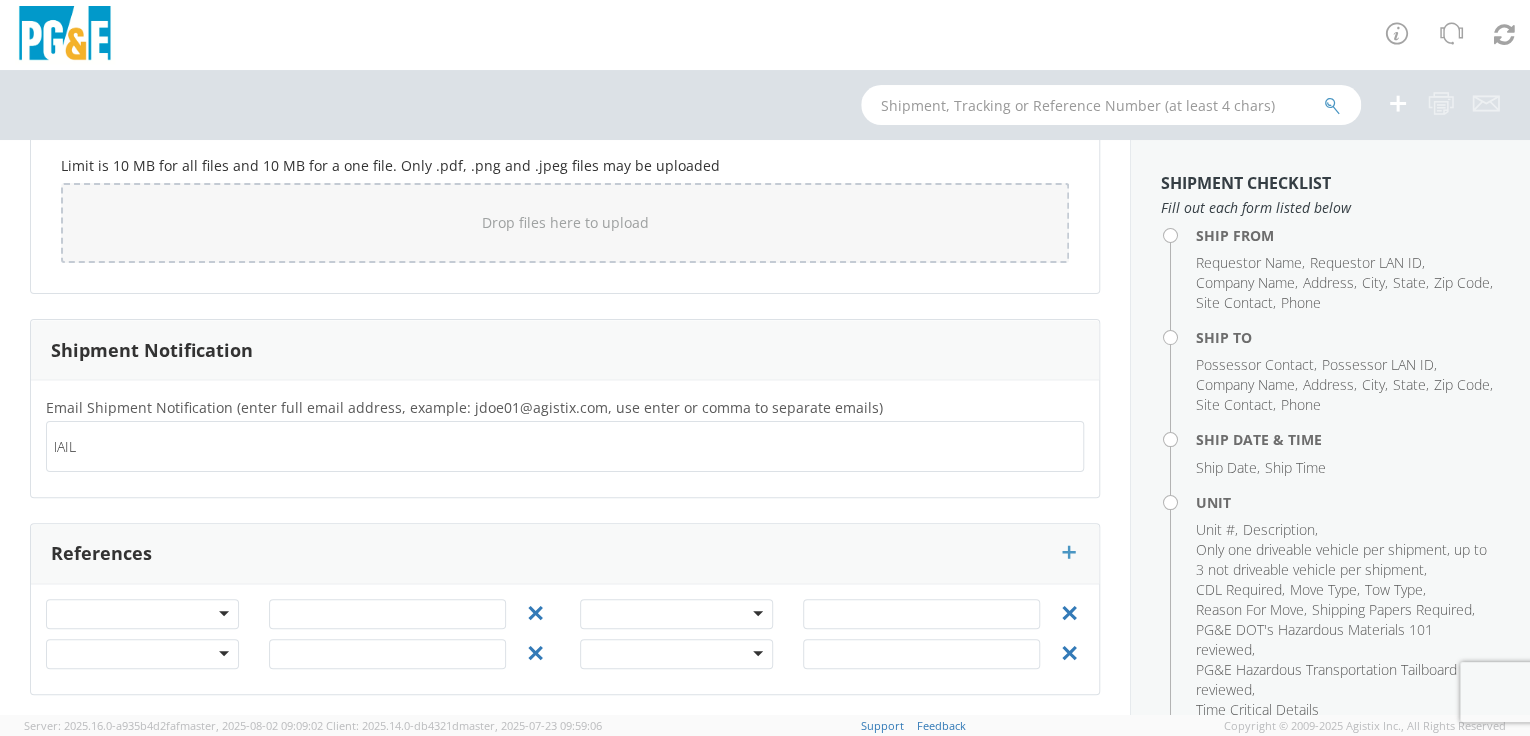 scroll, scrollTop: 0, scrollLeft: 0, axis: both 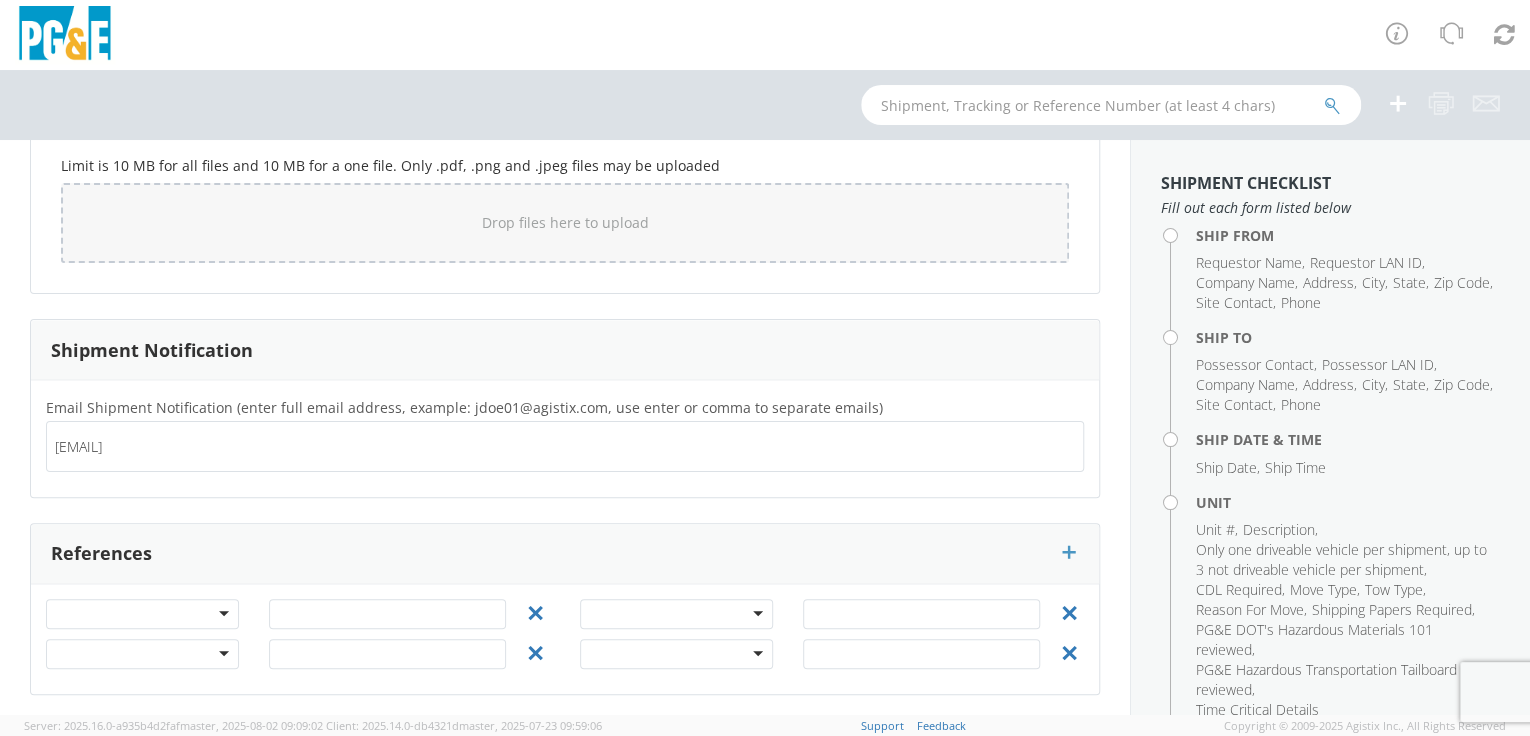 type on "[EMAIL]" 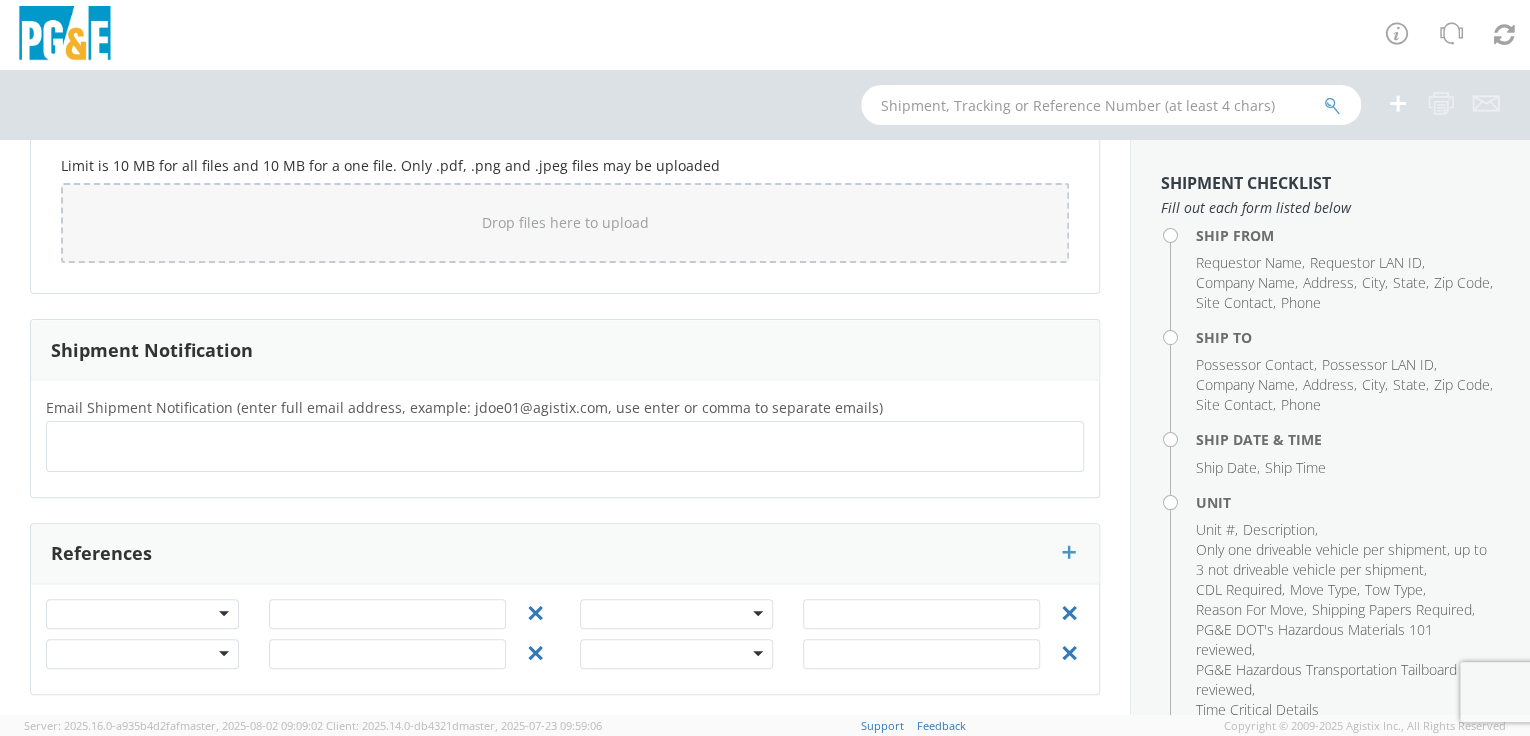 click on "Ship From Location Location * San Francisco Garage / SF Div SC Treat St Garage San Francisco Garage / SF Div SC Treat St Garage (OBSOLETE) BURNEY SC - GC TRAILER (OBSOLETE) BURNEY SC - HYDRO TRAILER (OBSOLETE) OROVILLE SC - OFFICE TRAILER Alameda Office All Others Alpine Sub Alta - Drum-Spaulding (FERC 2310) and Alta PH Alta SC American Truck and Trailer Angels Camp / Motherlode SC Antioch CSO Antioch Gas Operations HQ Antioch Sub Arcata - Jane's Creek Substation Atlantic Sub ATWATER SUBSTATION CAMPUS Auberry SC - Hydro HQ - DWLG Auburn CSO Auburn Regional SC Auburn SC Auburn SC - Engineering Building Avenal PO Box 129 Bahia Substation - Benicia Bakersfield - 3551 Pegasus Dr Bakersfield CSO Bakersfield Office Bakersfield SC - Garage Bakersfield Sub Balch Camp - HQ - FERC 175 Barton Sub Belle Haven Sub Bellevue Sub Bellota Sub Belmont SC - Garage Belmont Sub Benicia Office & Warehouse Benton Sub Berkeley CSO Bethany Compressor Station Bolinas Substation" at bounding box center (565, -413) 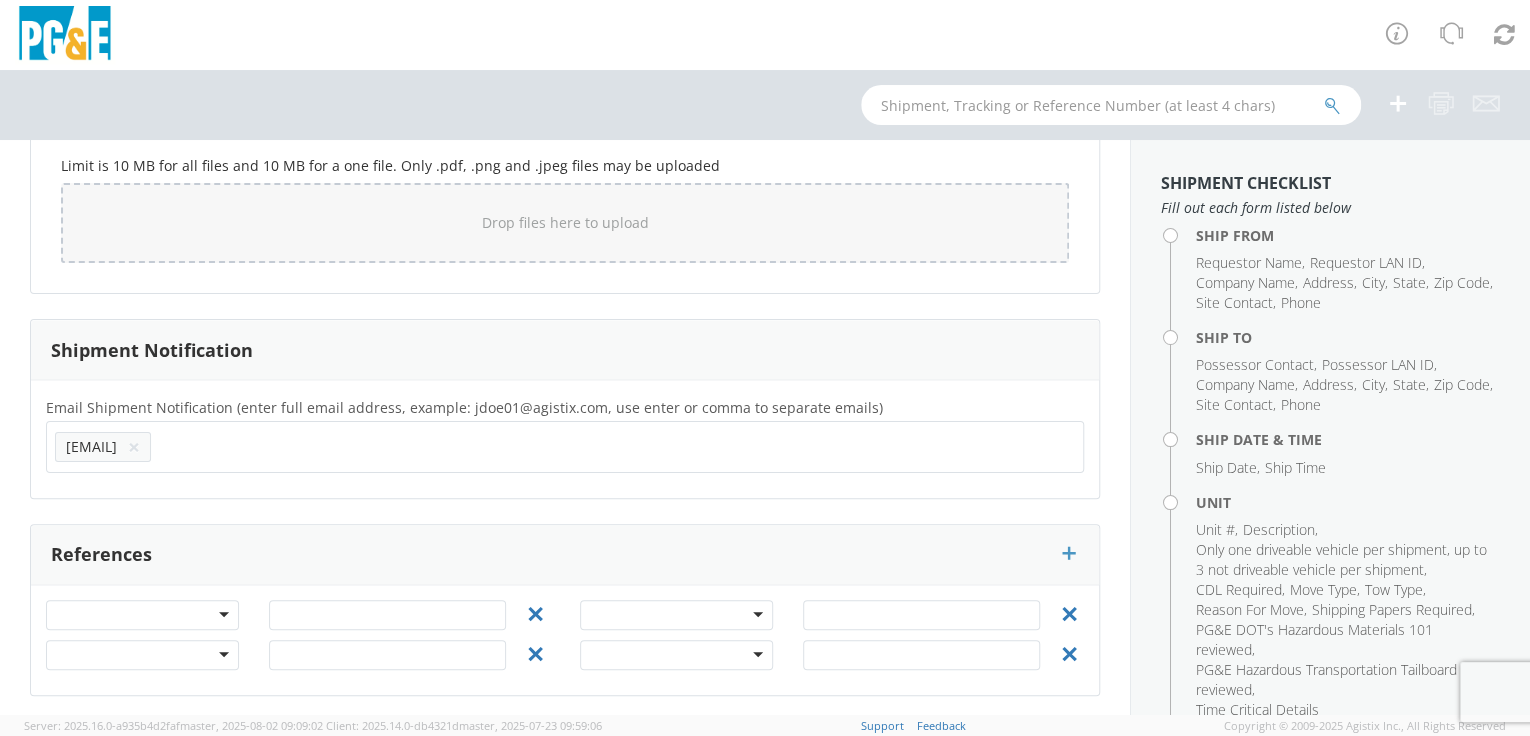 click 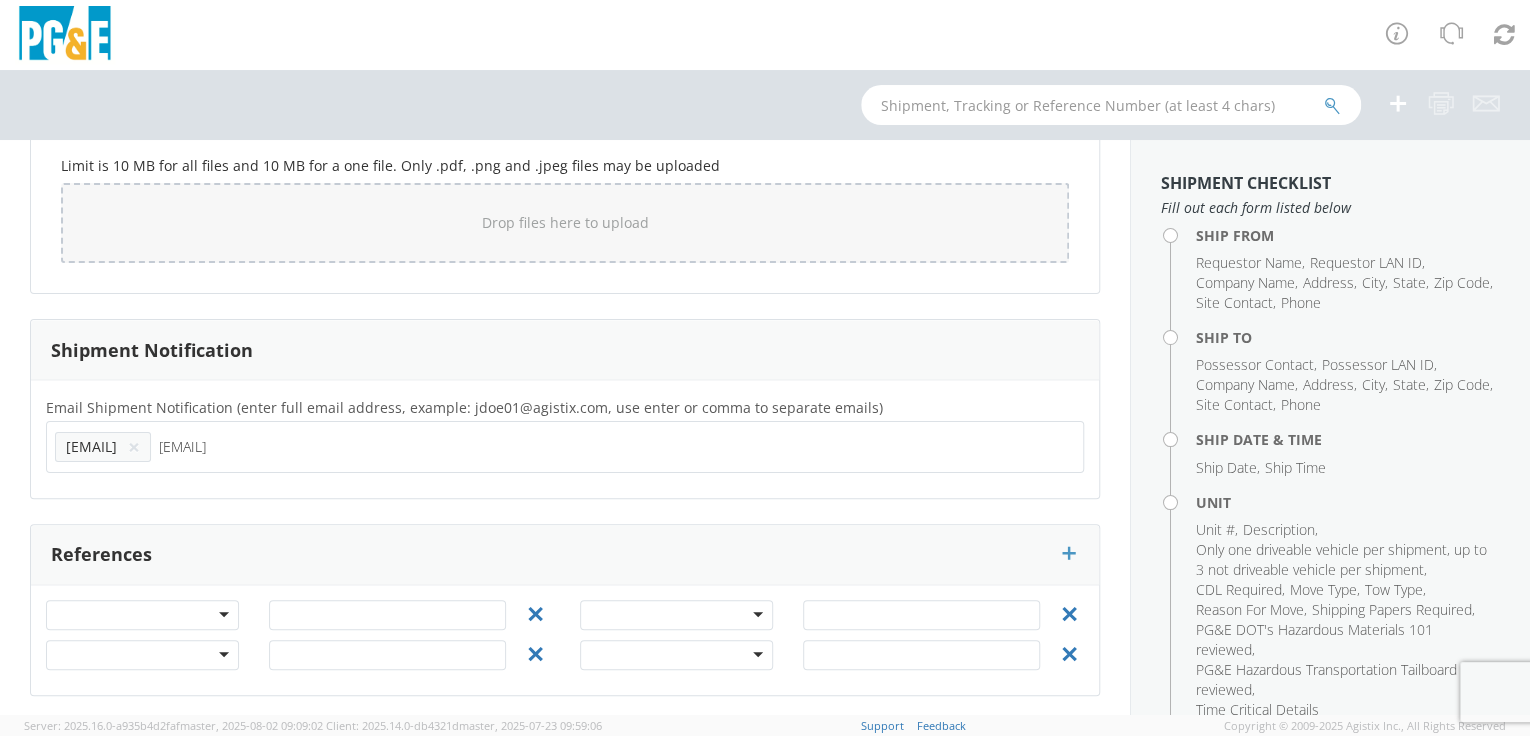 type on "[EMAIL]" 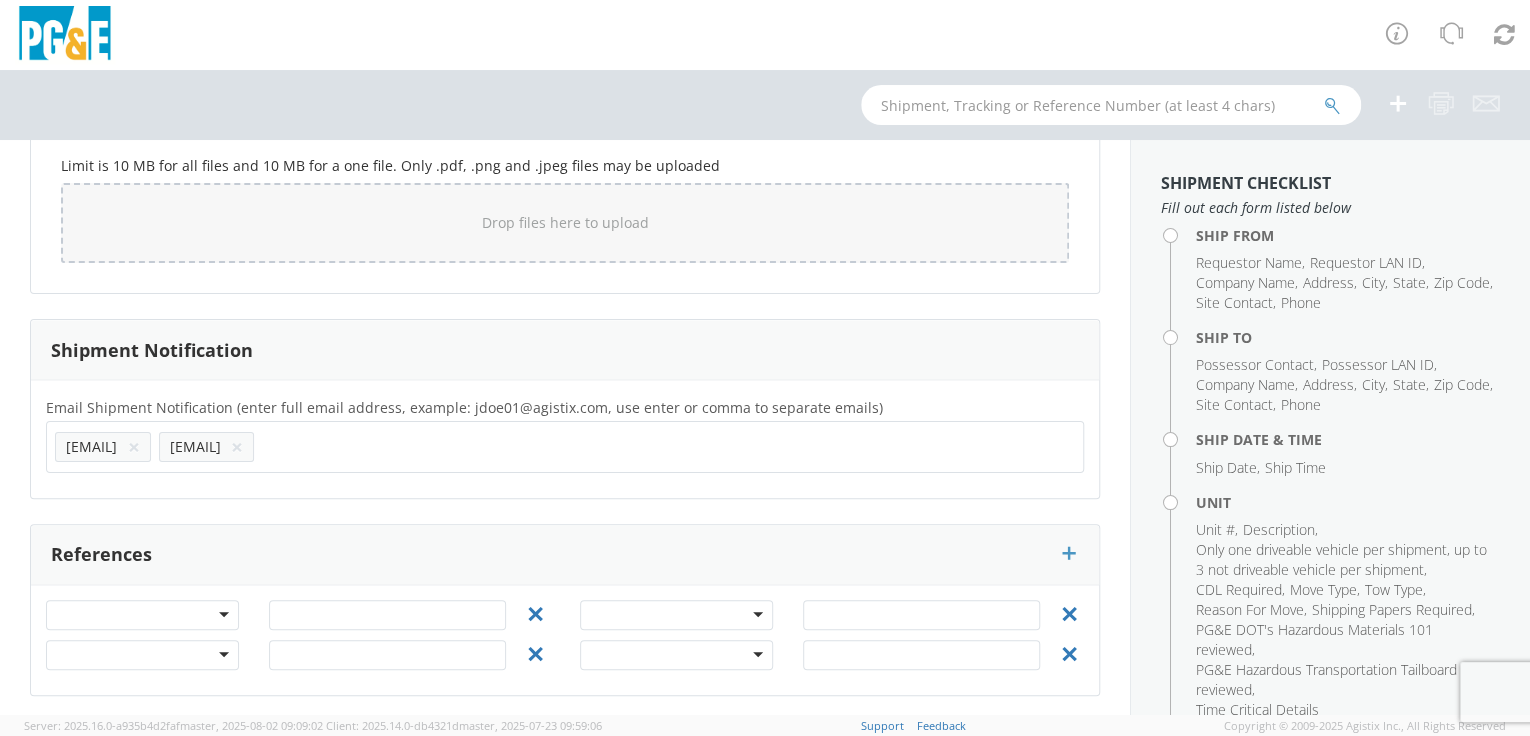 drag, startPoint x: 247, startPoint y: 482, endPoint x: 138, endPoint y: 499, distance: 110.317726 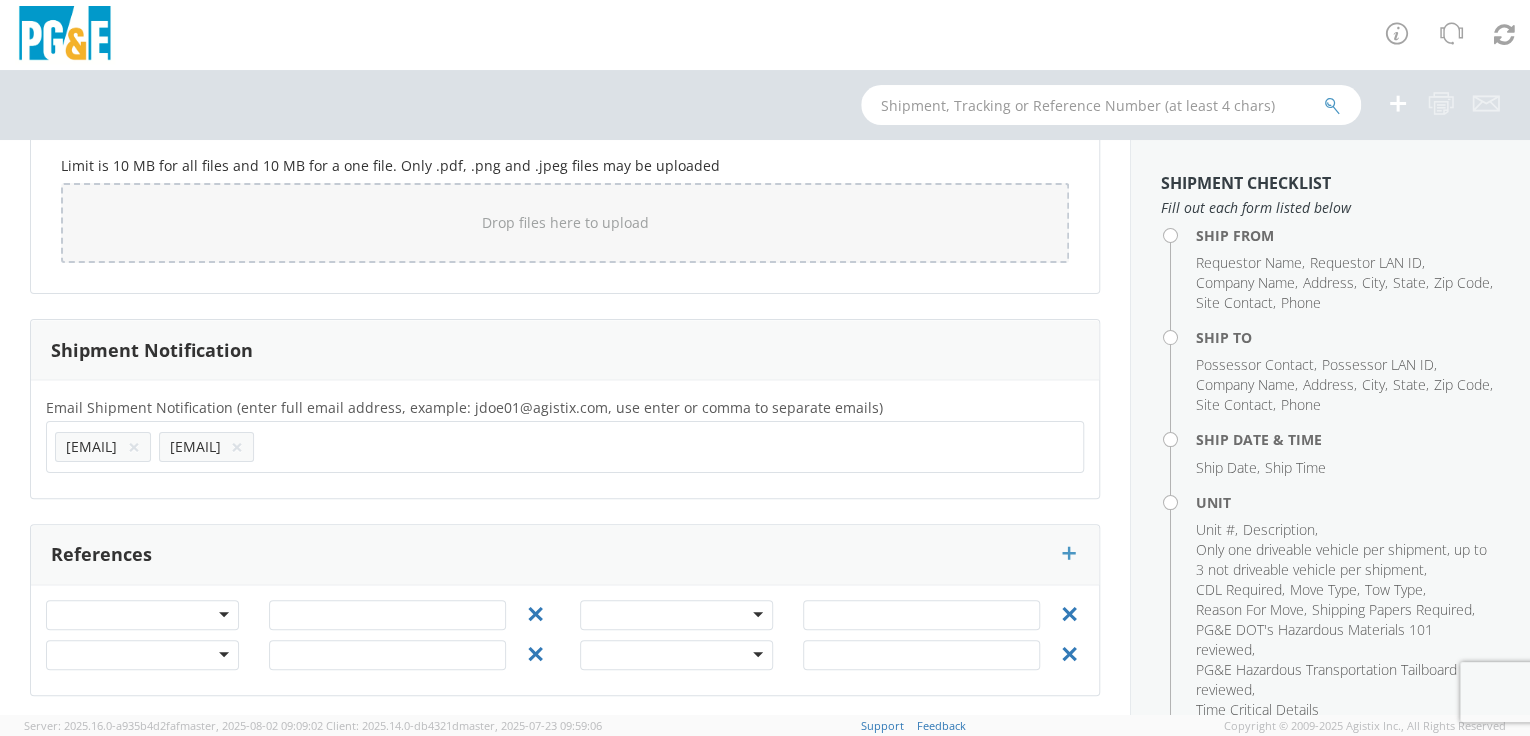click 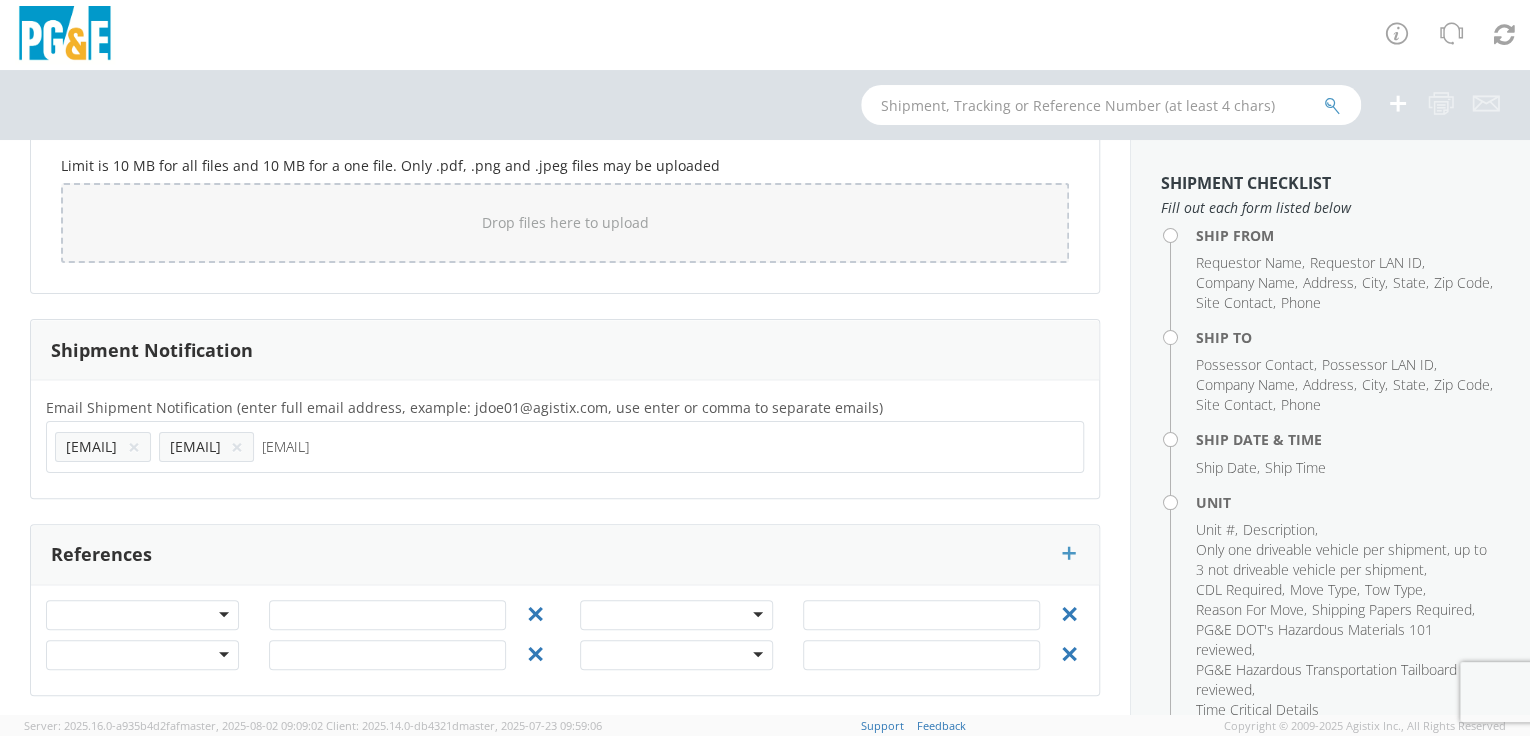 type on "[EMAIL]" 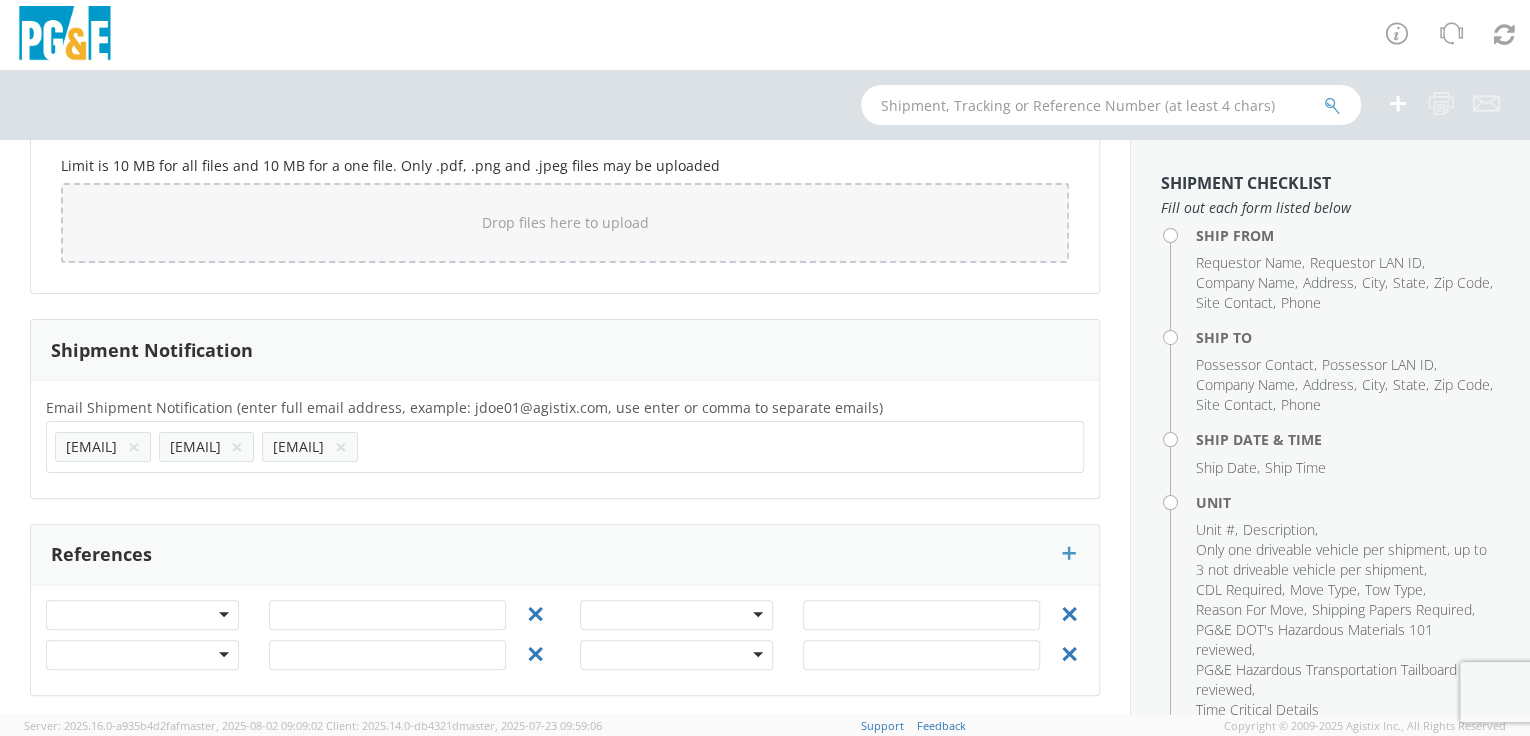 click 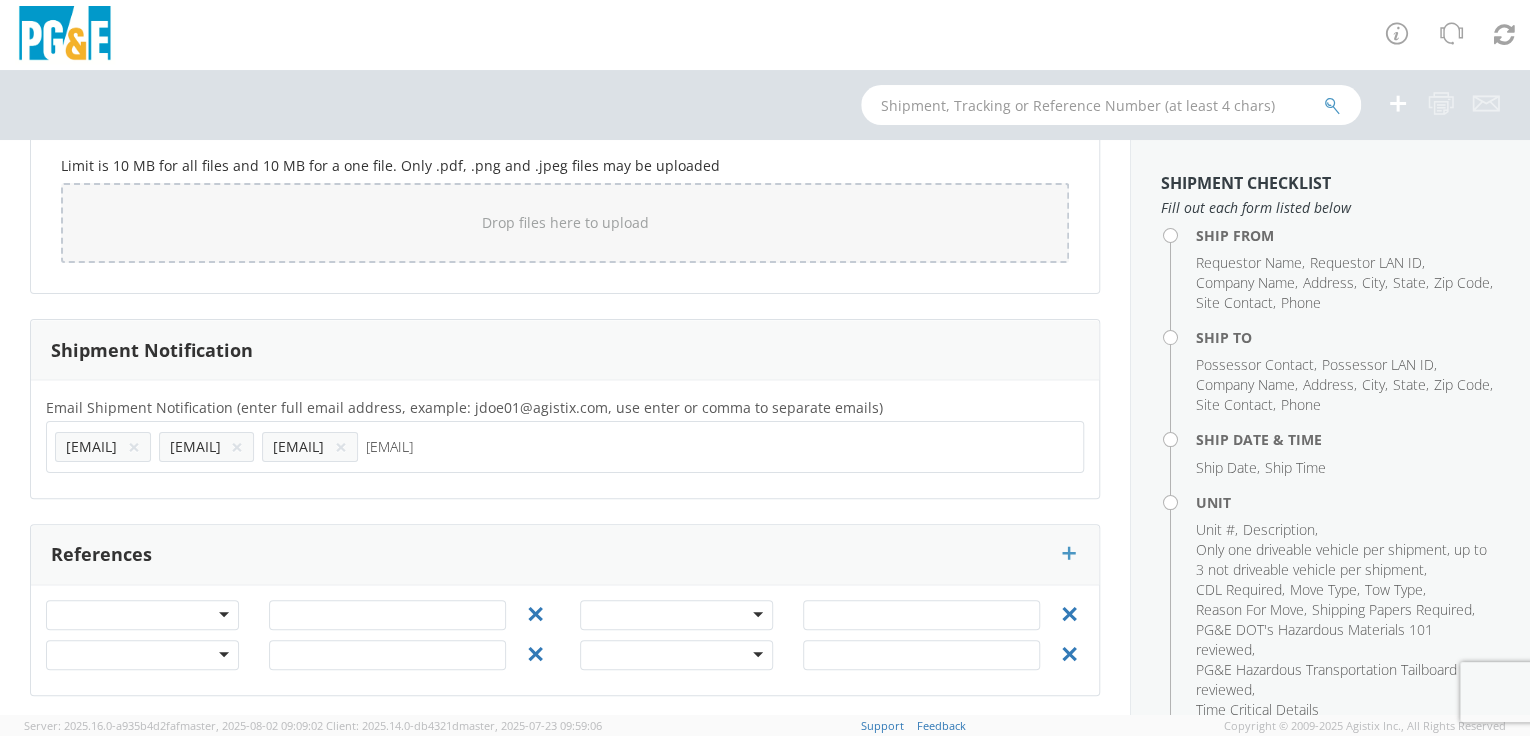 type on "[EMAIL]" 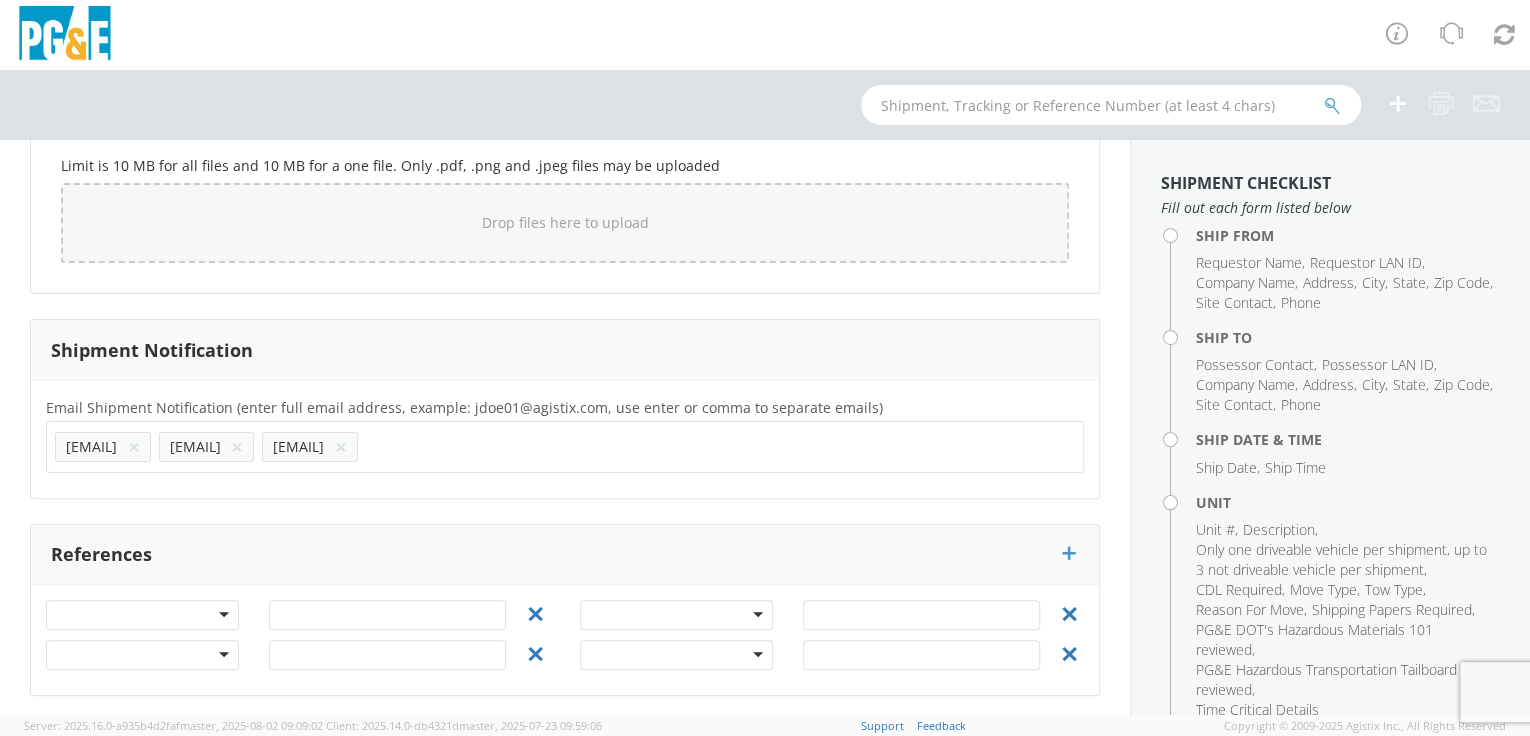 click on "Email Shipment Notification (enter full email address, example: jdoe01@agistix.com, use enter or comma to separate emails) * [EMAIL] × [EMAIL] × [EMAIL] × [EMAIL]" 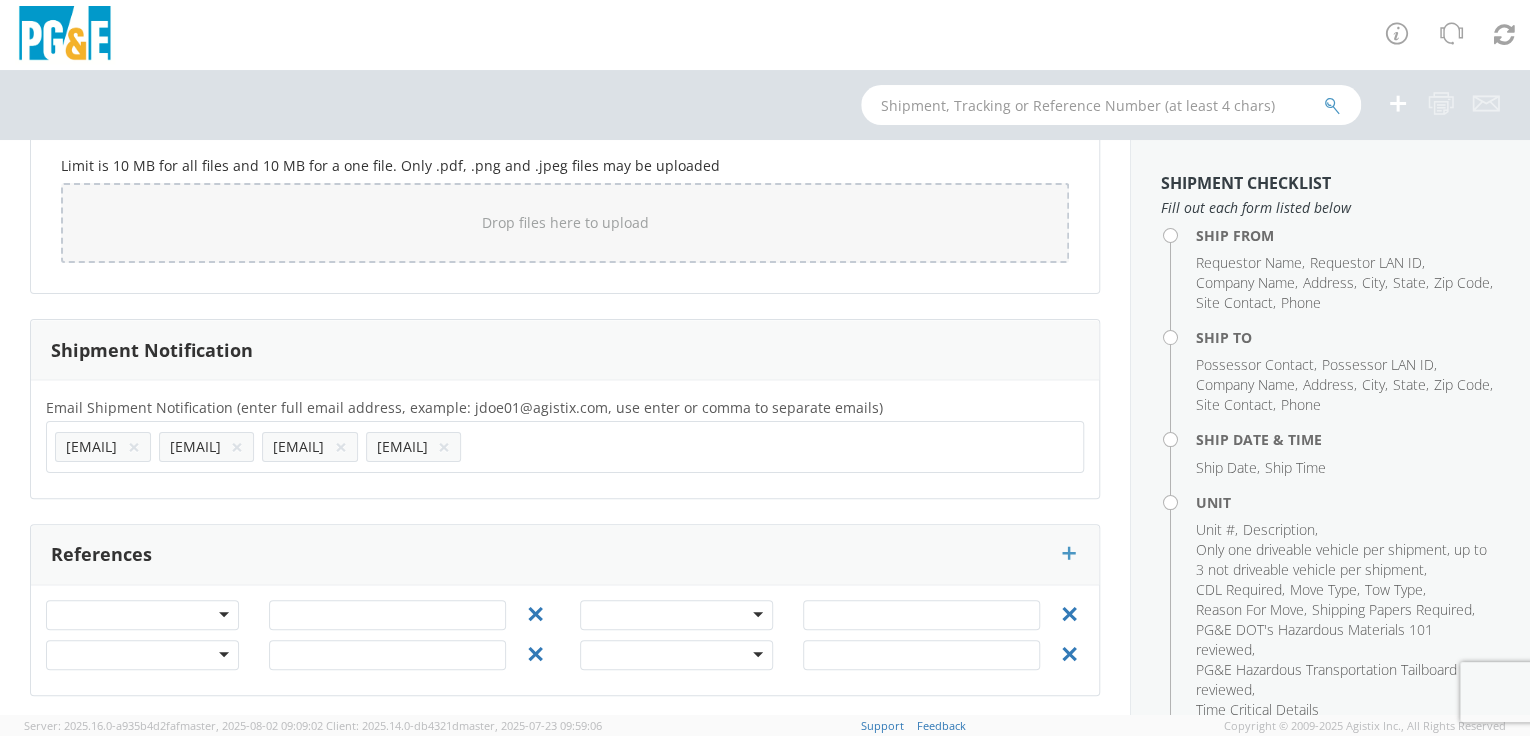 drag, startPoint x: 703, startPoint y: 452, endPoint x: 692, endPoint y: 448, distance: 11.7046995 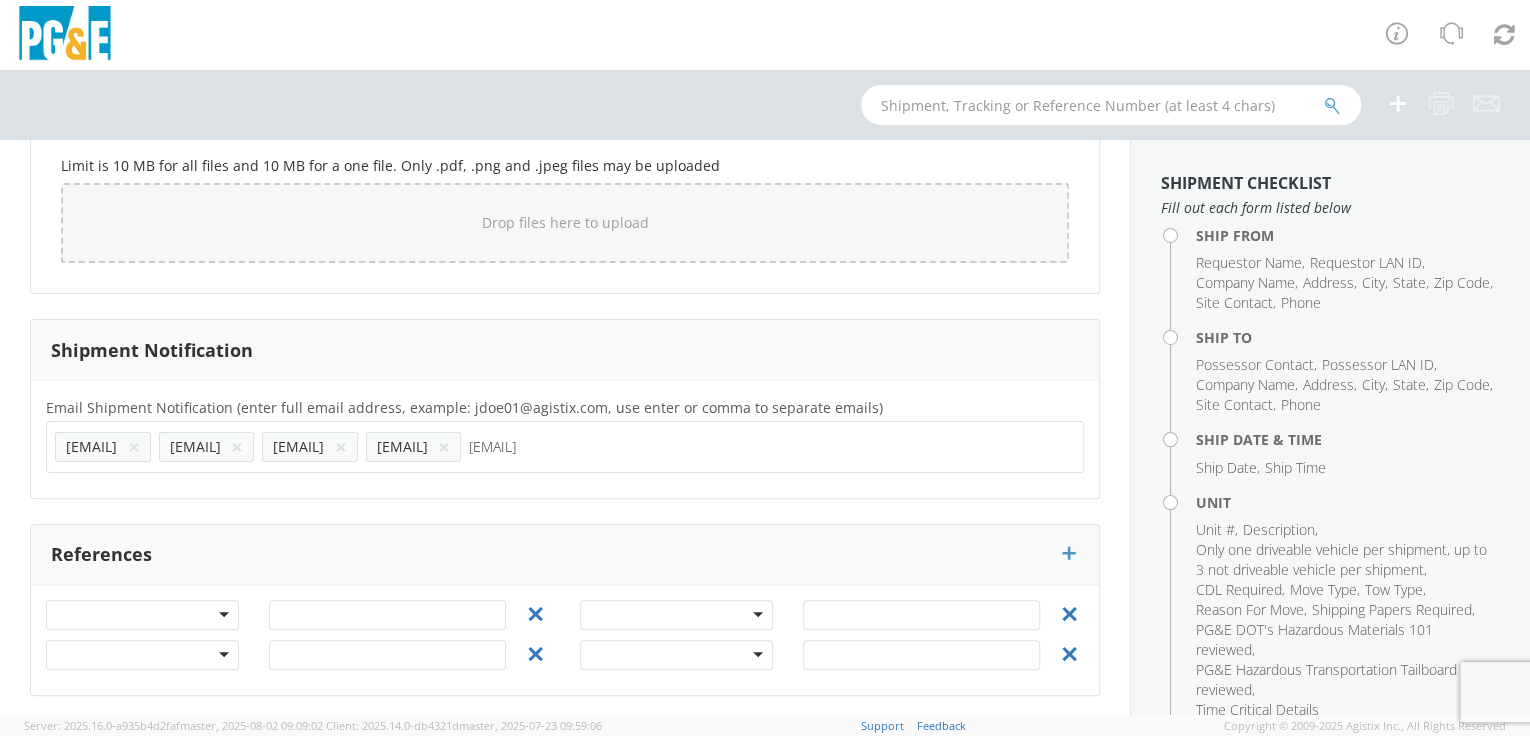 type on "[EMAIL]" 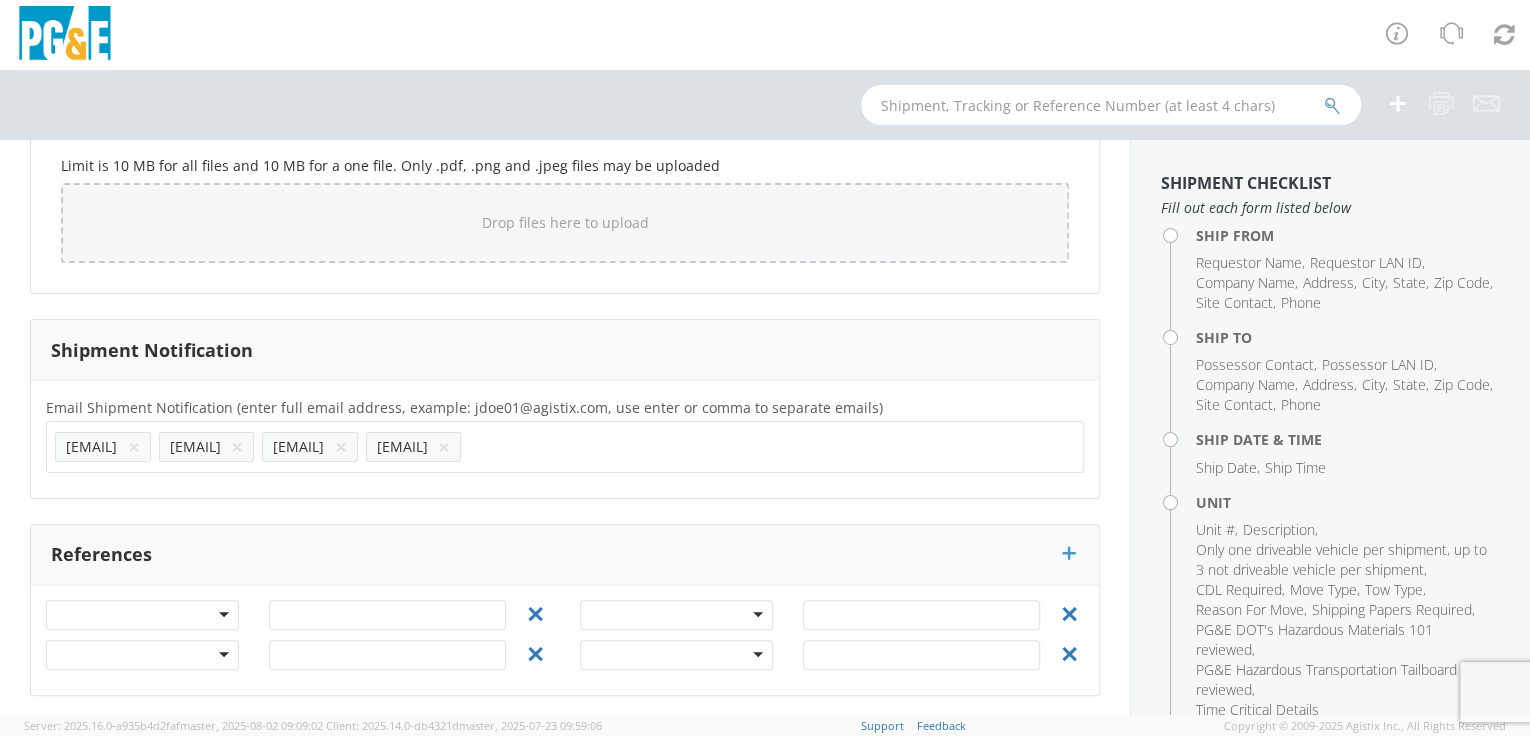 click on "Email Shipment Notification (enter full email address, example: jdoe01@agistix.com, use enter or comma to separate emails) * [EMAIL] × [EMAIL] × [EMAIL] × [EMAIL] × [EMAIL]" 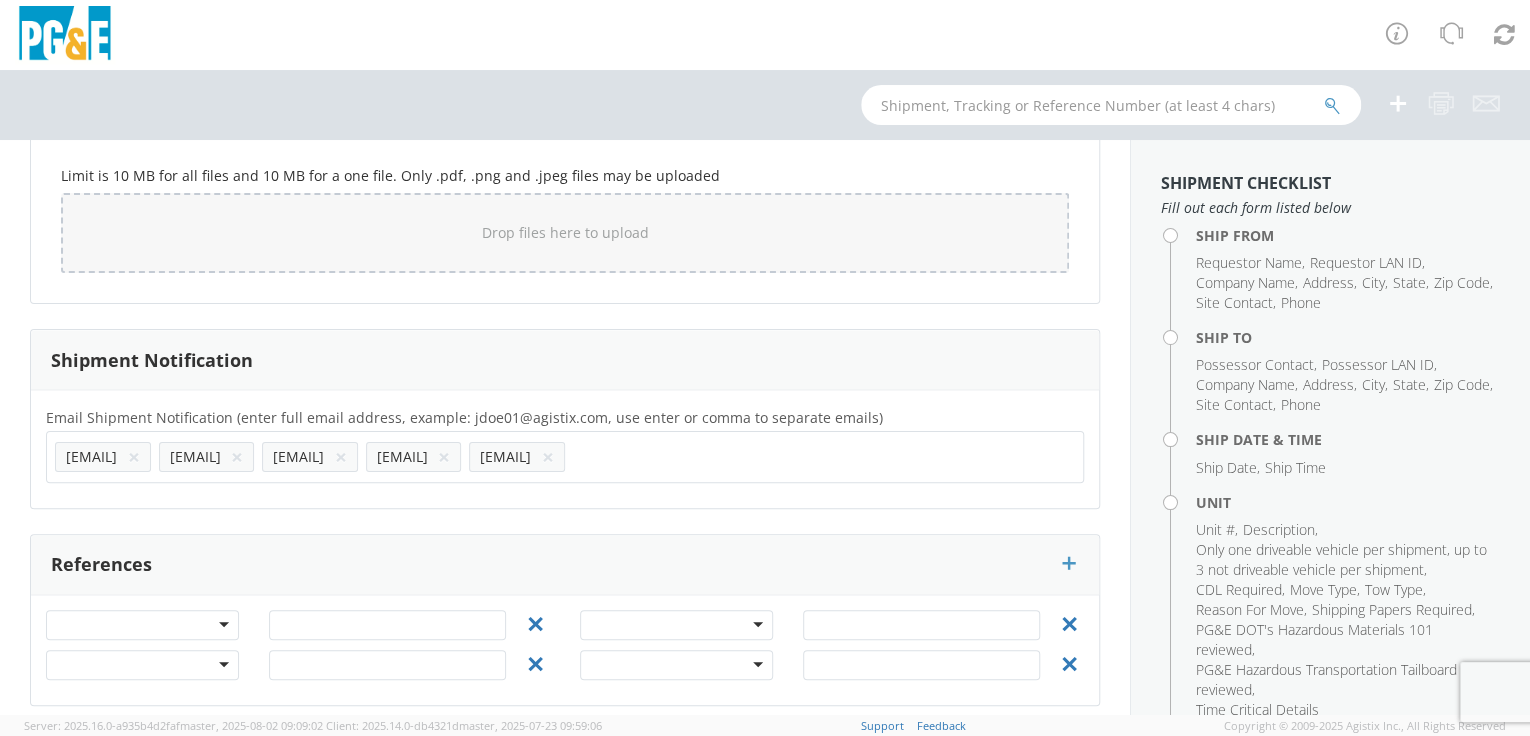 scroll, scrollTop: 1774, scrollLeft: 0, axis: vertical 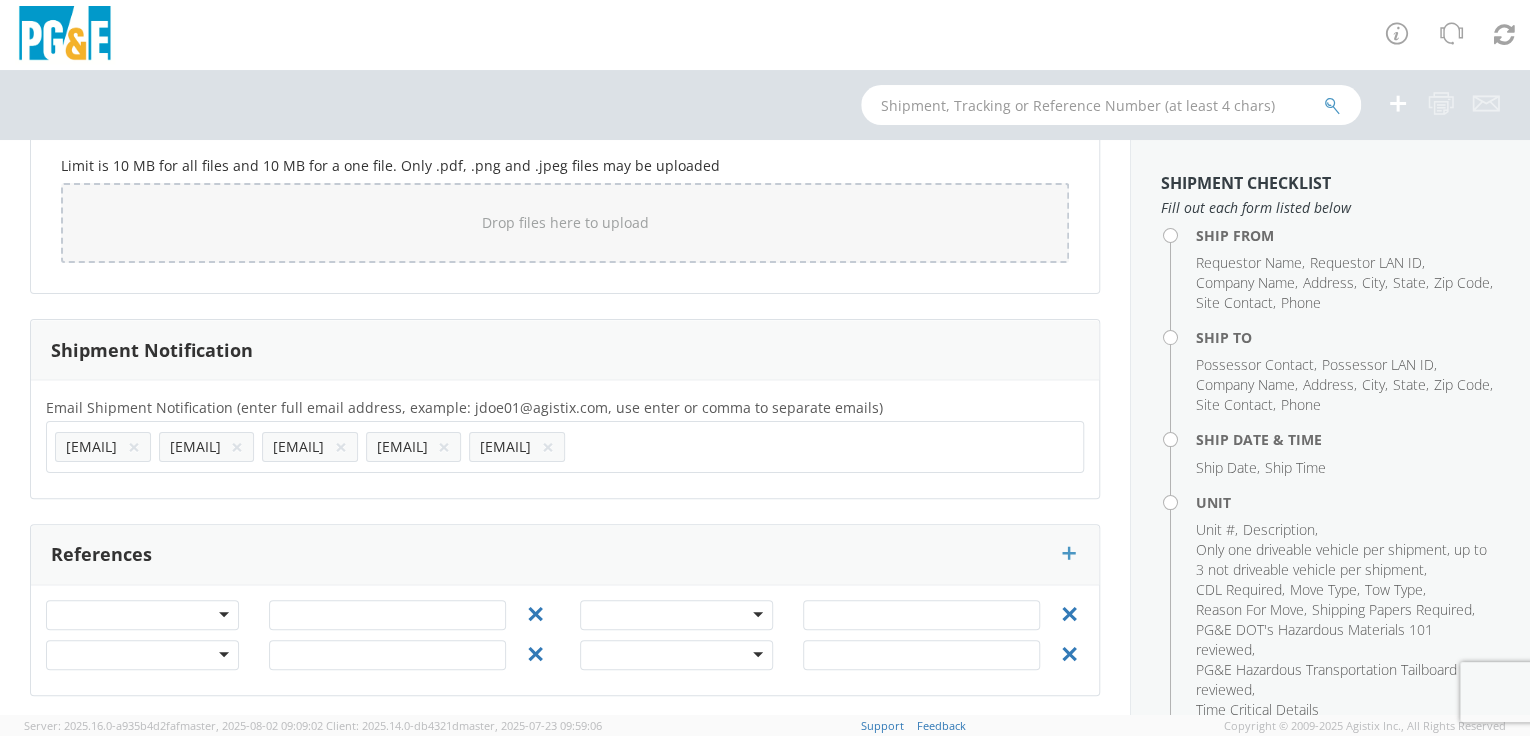 click 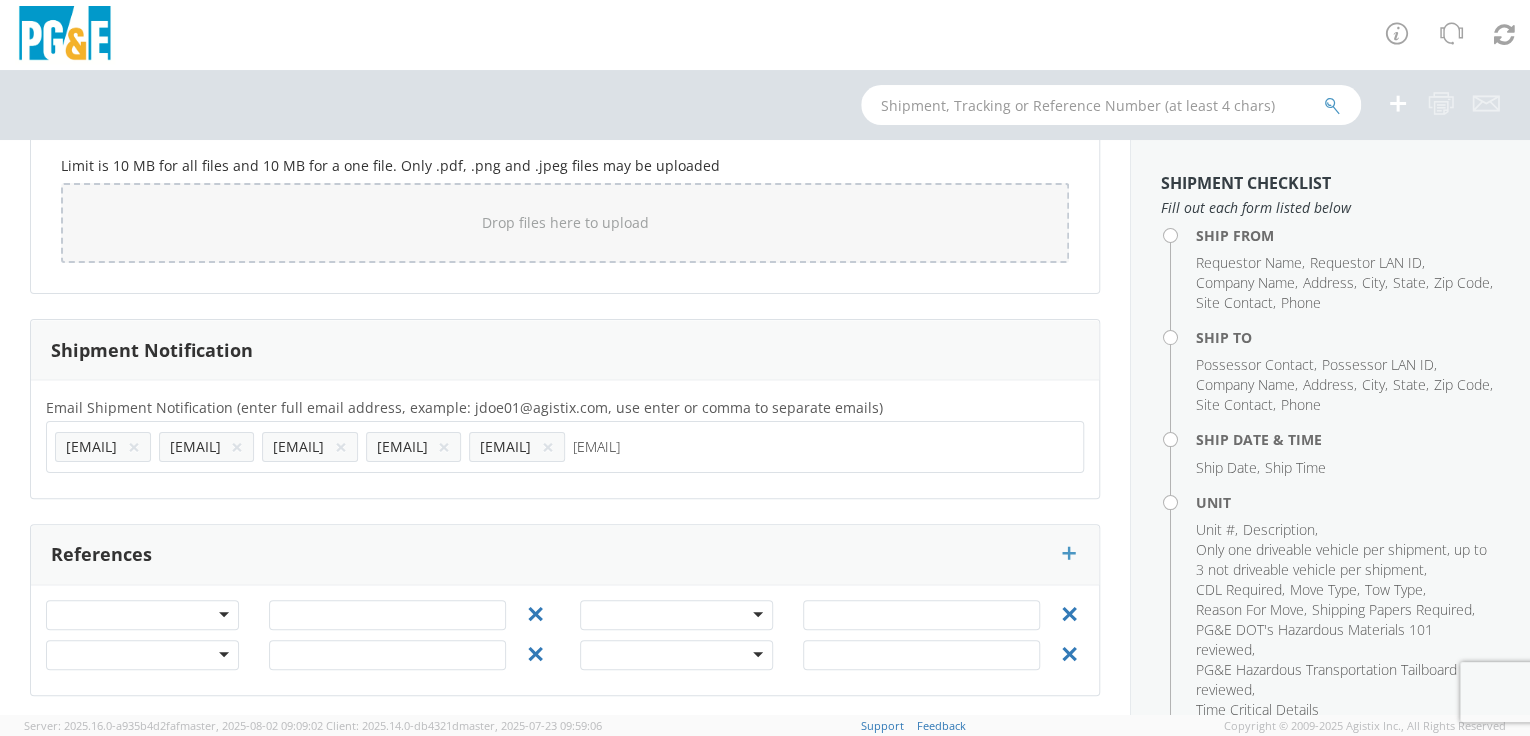 scroll, scrollTop: 0, scrollLeft: 1, axis: horizontal 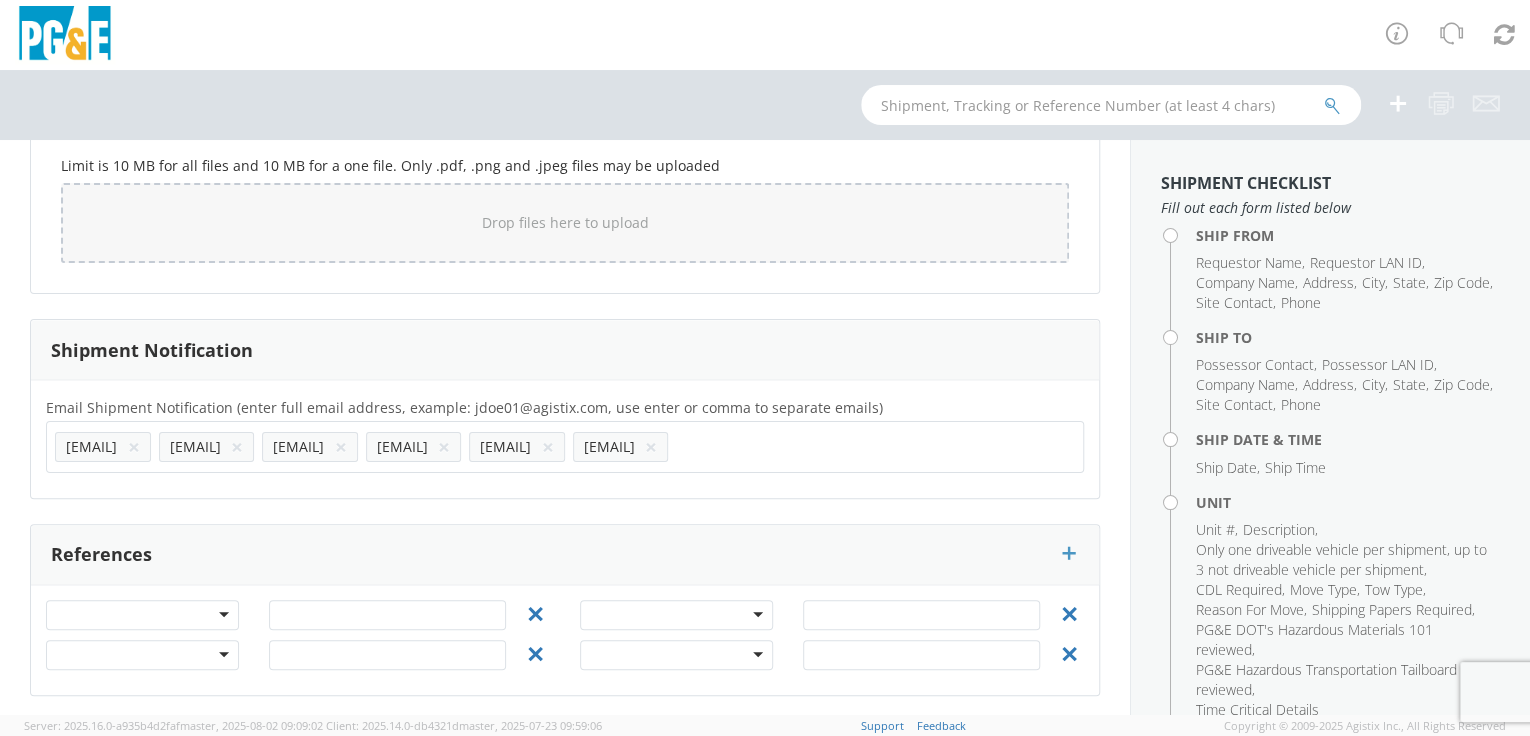 click on "Email Shipment Notification (enter full email address, example: jdoe01@agistix.com, use enter or comma to separate emails) * [EMAIL] × [EMAIL] × [EMAIL] × [EMAIL] × [EMAIL] × [EMAIL] × [EMAIL]" 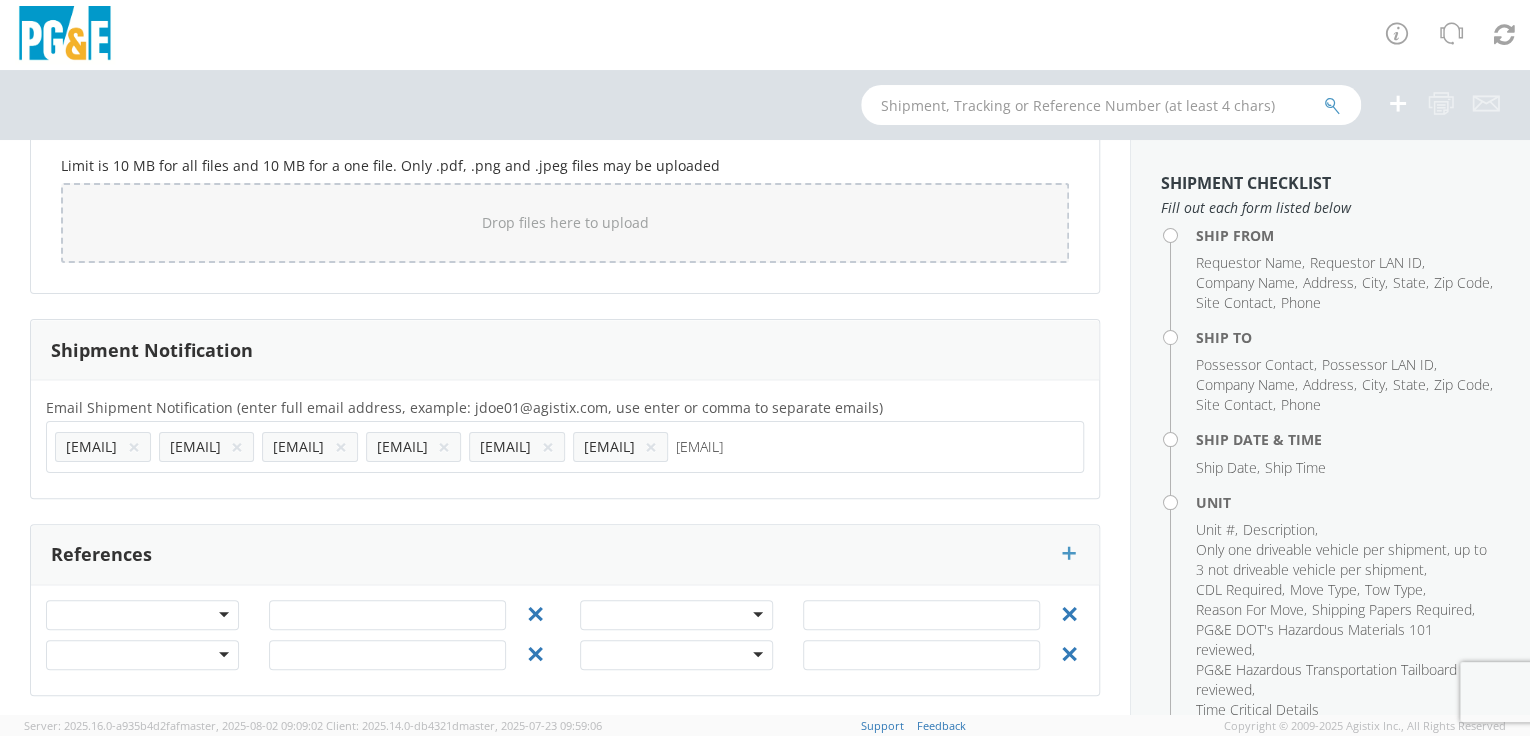 type on "[EMAIL]" 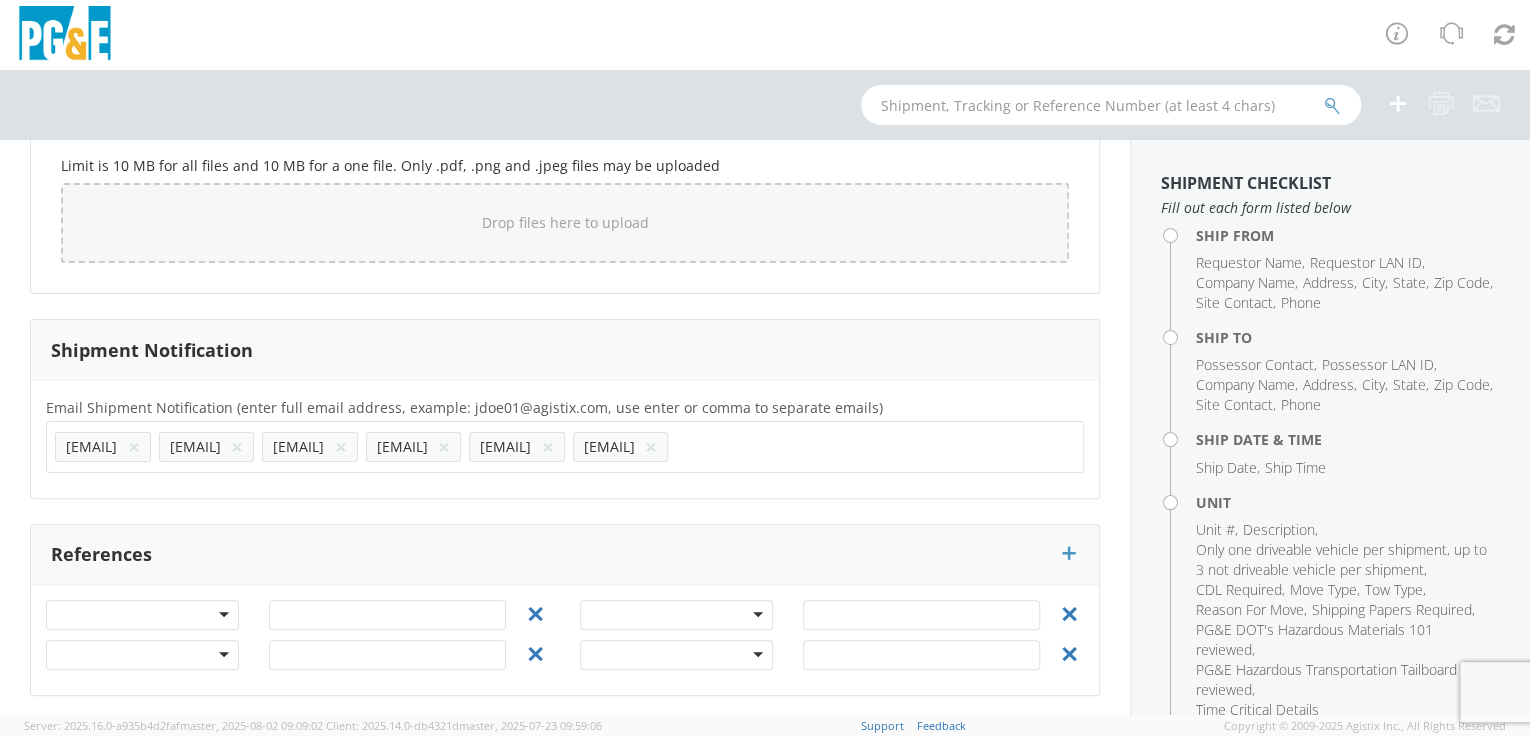 click on "Email Shipment Notification (enter full email address, example: jdoe01@agistix.com, use enter or comma to separate emails) * [EMAIL] × [EMAIL] × [EMAIL] × [EMAIL] × [EMAIL] × [EMAIL] × [EMAIL]" 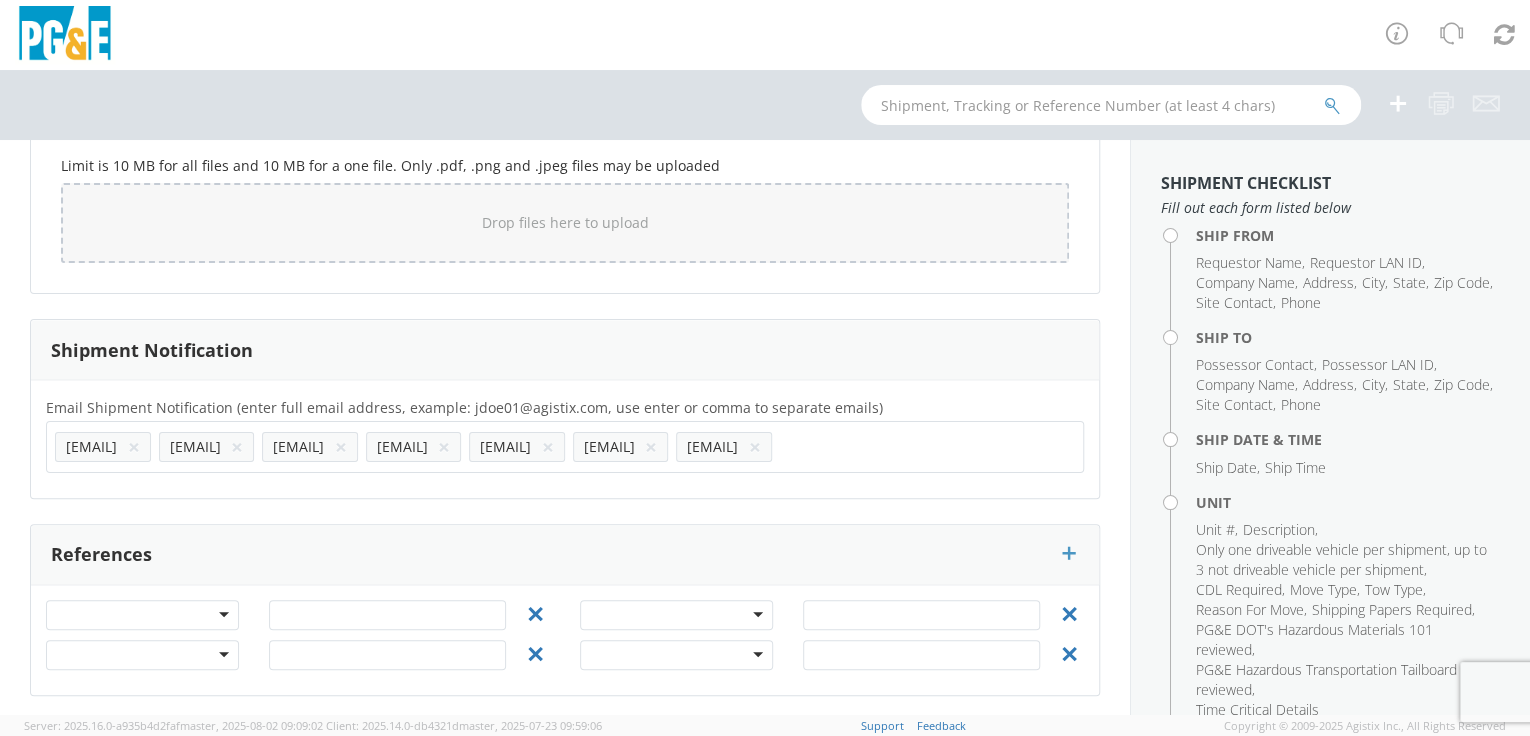 paste on "[EMAIL]" 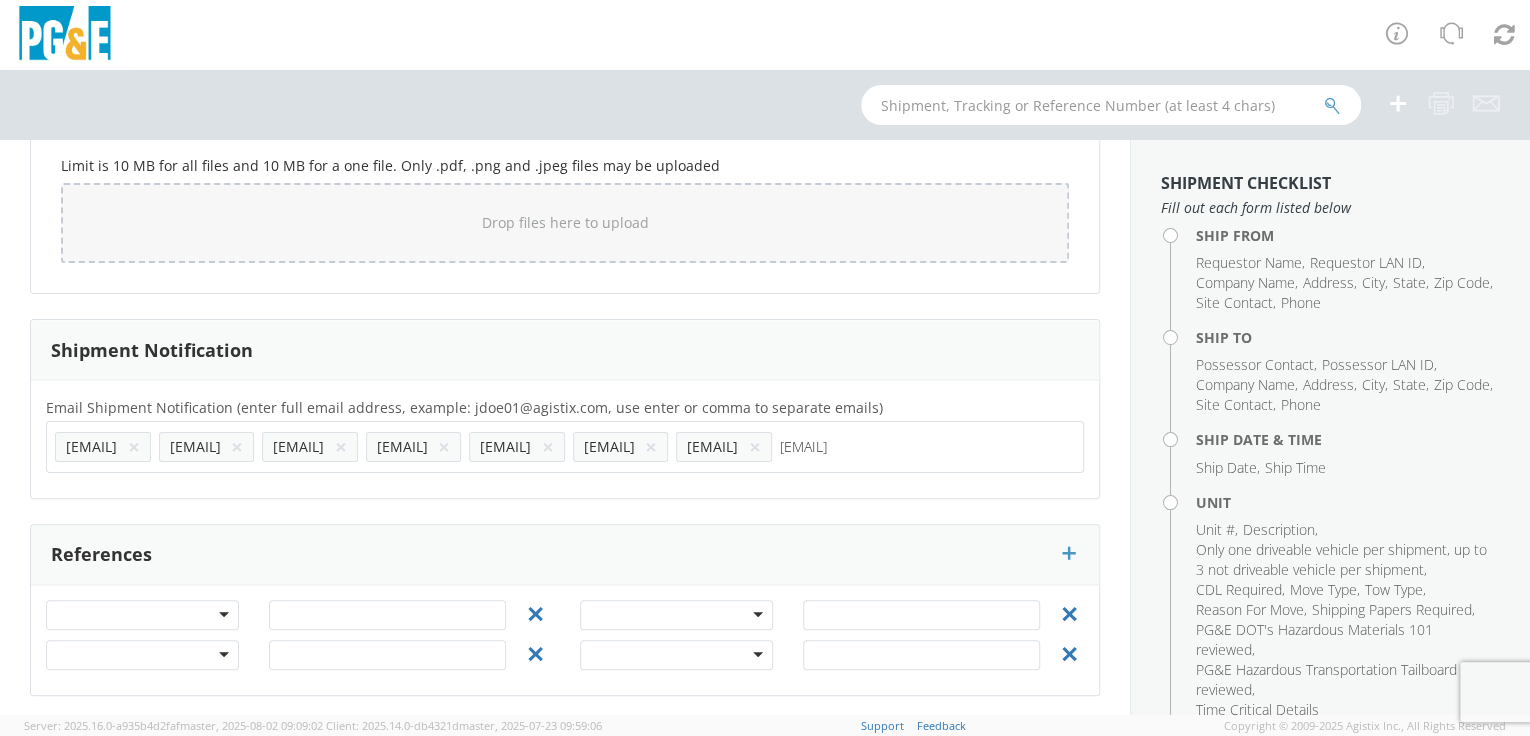 type on "[EMAIL]" 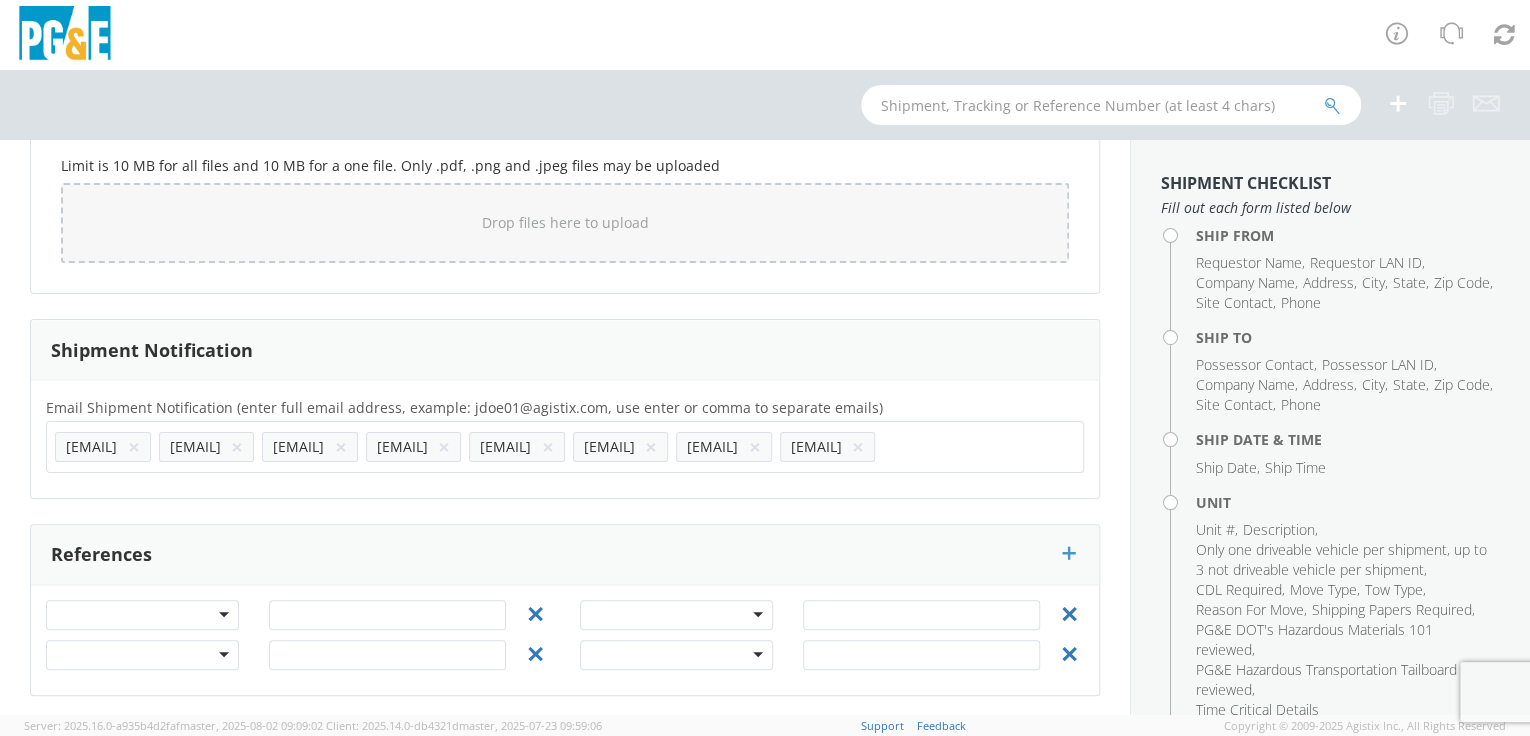 click on "Email Shipment Notification (enter full email address, example: jdoe01@agistix.com, use enter or comma to separate emails) * [EMAIL] × [EMAIL] × [EMAIL] × [EMAIL] × [EMAIL] × [EMAIL] × [EMAIL] × [EMAIL] × [EMAIL]" 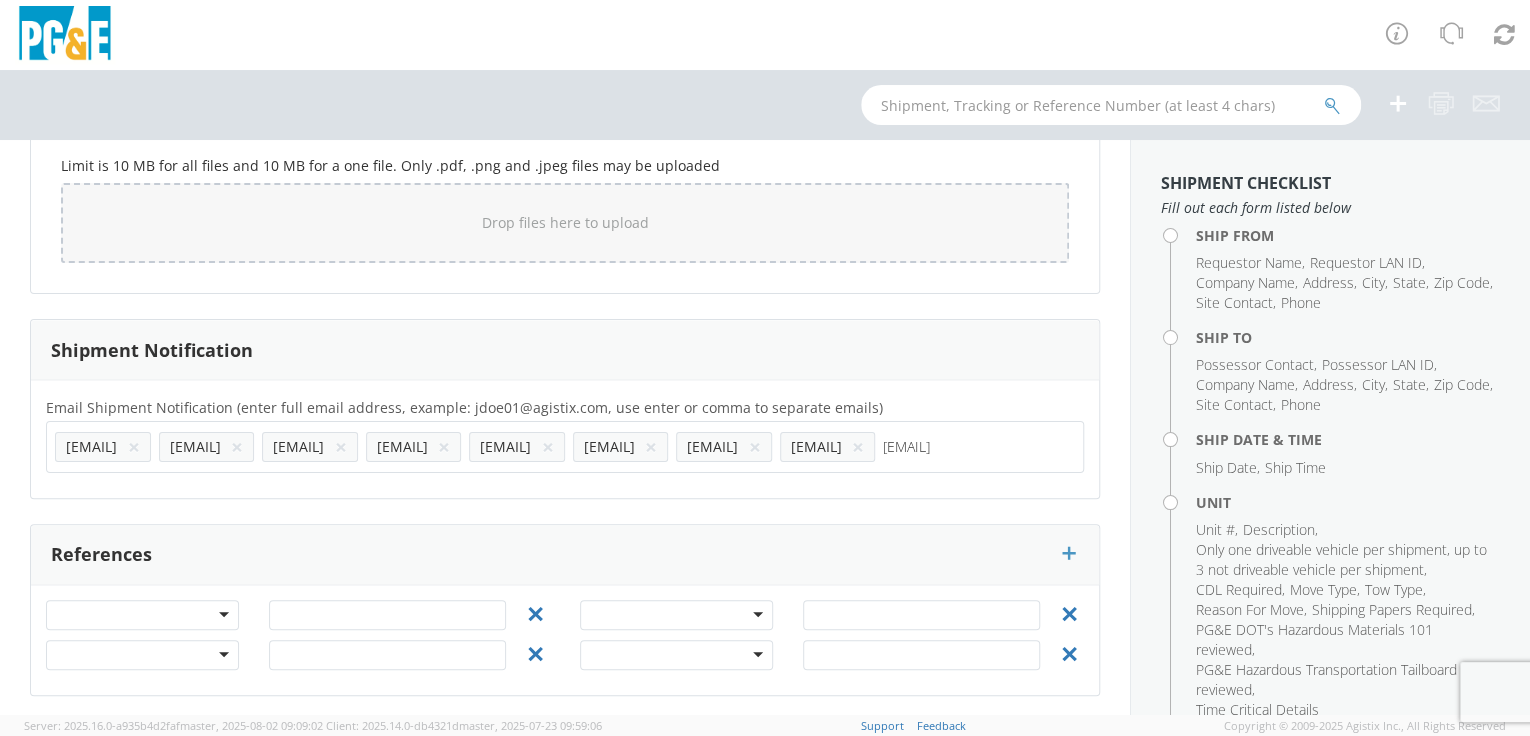 type on "[EMAIL]" 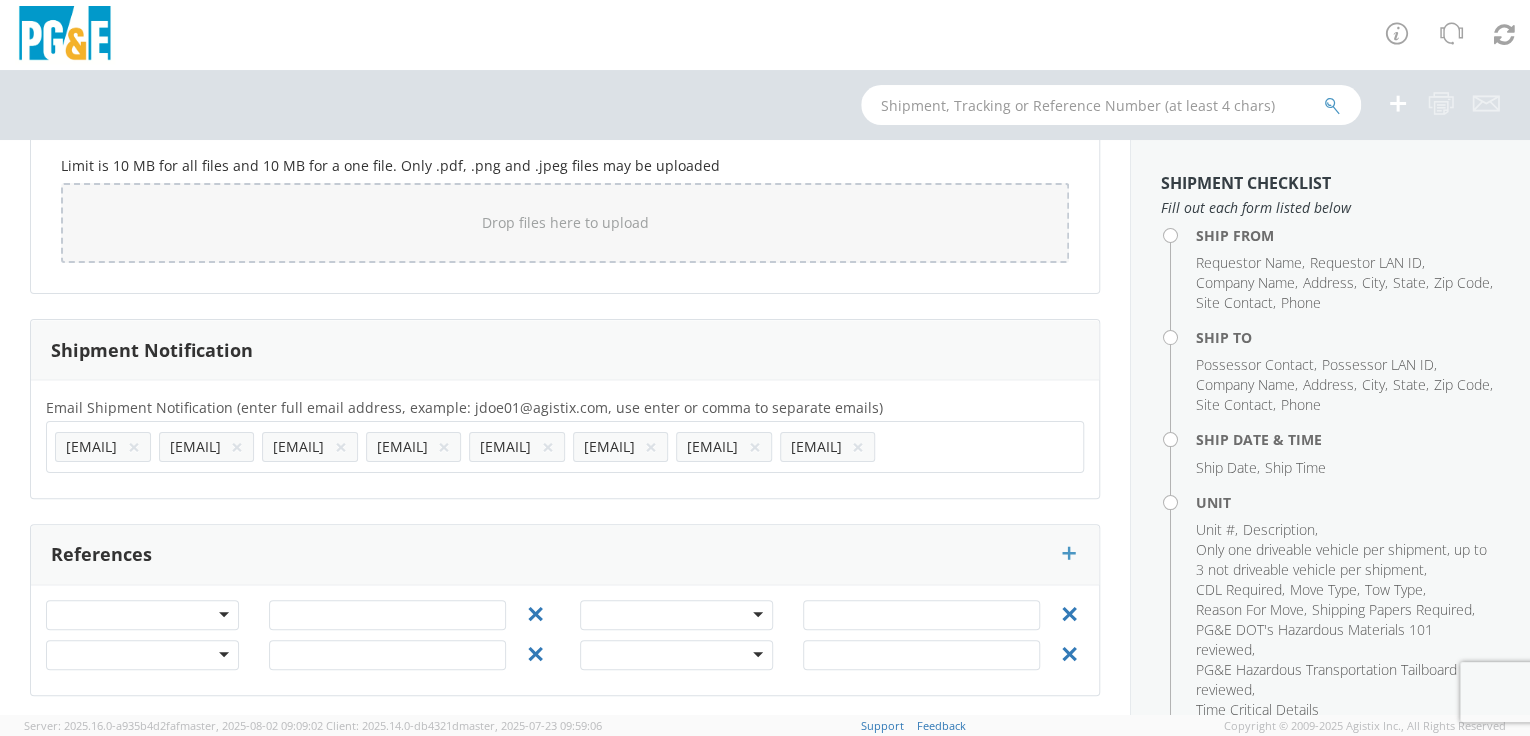 click on "Email Shipment Notification (enter full email address, example: jdoe01@agistix.com, use enter or comma to separate emails) * [EMAIL] × [EMAIL] × [EMAIL] × [EMAIL] × [EMAIL] × [EMAIL] × [EMAIL] × [EMAIL] × [EMAIL]" 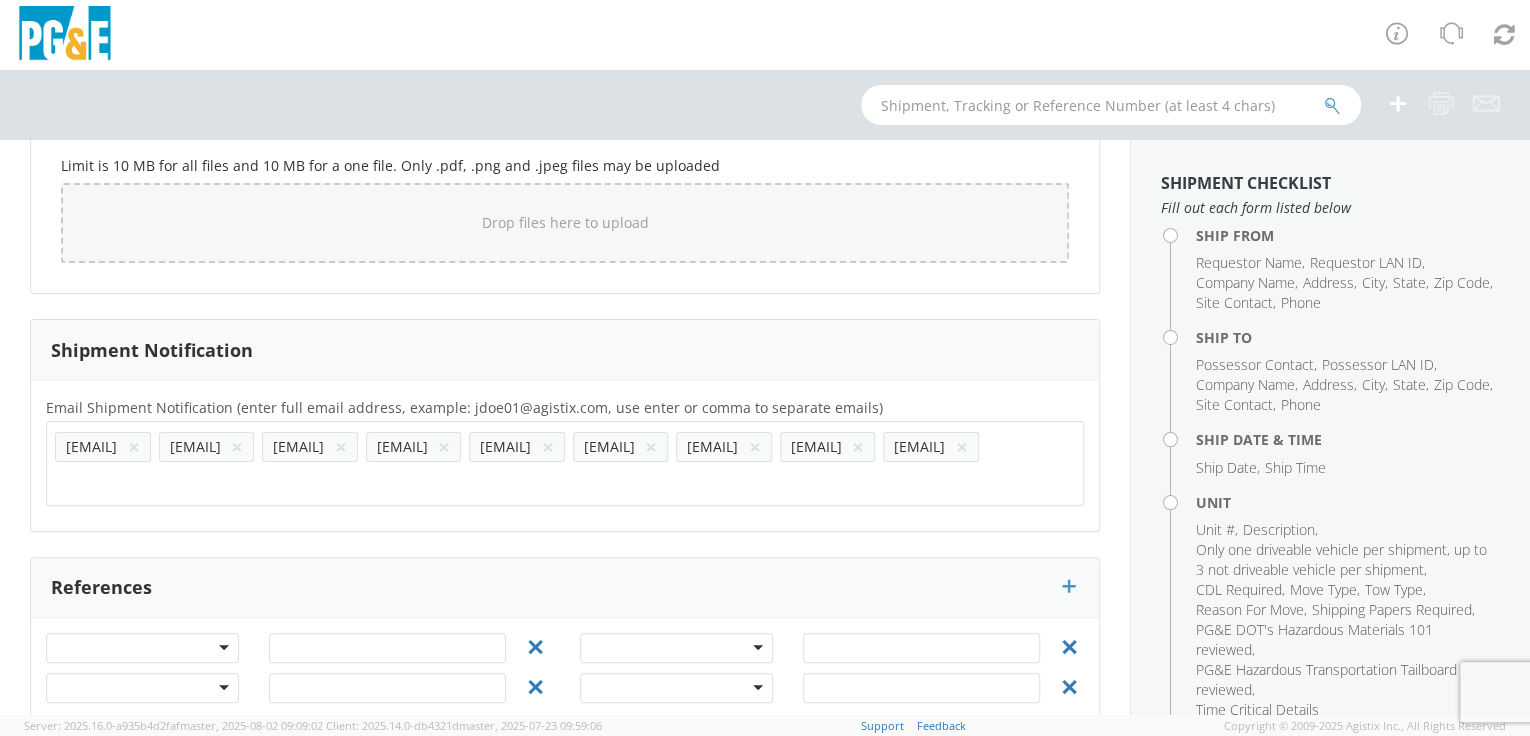 click 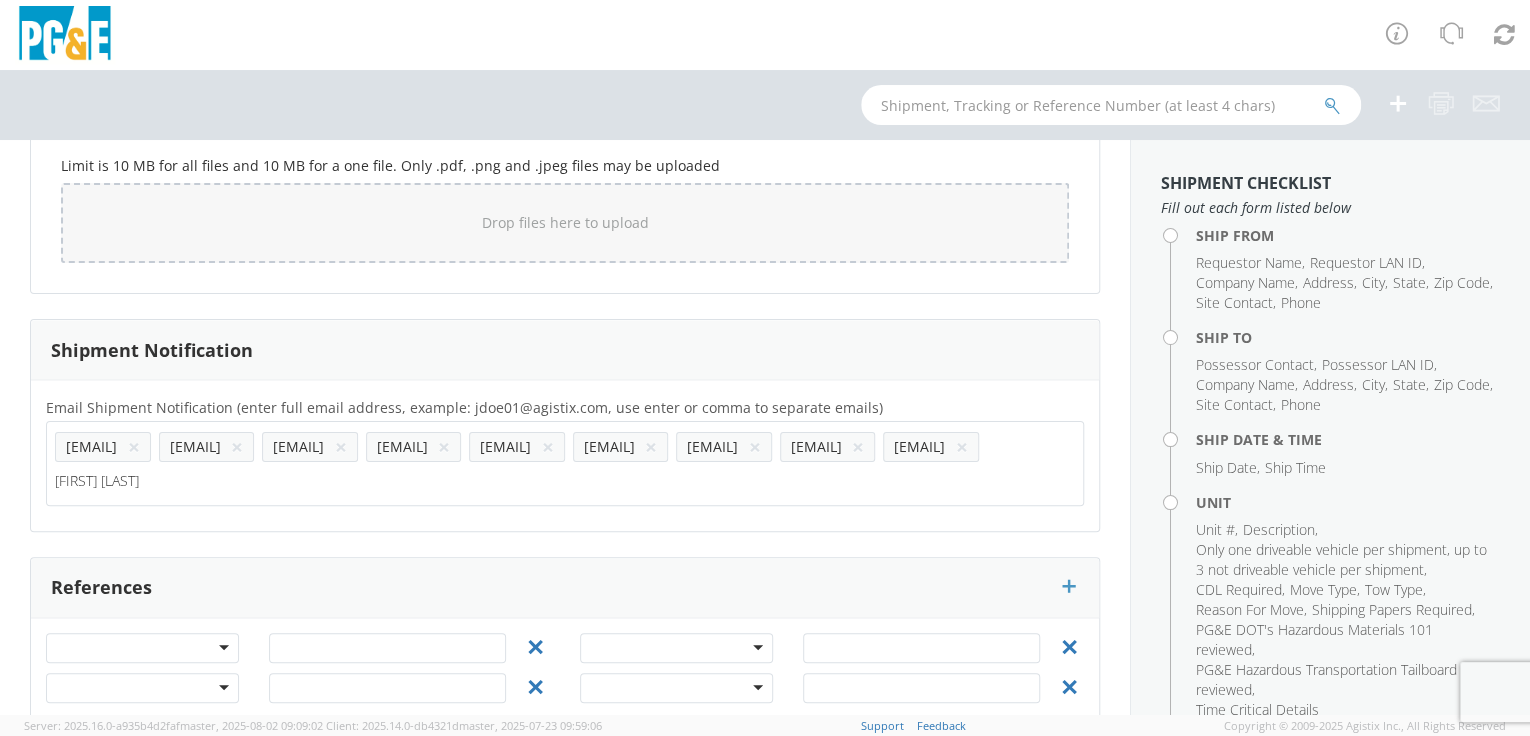 type on "[FIRST] [LAST]" 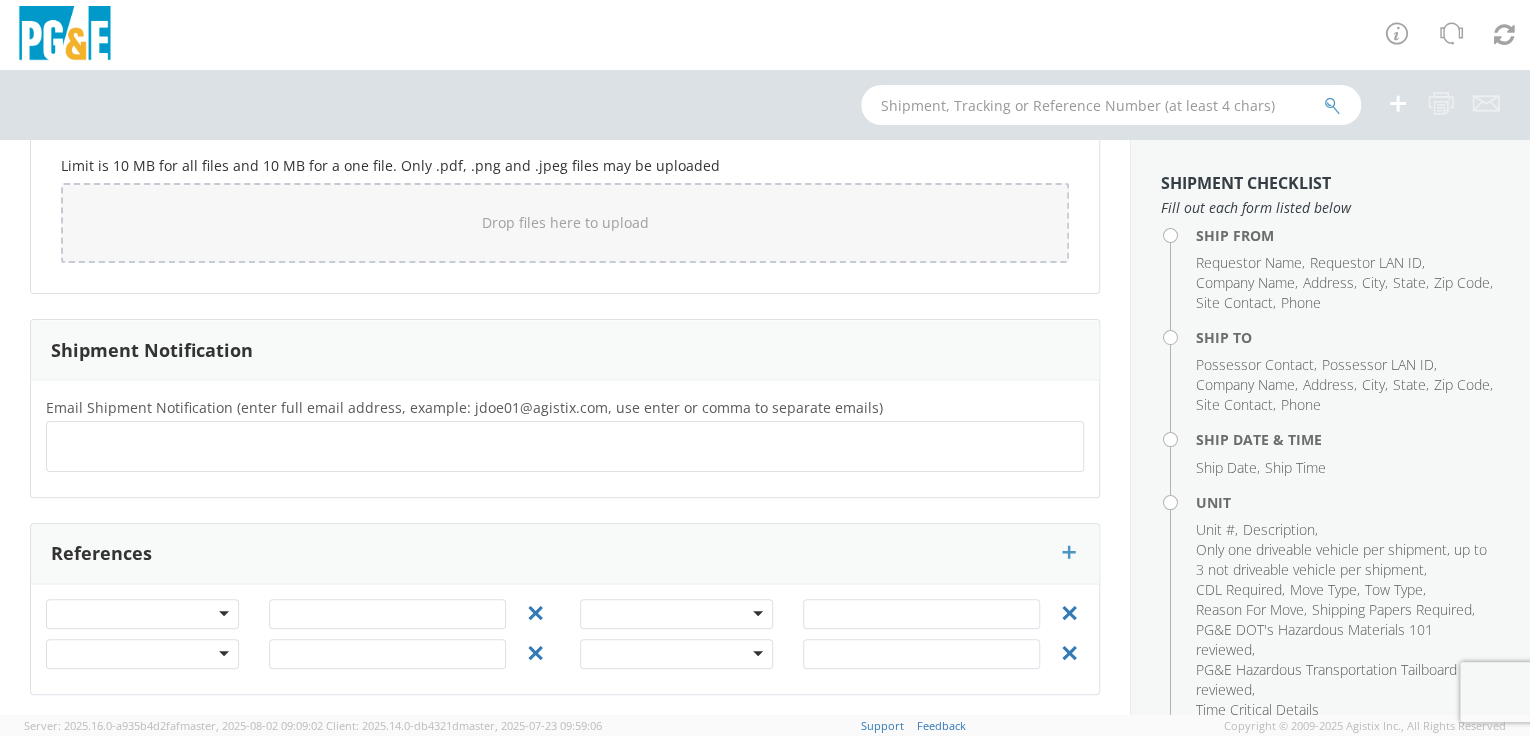 click on "Ship From Location Location * San Francisco Garage / SF Div SC Treat St Garage San Francisco Garage / SF Div SC Treat St Garage (OBSOLETE) BURNEY SC - GC TRAILER (OBSOLETE) BURNEY SC - HYDRO TRAILER (OBSOLETE) OROVILLE SC - OFFICE TRAILER Alameda Office All Others Alpine Sub Alta - Drum-Spaulding (FERC 2310) and Alta PH Alta SC American Truck and Trailer Angels Camp / Motherlode SC Antioch CSO Antioch Gas Operations HQ Antioch Sub Arcata - Jane's Creek Substation Atlantic Sub ATWATER SUBSTATION CAMPUS Auberry SC - Hydro HQ - DWLG Auburn CSO Auburn Regional SC Auburn SC Auburn SC - Engineering Building Avenal PO Box 129 Bahia Substation - Benicia Bakersfield - 3551 Pegasus Dr Bakersfield CSO Bakersfield Office Bakersfield SC - Garage Bakersfield Sub Balch Camp - HQ - FERC 175 Barton Sub Belle Haven Sub Bellevue Sub Bellota Sub Belmont SC - Garage Belmont Sub Benicia Office & Warehouse Benton Sub Berkeley CSO Bethany Compressor Station Bolinas Substation" at bounding box center [565, -413] 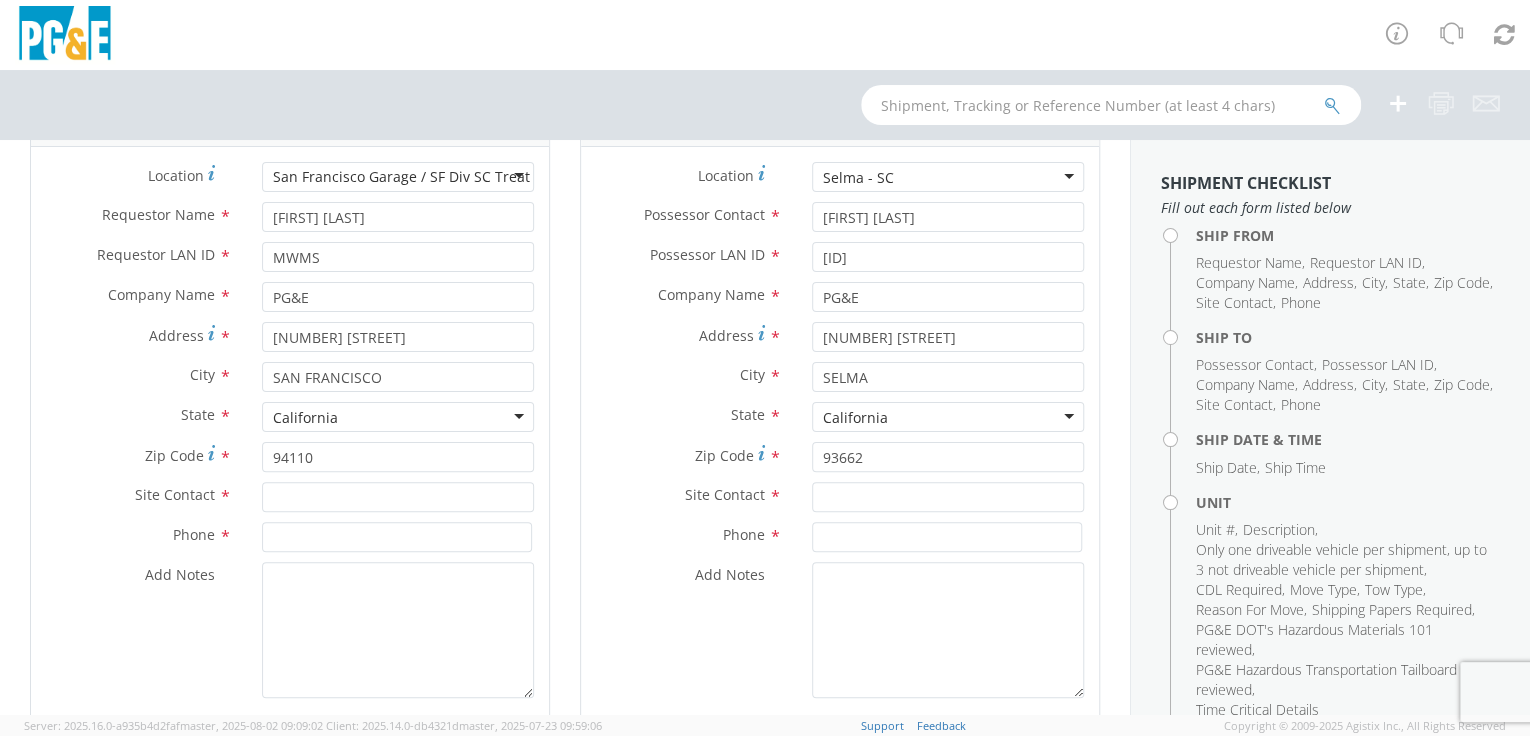 scroll, scrollTop: 0, scrollLeft: 0, axis: both 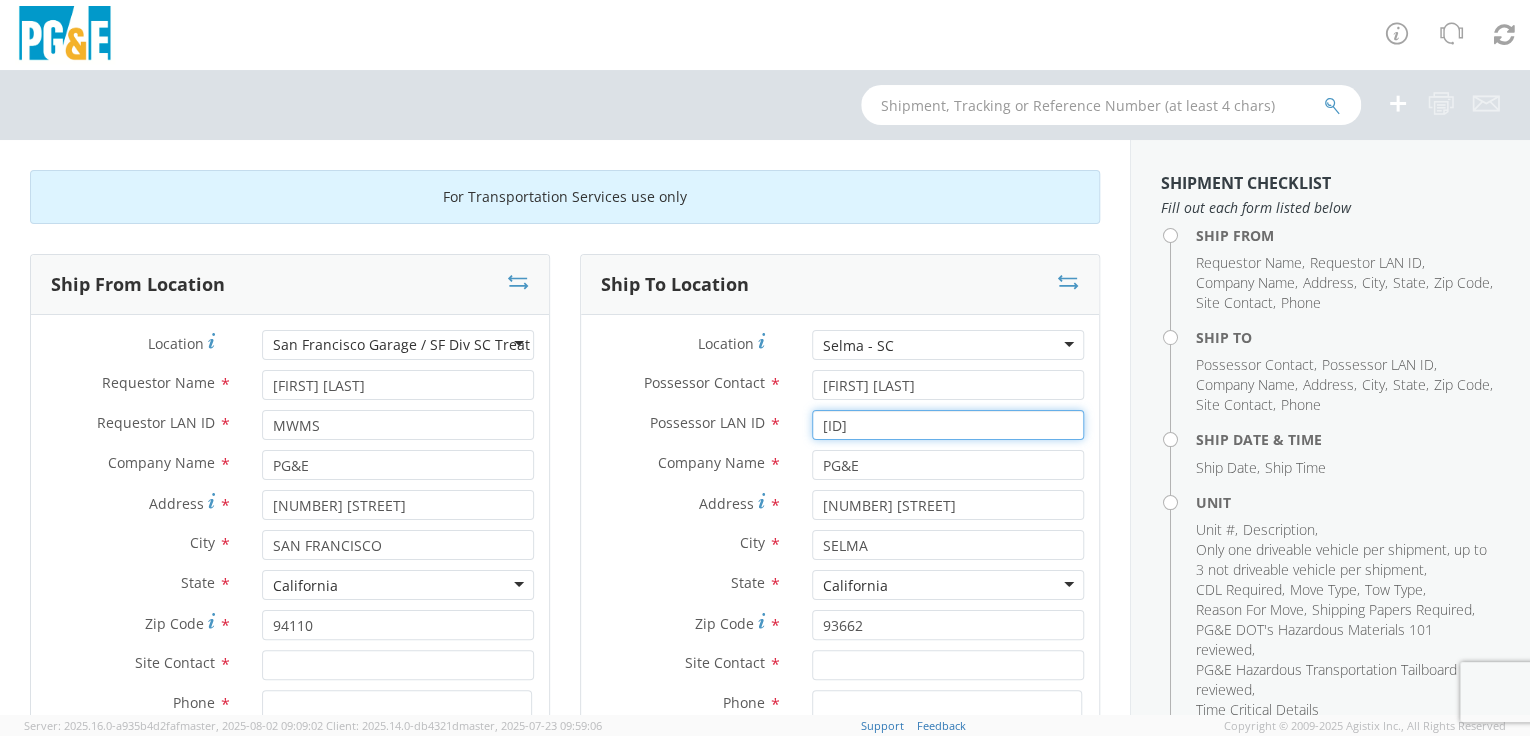 drag, startPoint x: 856, startPoint y: 424, endPoint x: 825, endPoint y: 425, distance: 31.016125 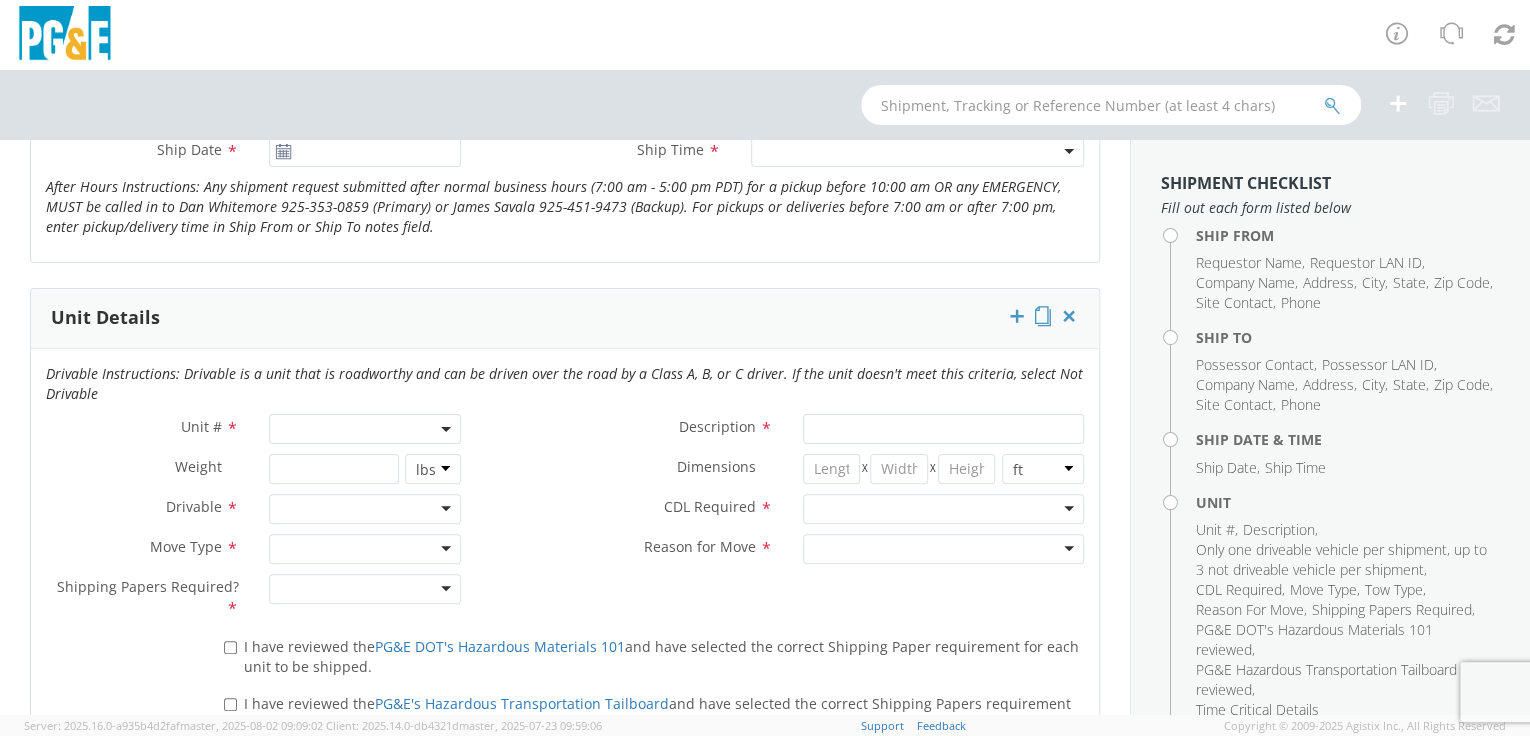 scroll, scrollTop: 1774, scrollLeft: 0, axis: vertical 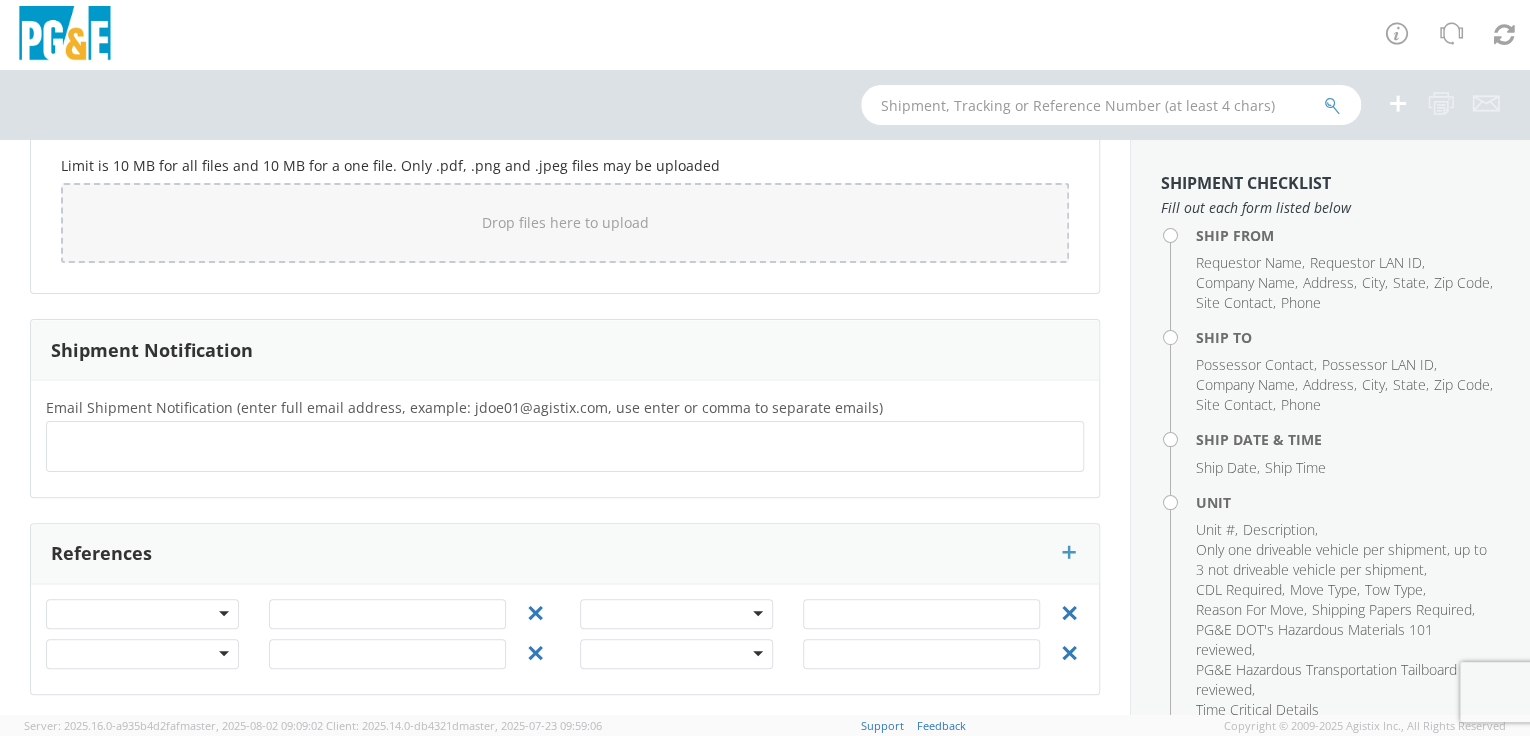 paste on "[ID]" 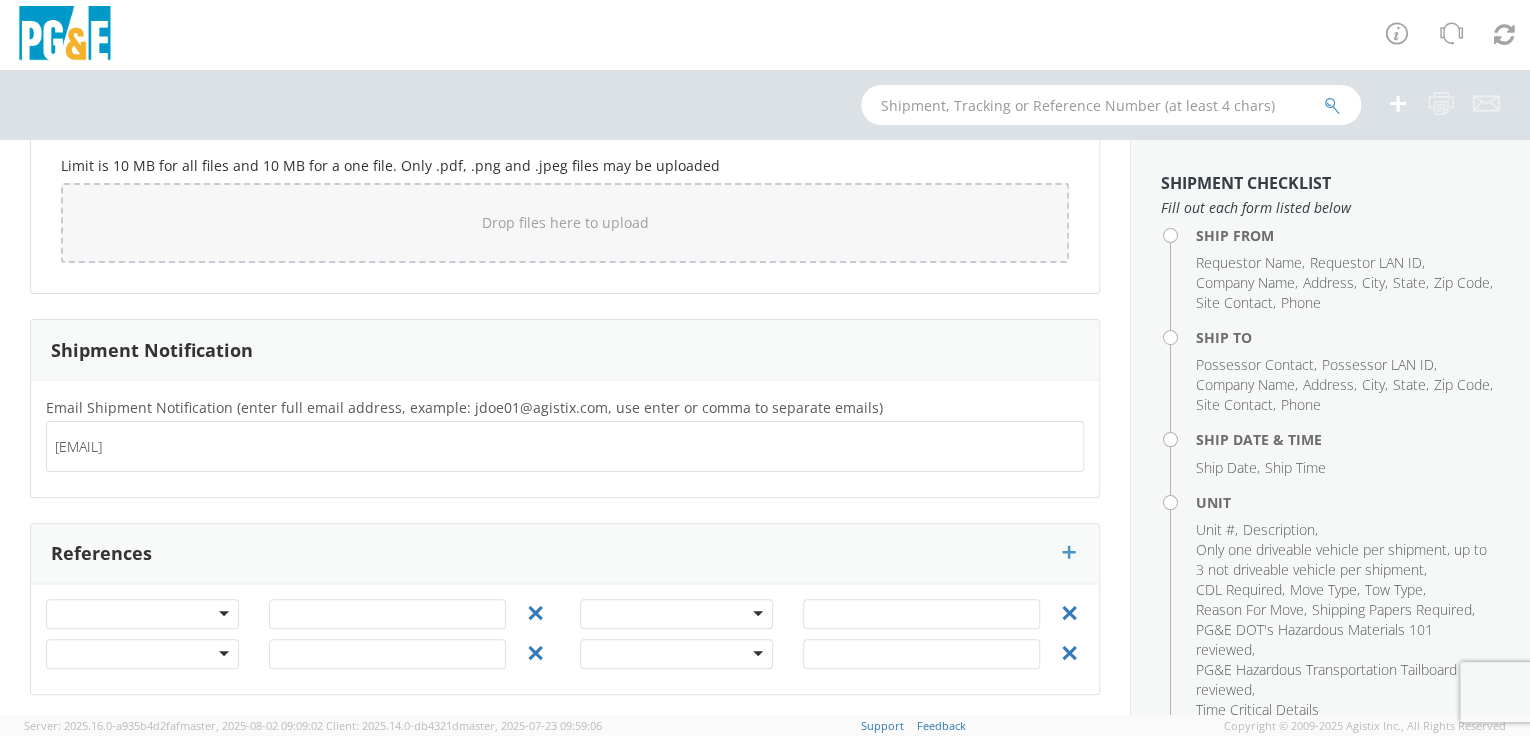 type on "[EMAIL]" 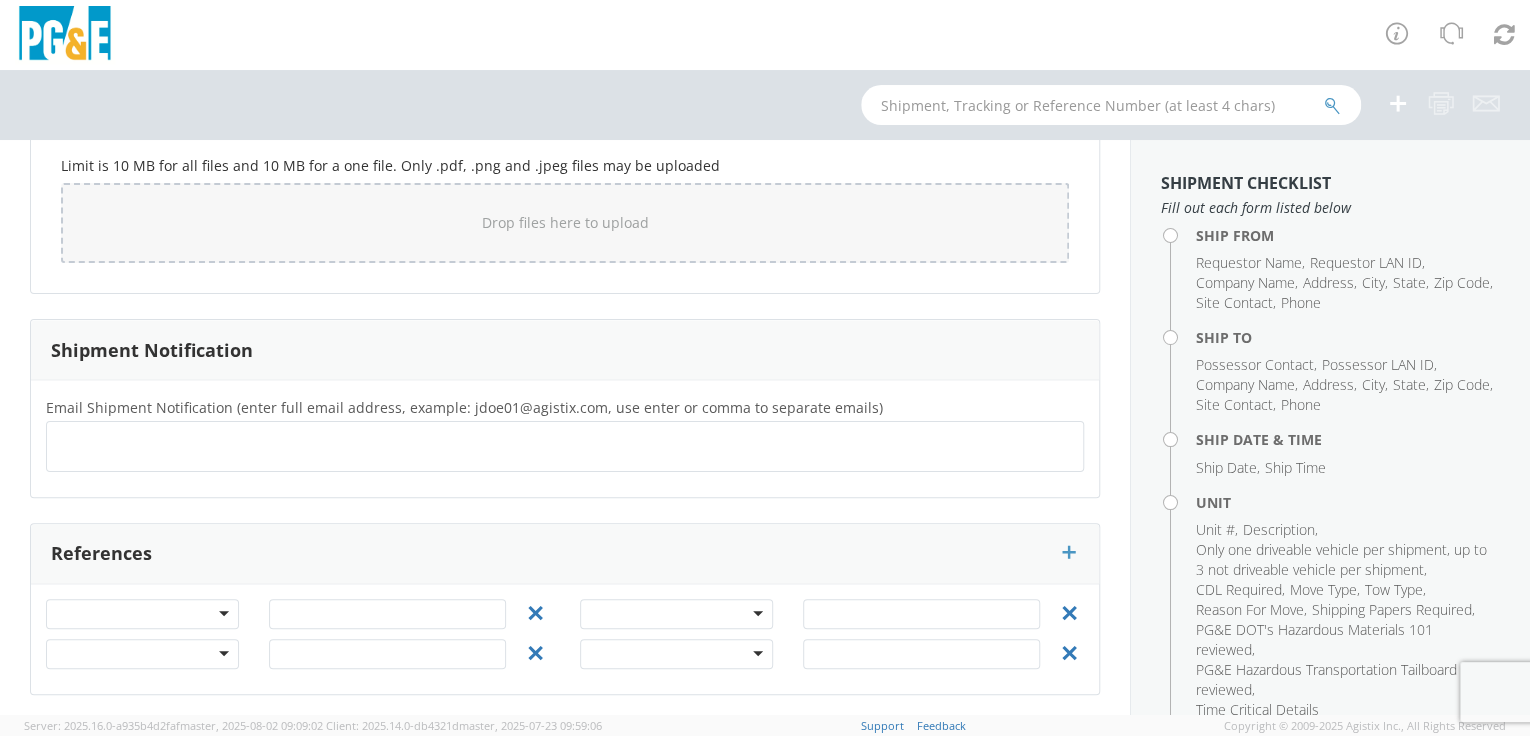 click on "Email Shipment Notification (enter full email address, example: jdoe01@agistix.com, use enter or comma to separate emails) * [EMAIL]" 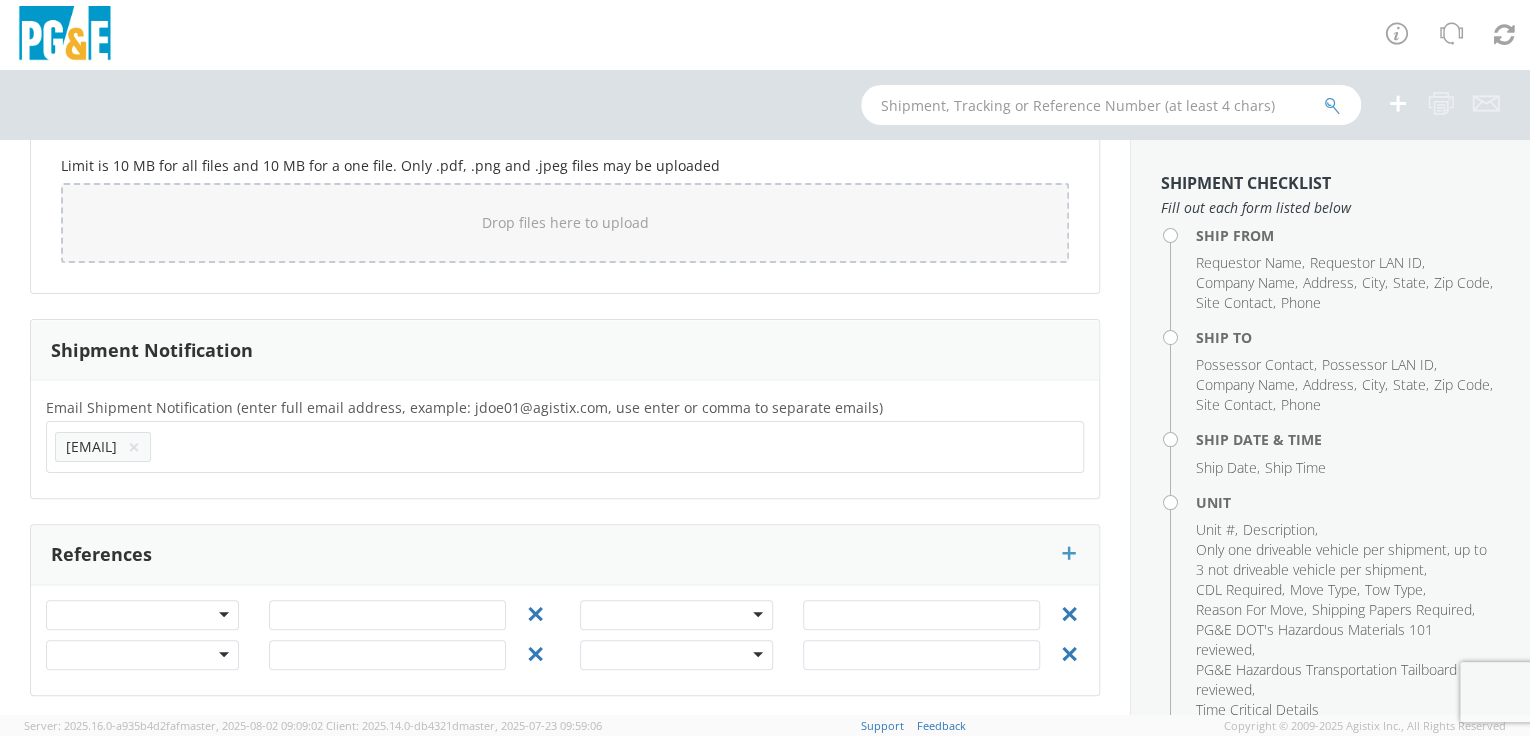 click 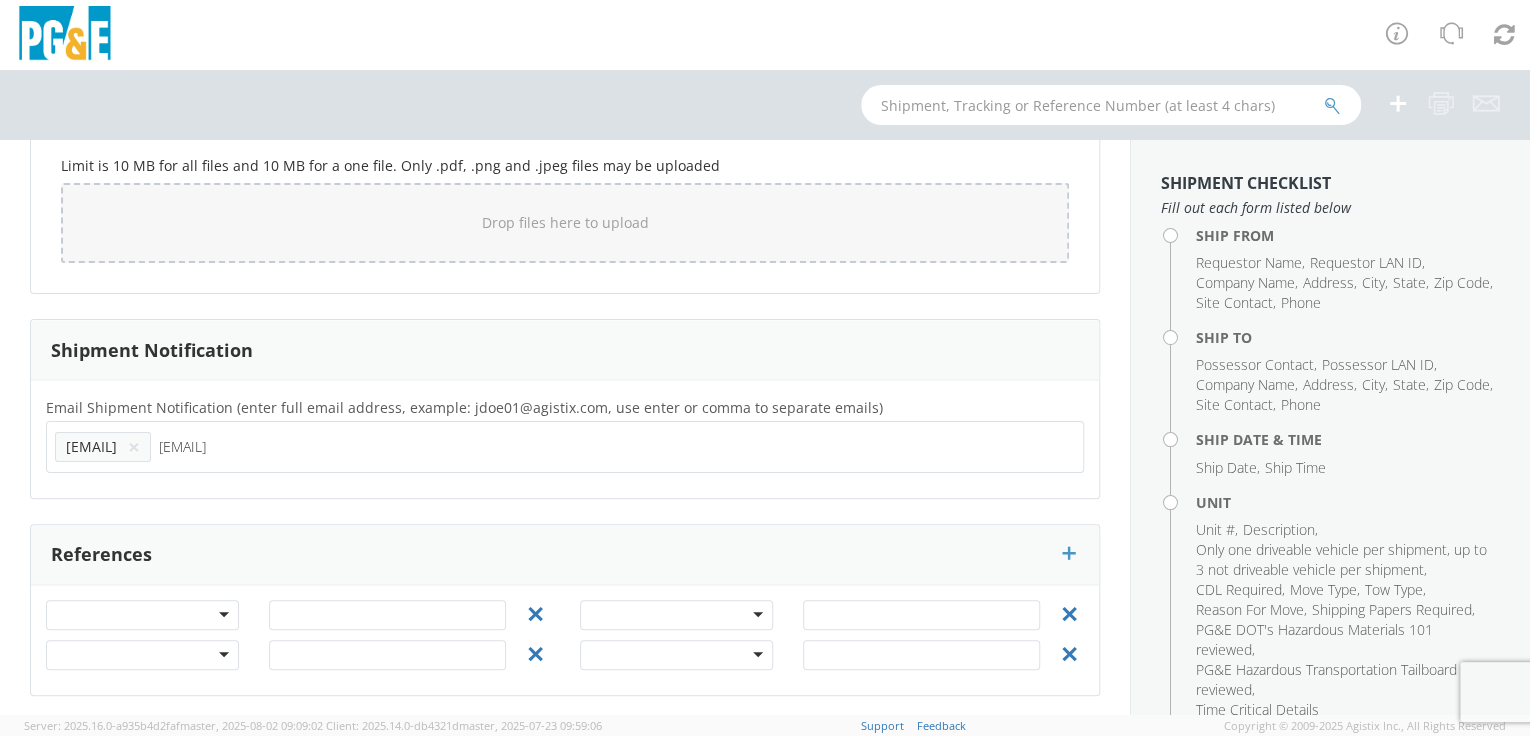 type on "[EMAIL]" 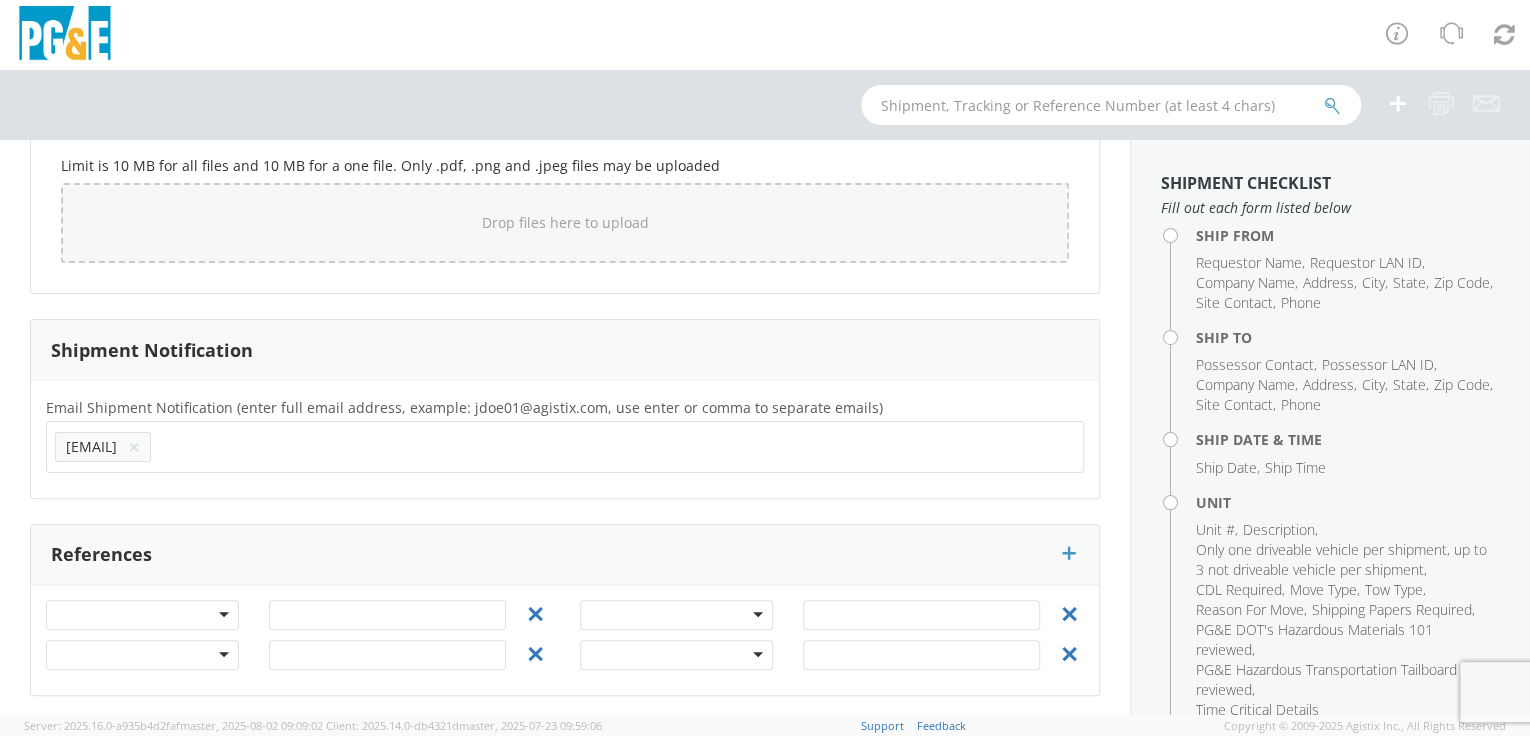 click on "Email Shipment Notification (enter full email address, example: jdoe01@agistix.com, use enter or comma to separate emails) * [EMAIL] × [EMAIL]" 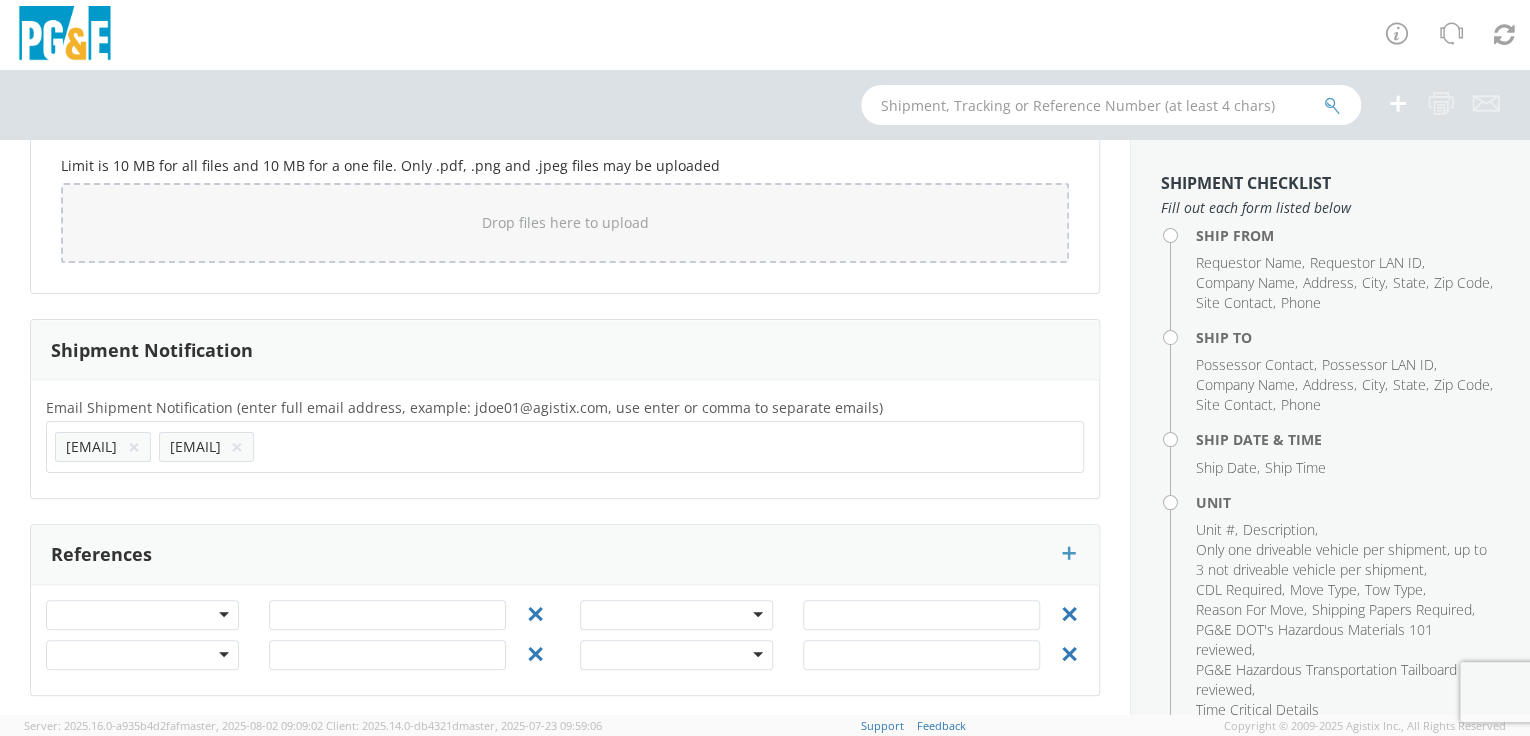 click 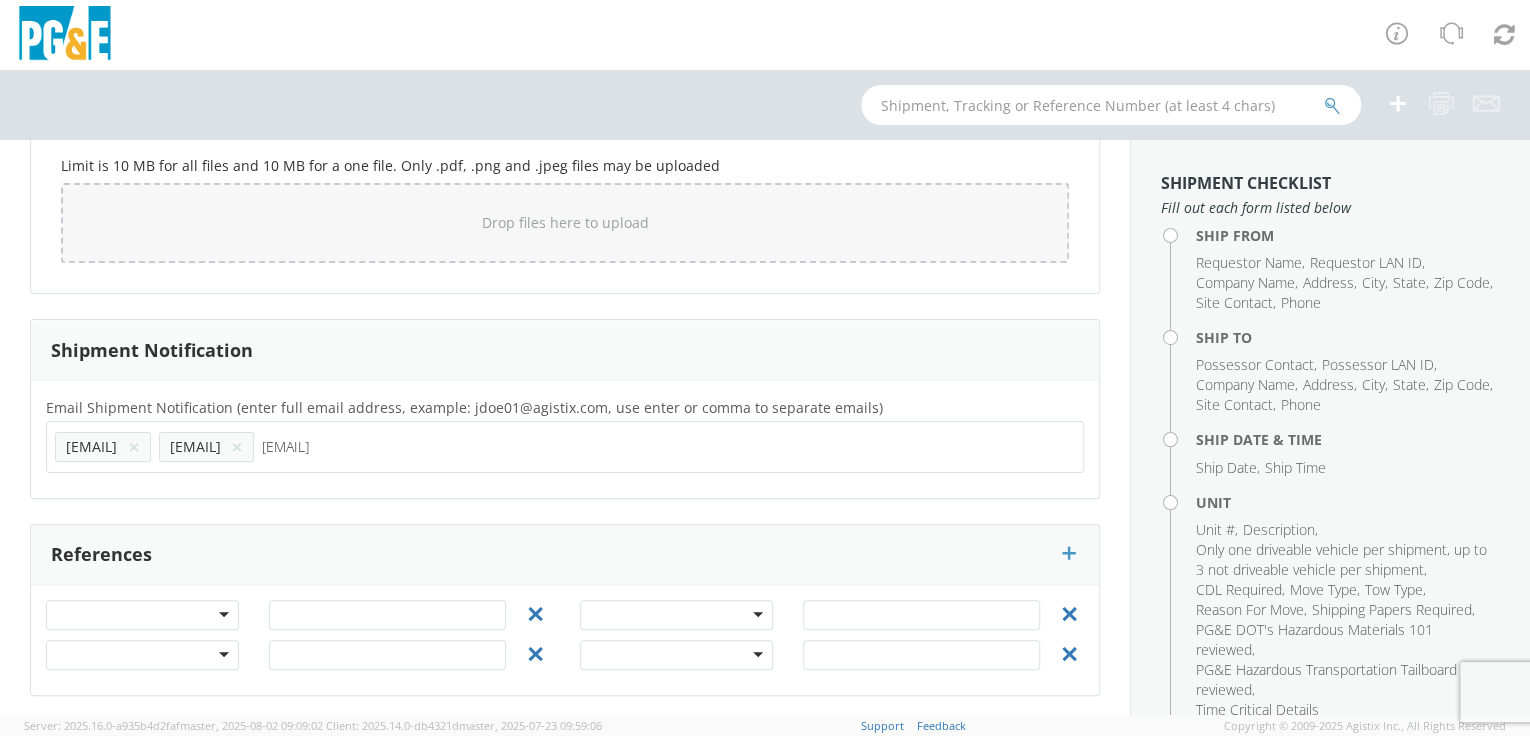 type on "[EMAIL]" 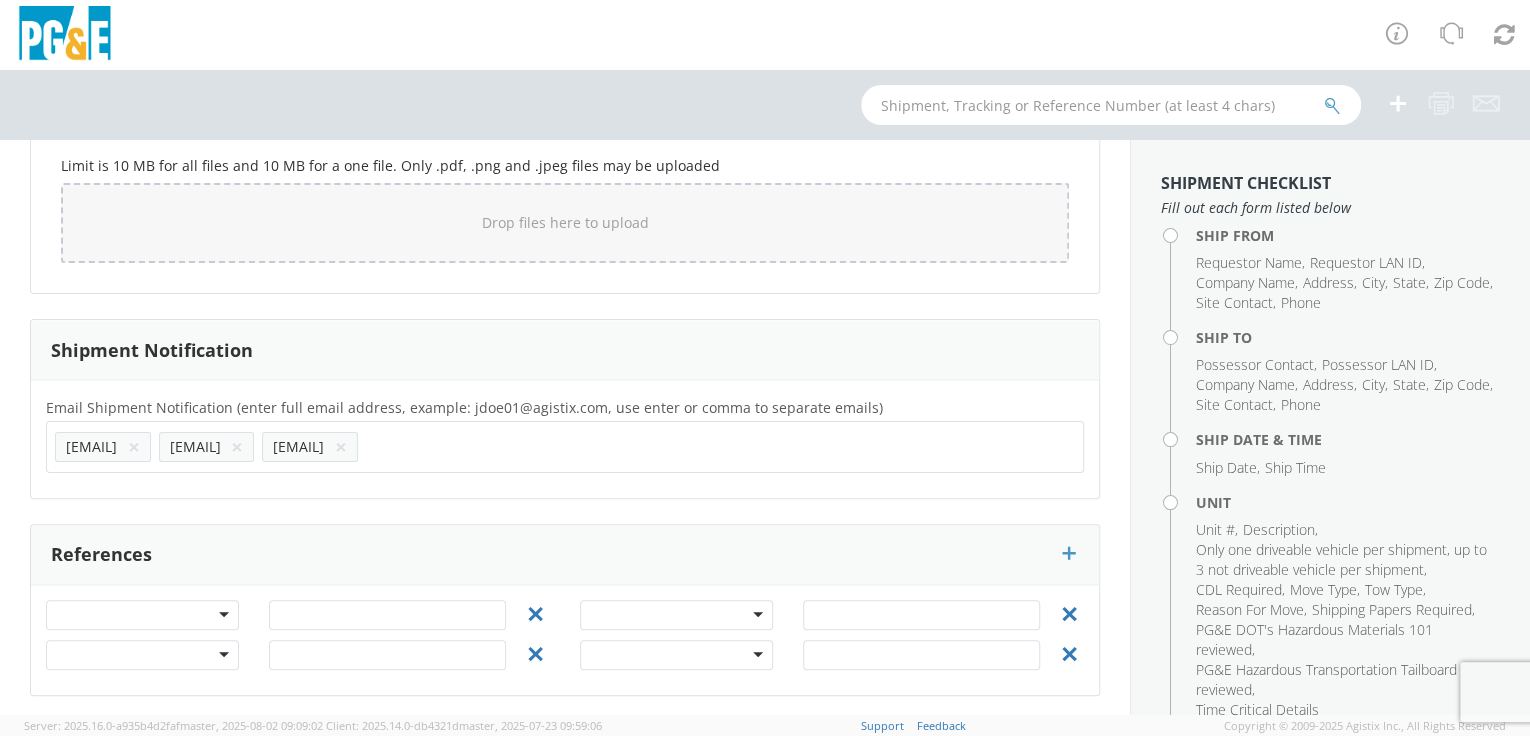 click 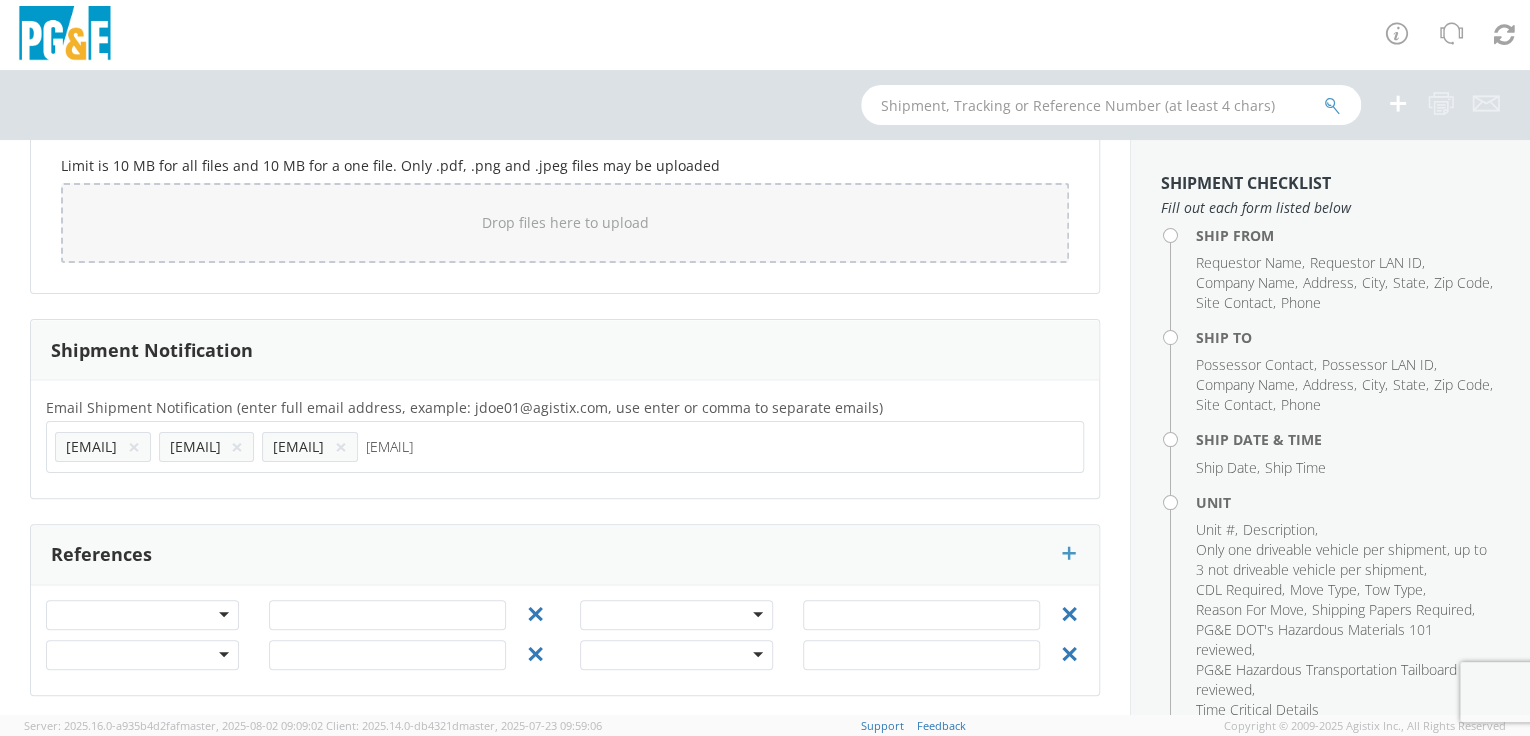 type on "[EMAIL]" 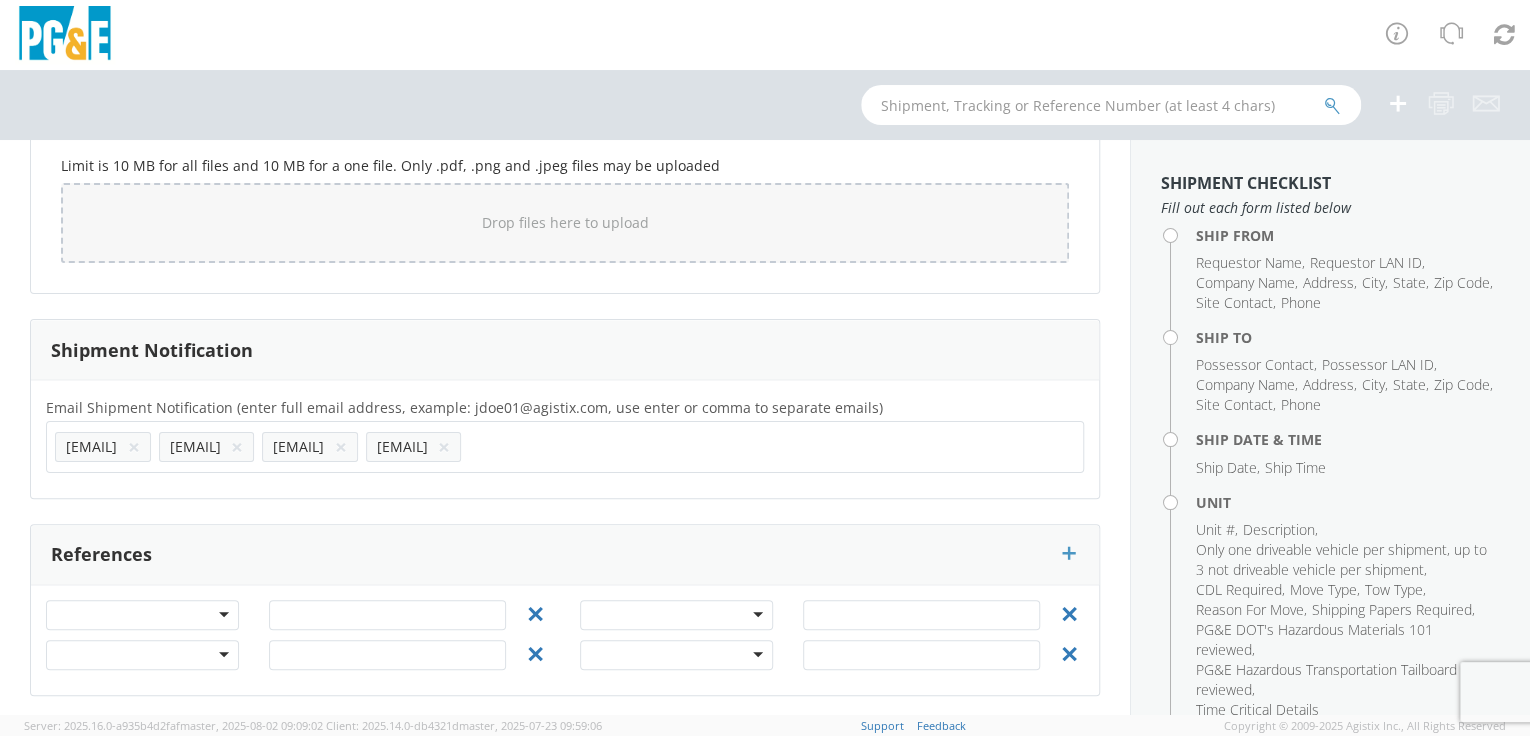 click on "Email Shipment Notification (enter full email address, example: jdoe01@agistix.com, use enter or comma to separate emails) * [EMAIL] × [EMAIL] × [EMAIL] × [EMAIL] × [EMAIL]" 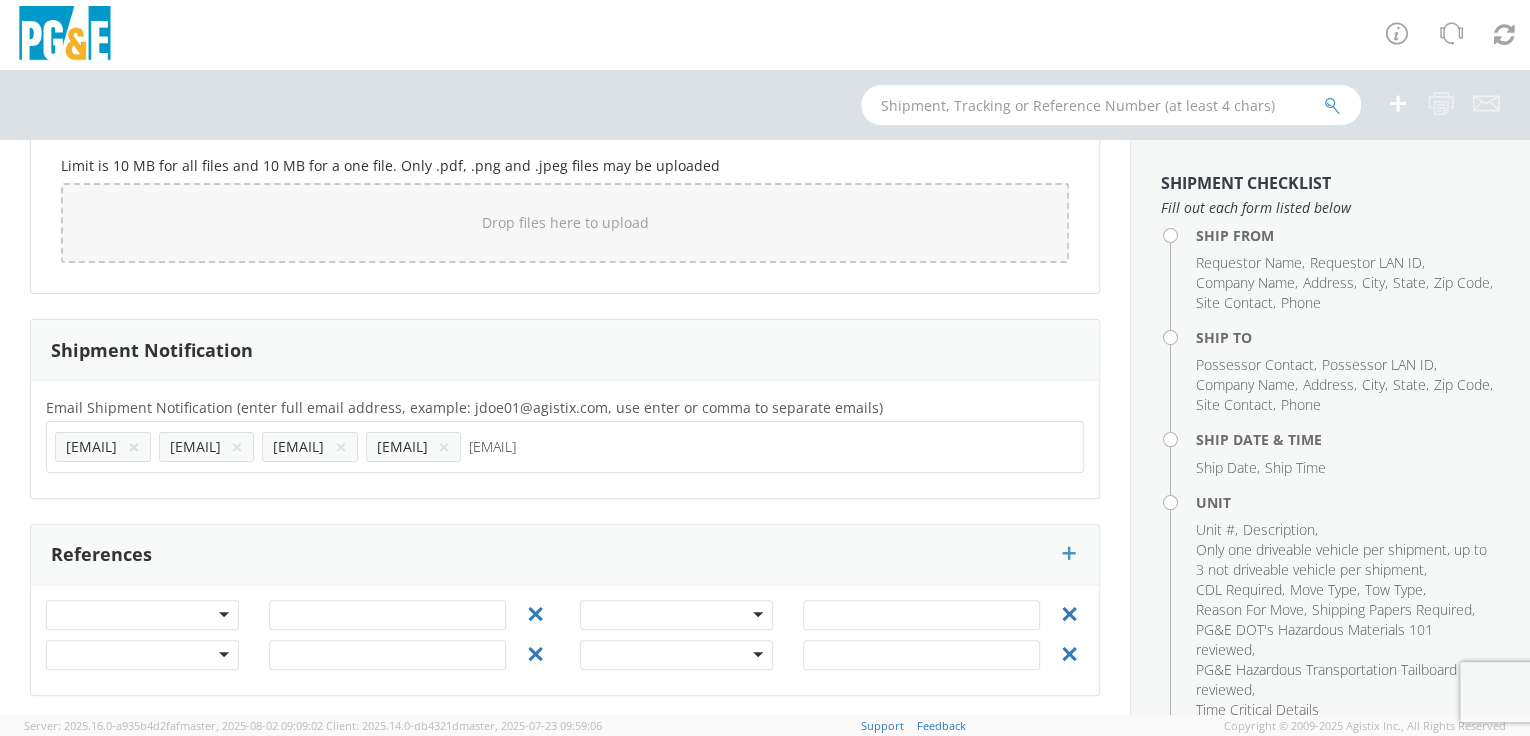 type on "[EMAIL]" 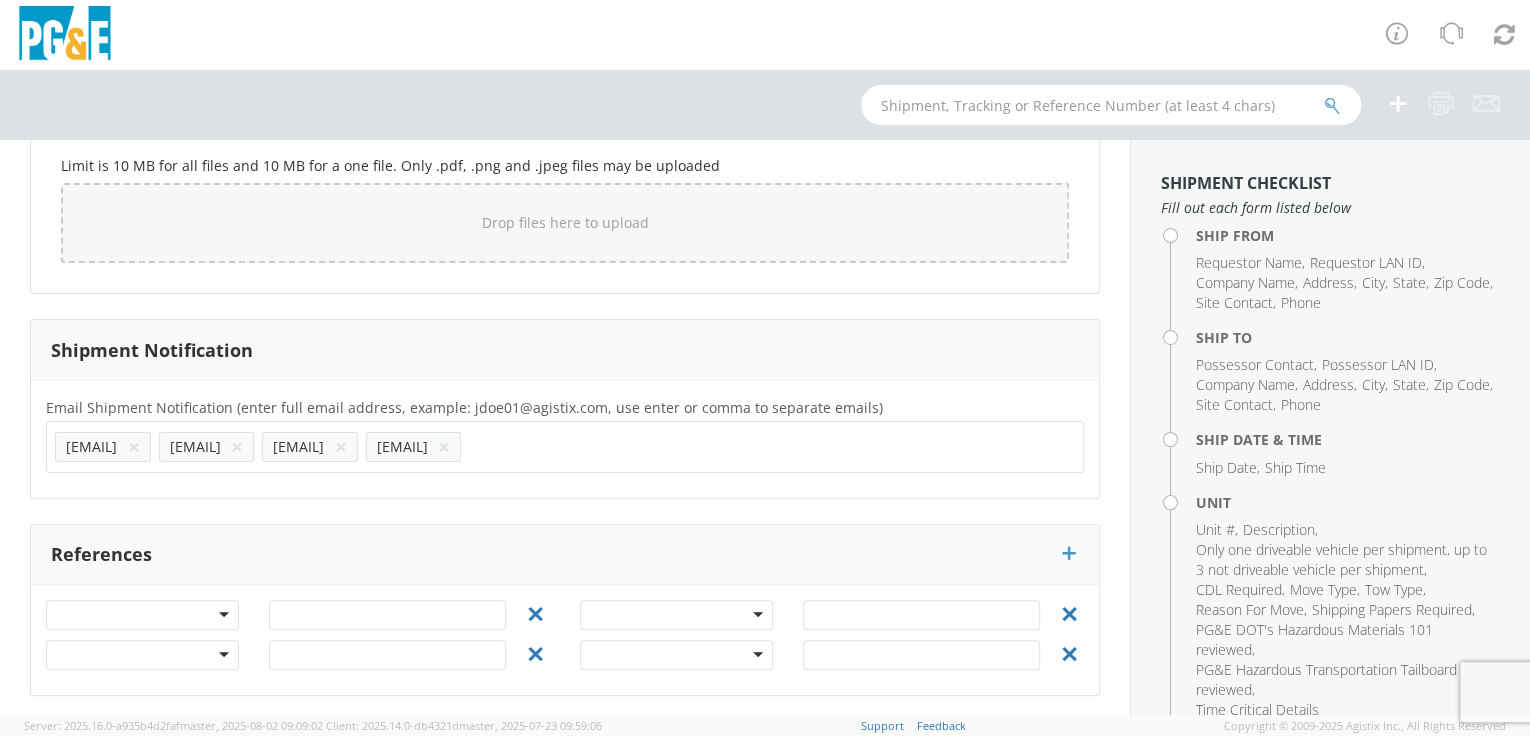 click on "Email Shipment Notification (enter full email address, example: jdoe01@agistix.com, use enter or comma to separate emails) * [EMAIL] × [EMAIL] × [EMAIL] × [EMAIL] × [EMAIL]" 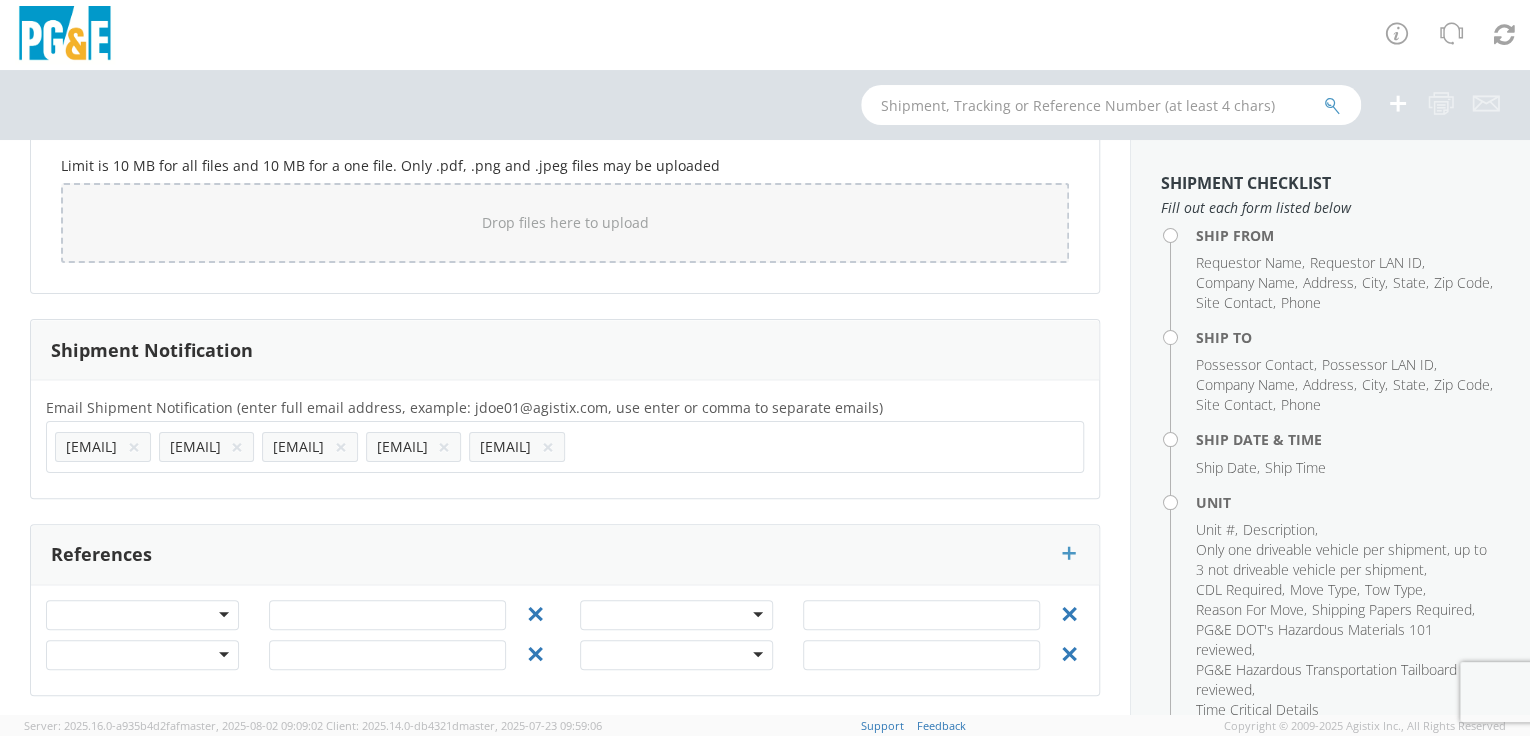 click 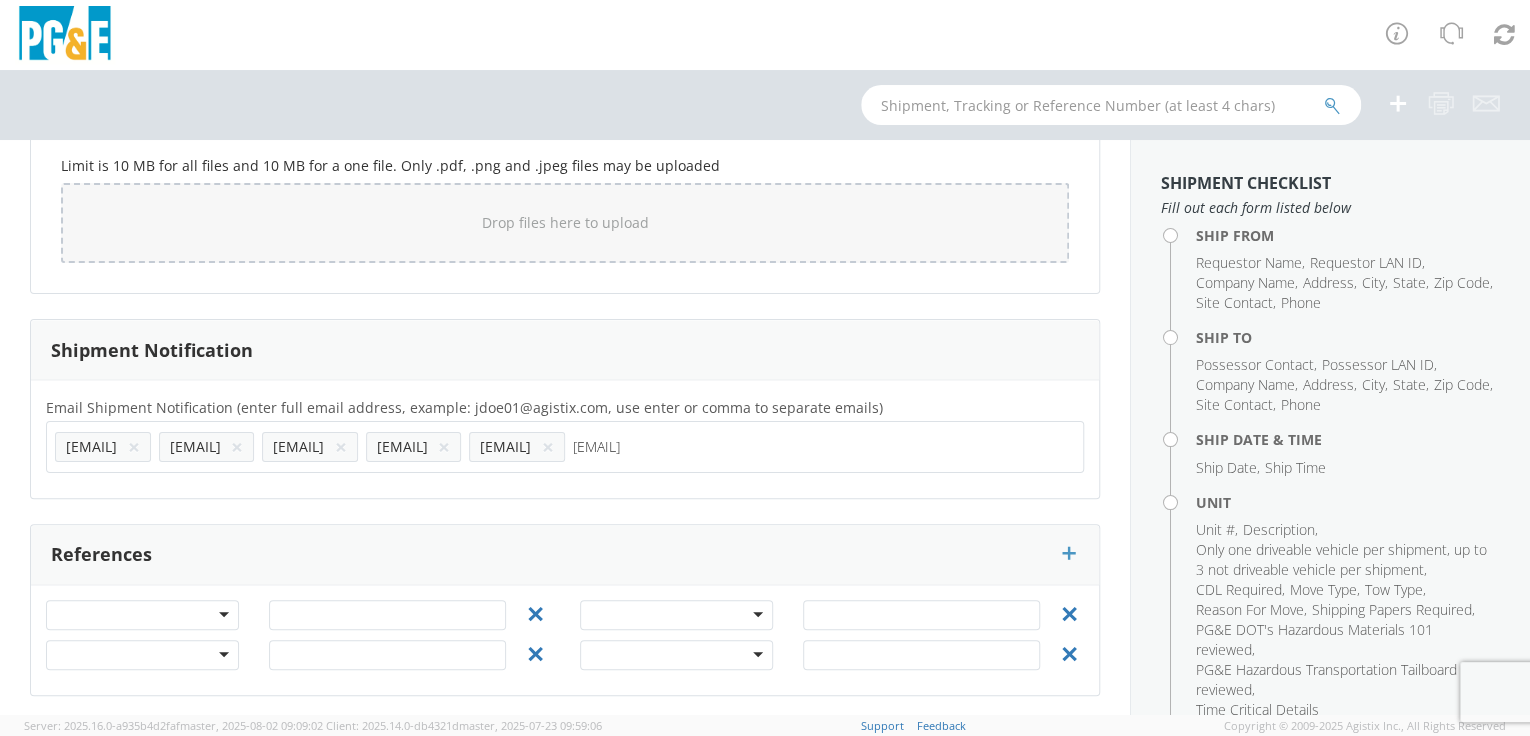 scroll, scrollTop: 0, scrollLeft: 1, axis: horizontal 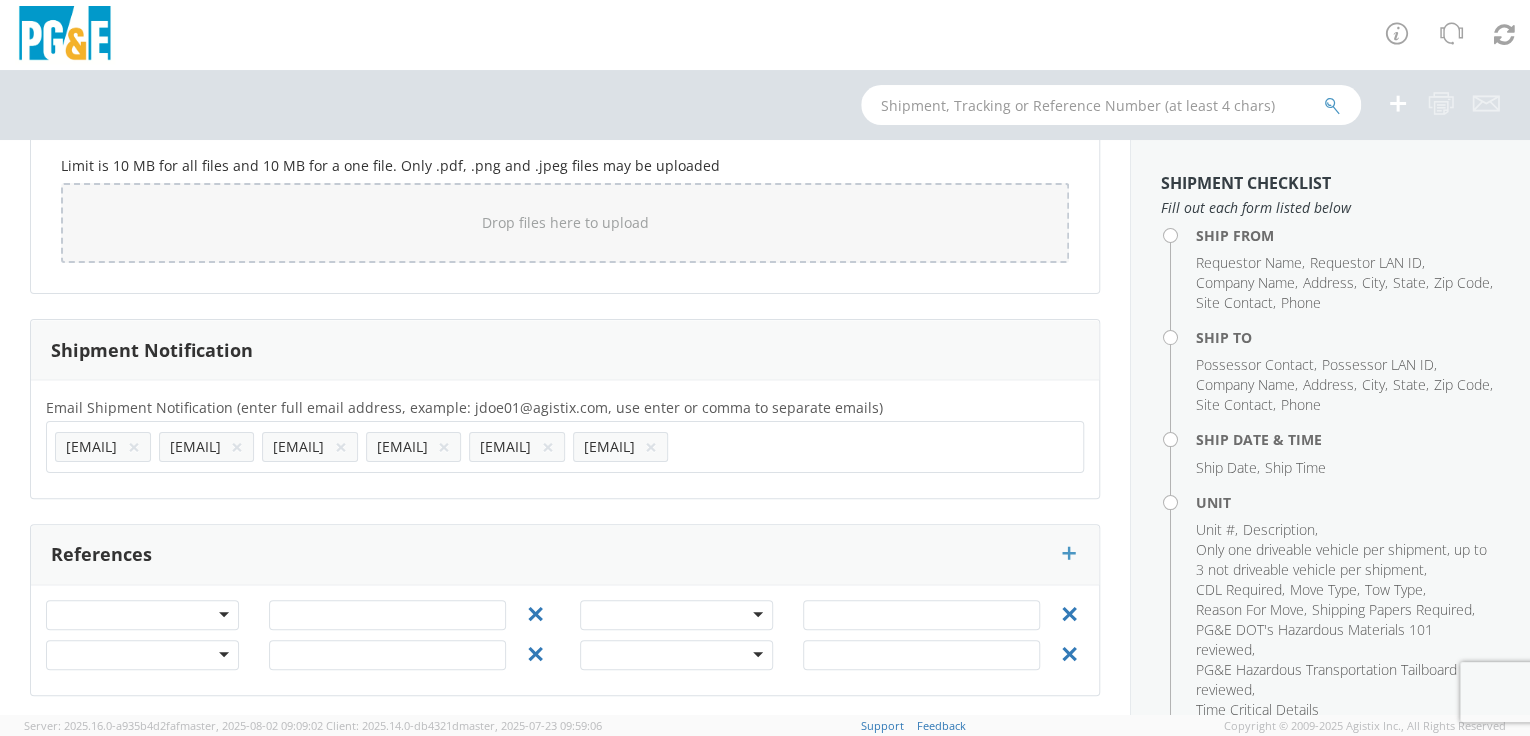 click on "Email Shipment Notification (enter full email address, example: jdoe01@agistix.com, use enter or comma to separate emails) * [EMAIL] × [EMAIL] × [EMAIL] × [EMAIL] × [EMAIL] × [EMAIL] × [EMAIL]" 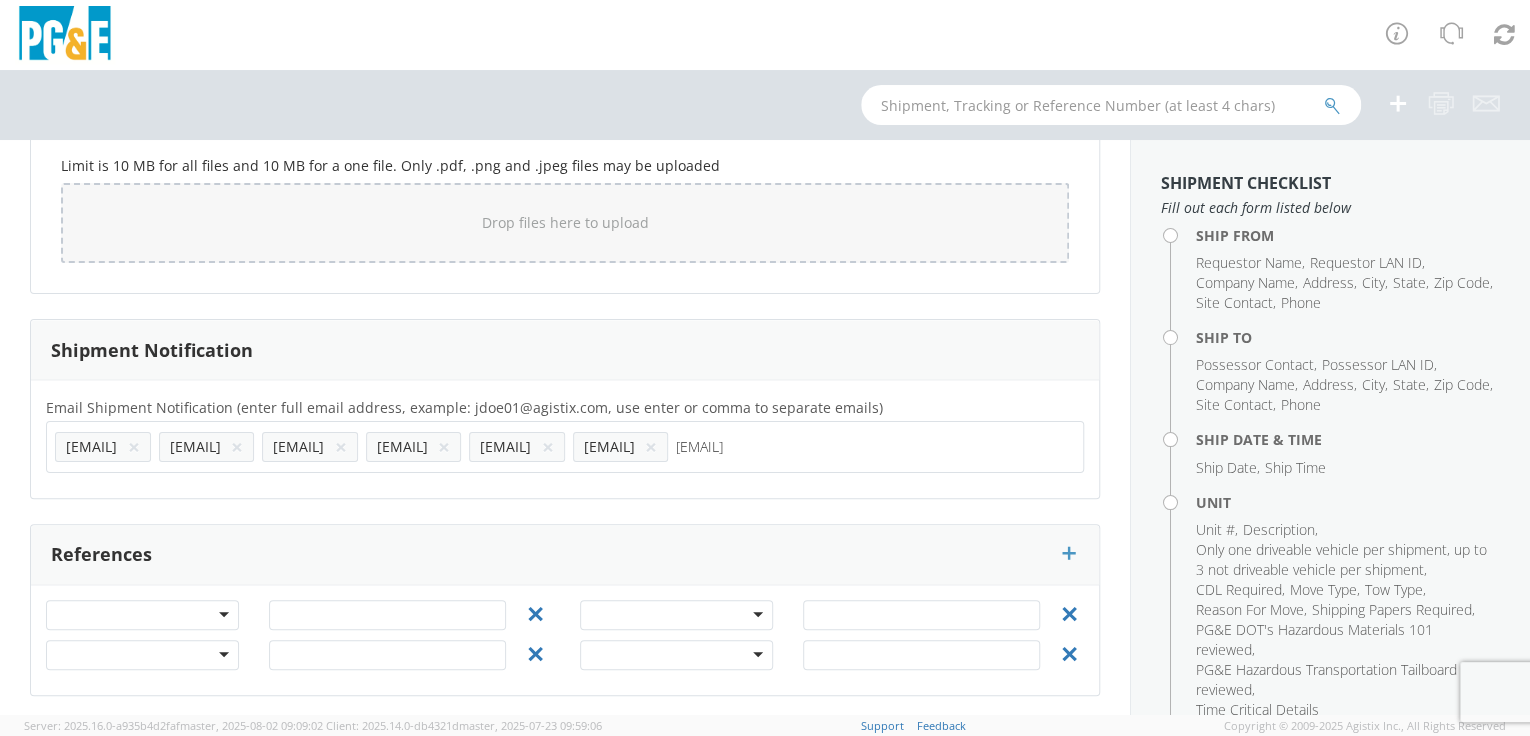 type on "[EMAIL]" 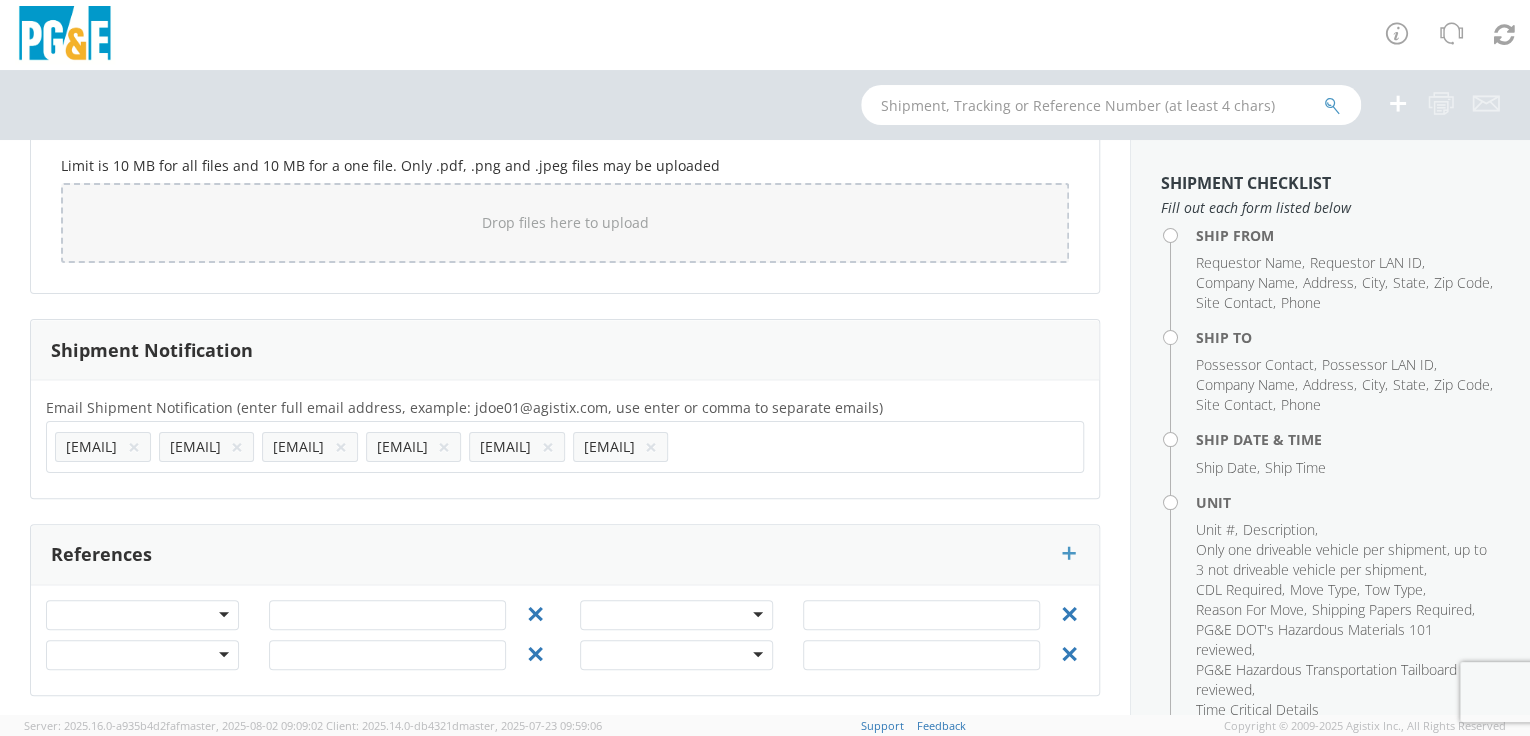 click on "Email Shipment Notification (enter full email address, example: jdoe01@agistix.com, use enter or comma to separate emails) * [EMAIL] × [EMAIL] × [EMAIL] × [EMAIL] × [EMAIL] × [EMAIL] × [EMAIL]" 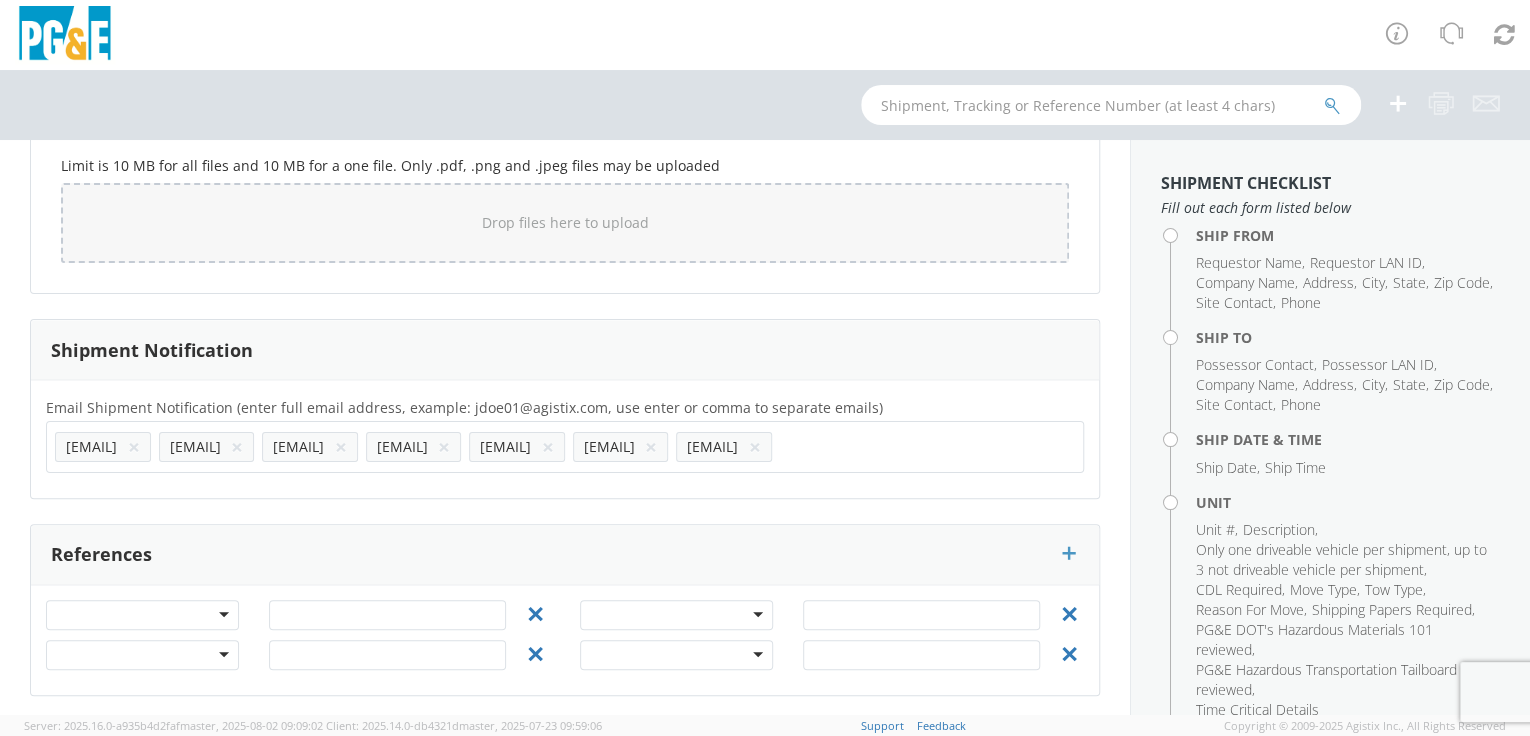 click 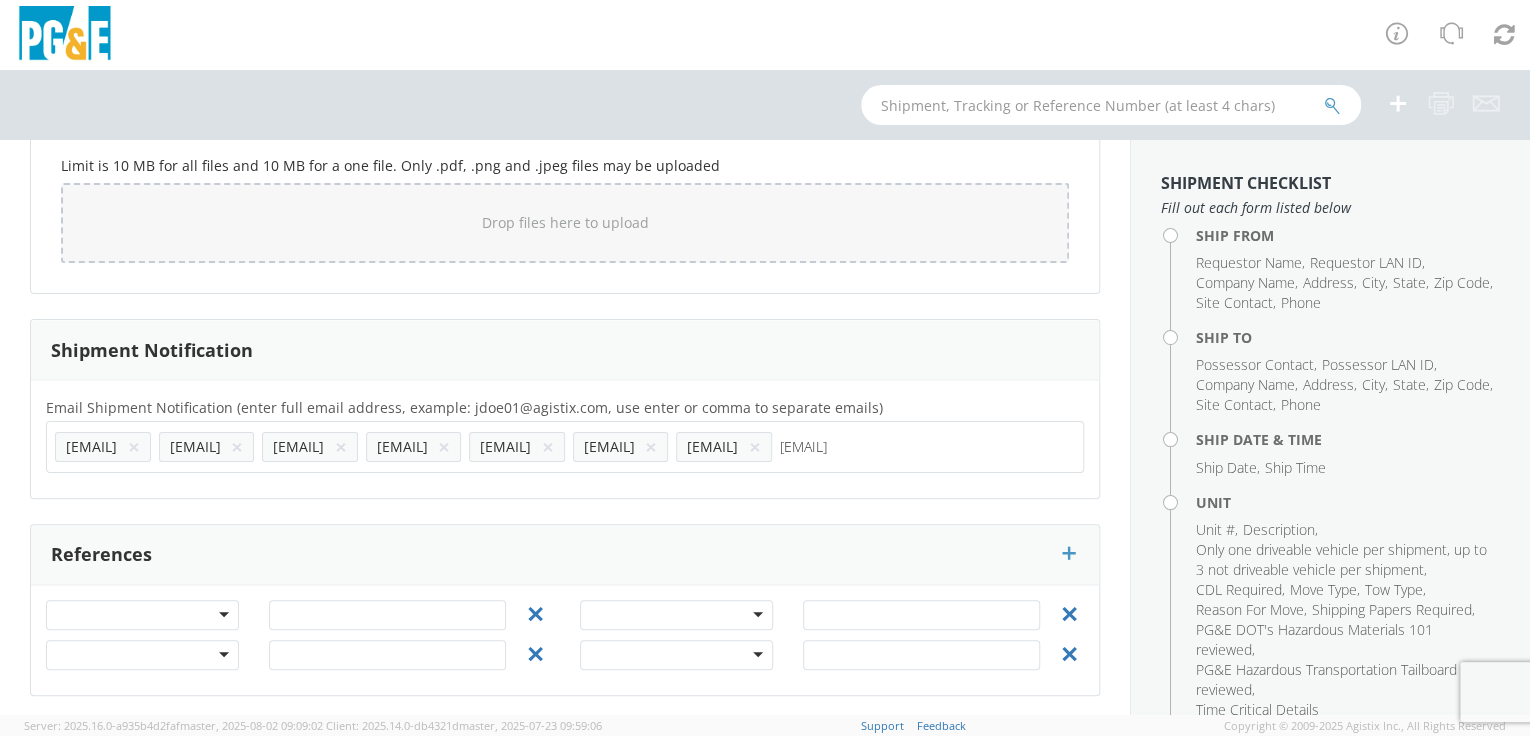 type on "[EMAIL]" 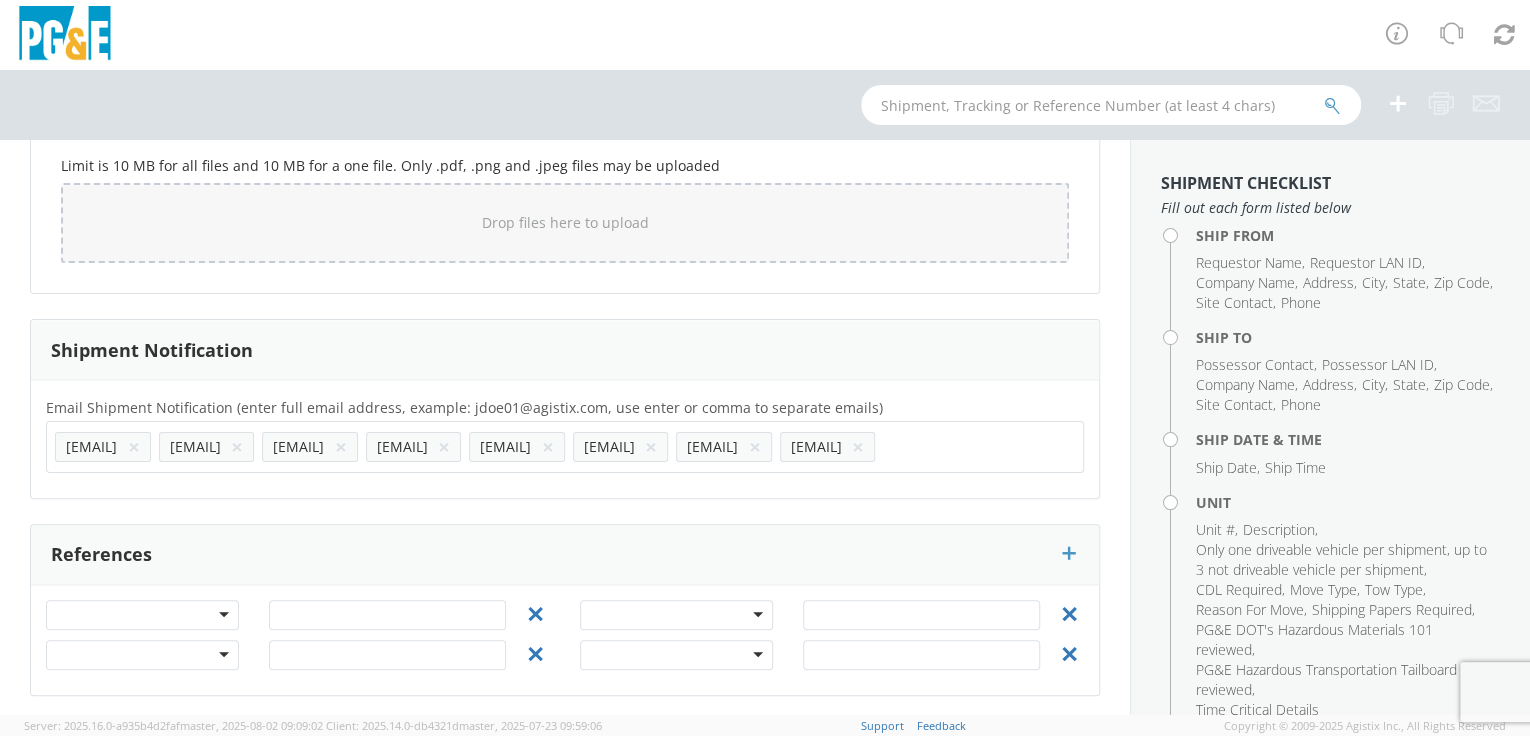 click on "Email Shipment Notification (enter full email address, example: jdoe01@agistix.com, use enter or comma to separate emails) * [EMAIL] × [EMAIL] × [EMAIL] × [EMAIL] × [EMAIL] × [EMAIL] × [EMAIL] × [EMAIL] × [EMAIL]" 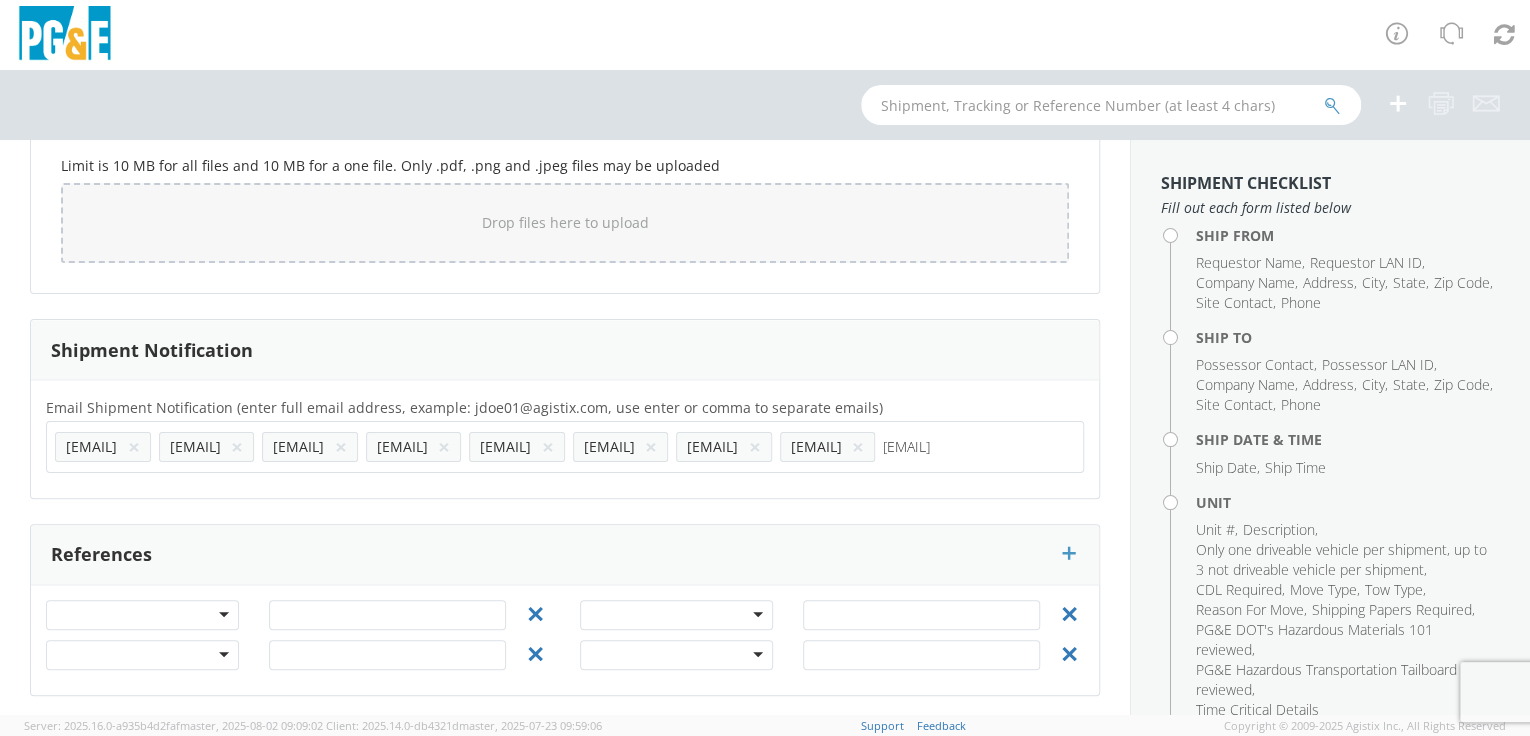 type on "[EMAIL]" 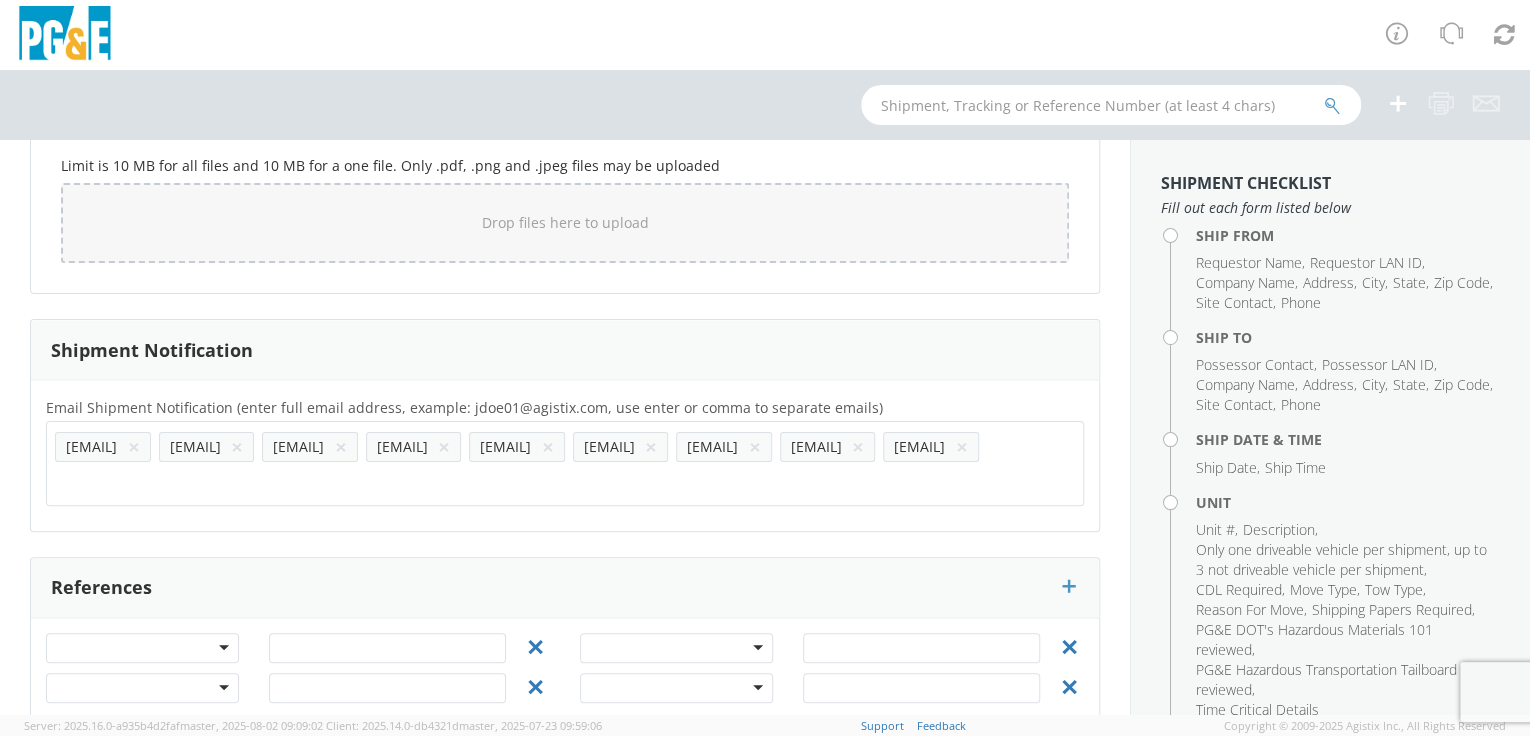 click 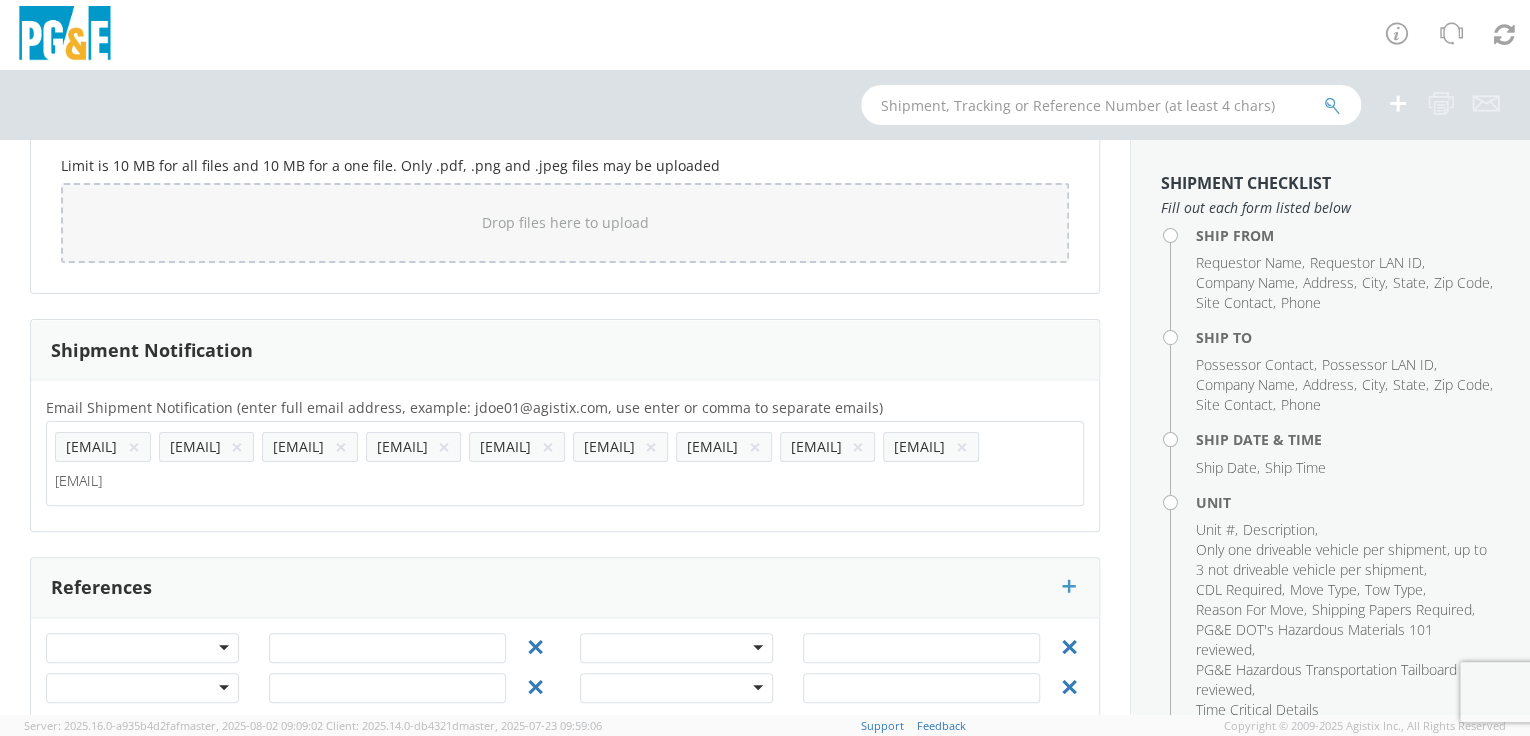 type on "[EMAIL]" 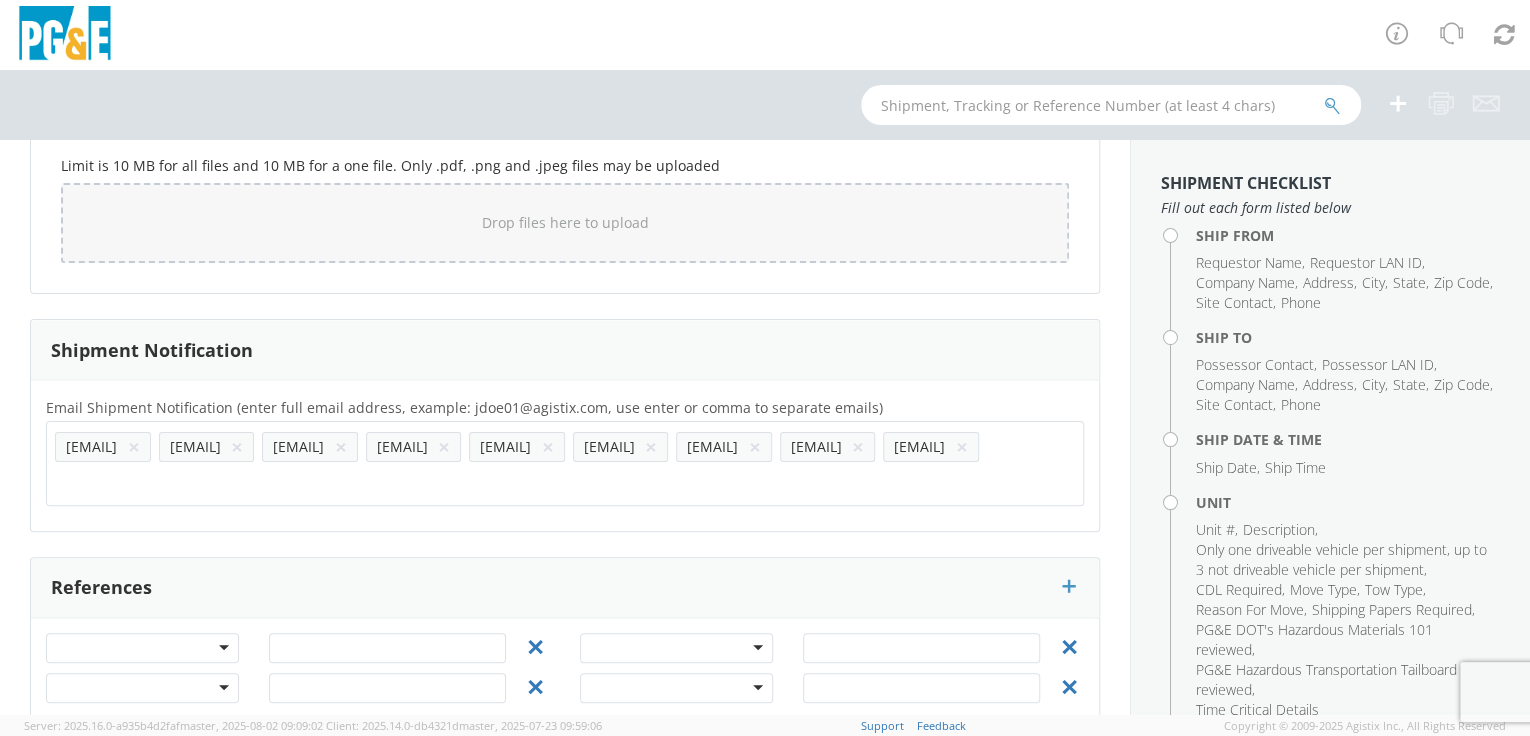 click on "Email Shipment Notification (enter full email address, example: jdoe01@agistix.com, use enter or comma to separate emails) * [EMAIL] × [EMAIL] × [EMAIL] × [EMAIL] × [EMAIL] × [EMAIL] × [EMAIL] × [EMAIL] × [EMAIL] × [EMAIL]" 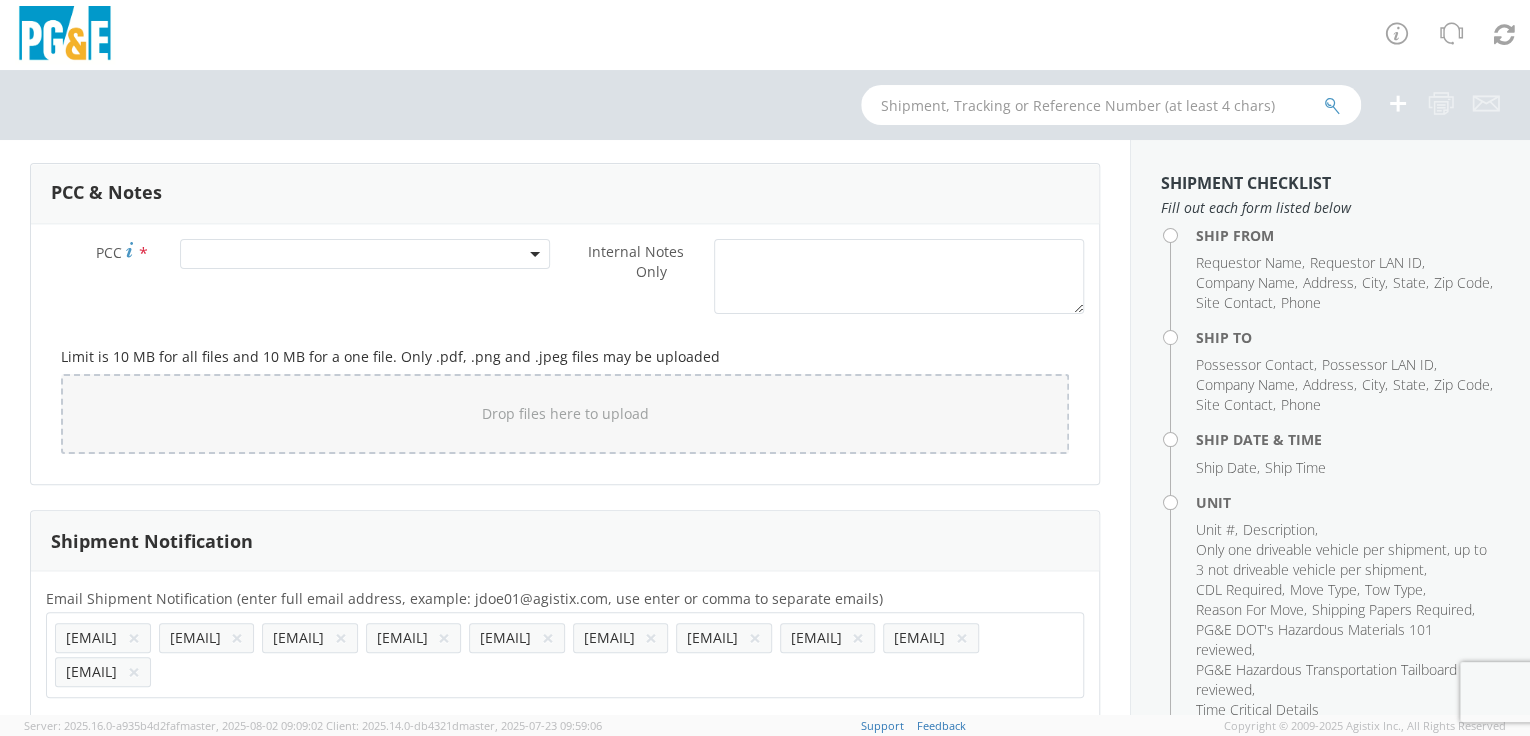scroll, scrollTop: 1551, scrollLeft: 0, axis: vertical 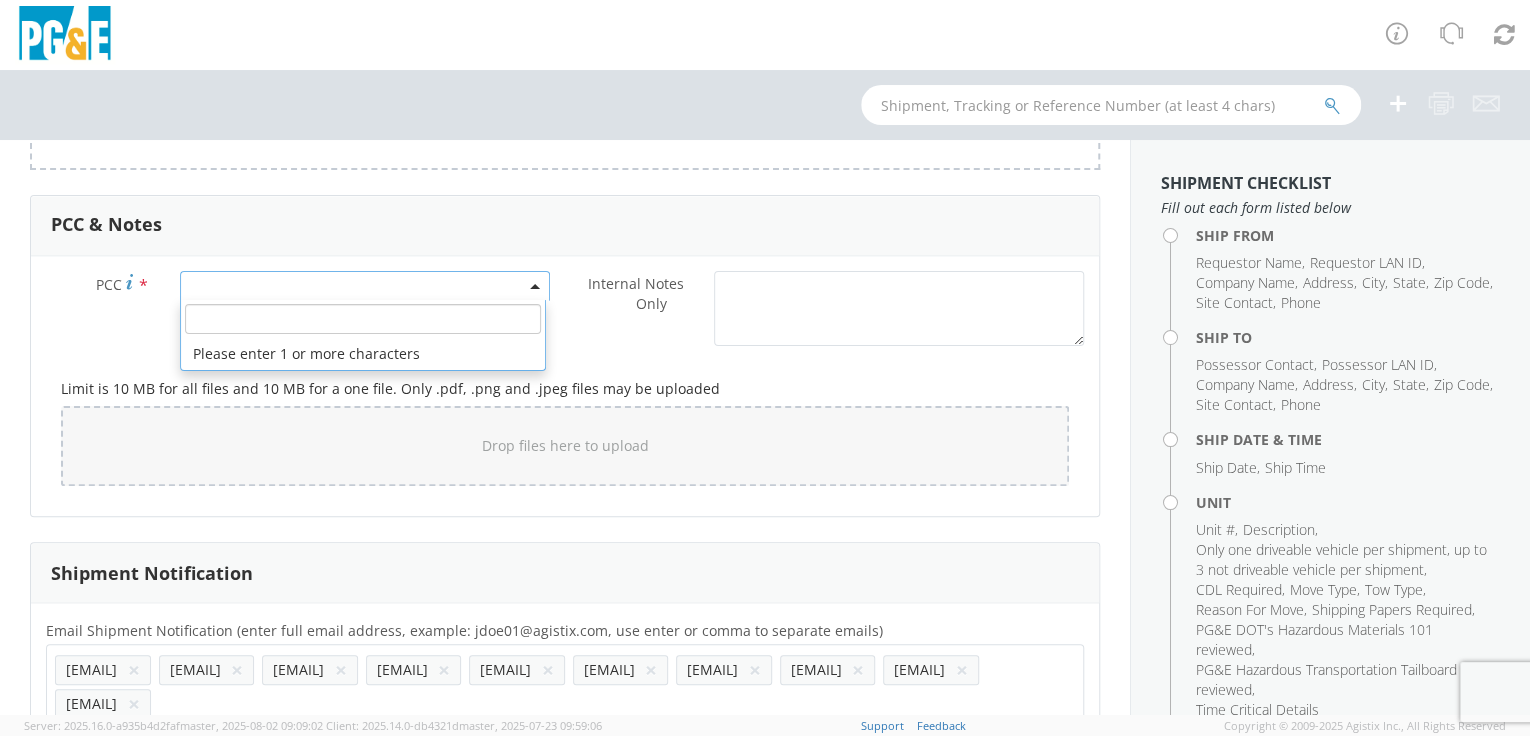 click 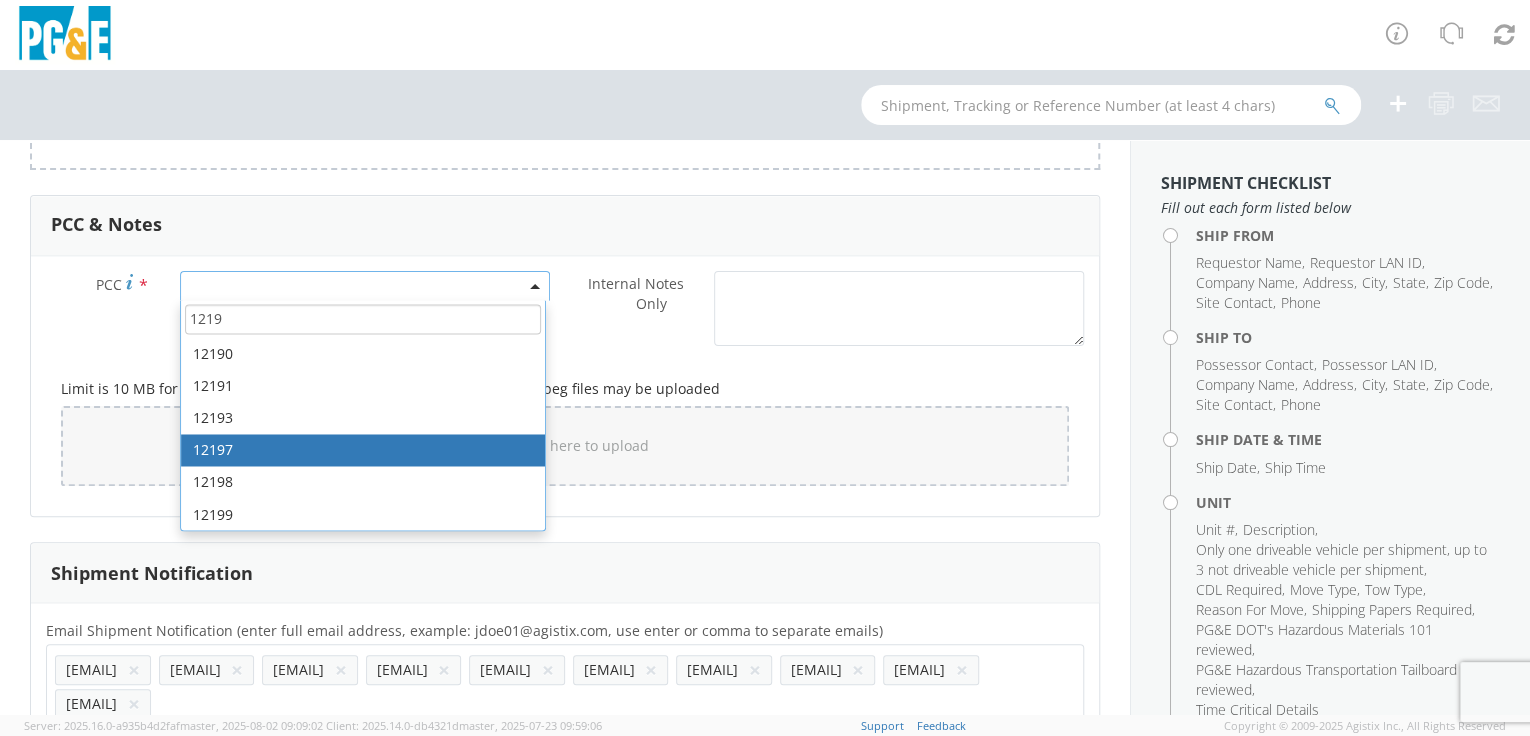 type on "1219" 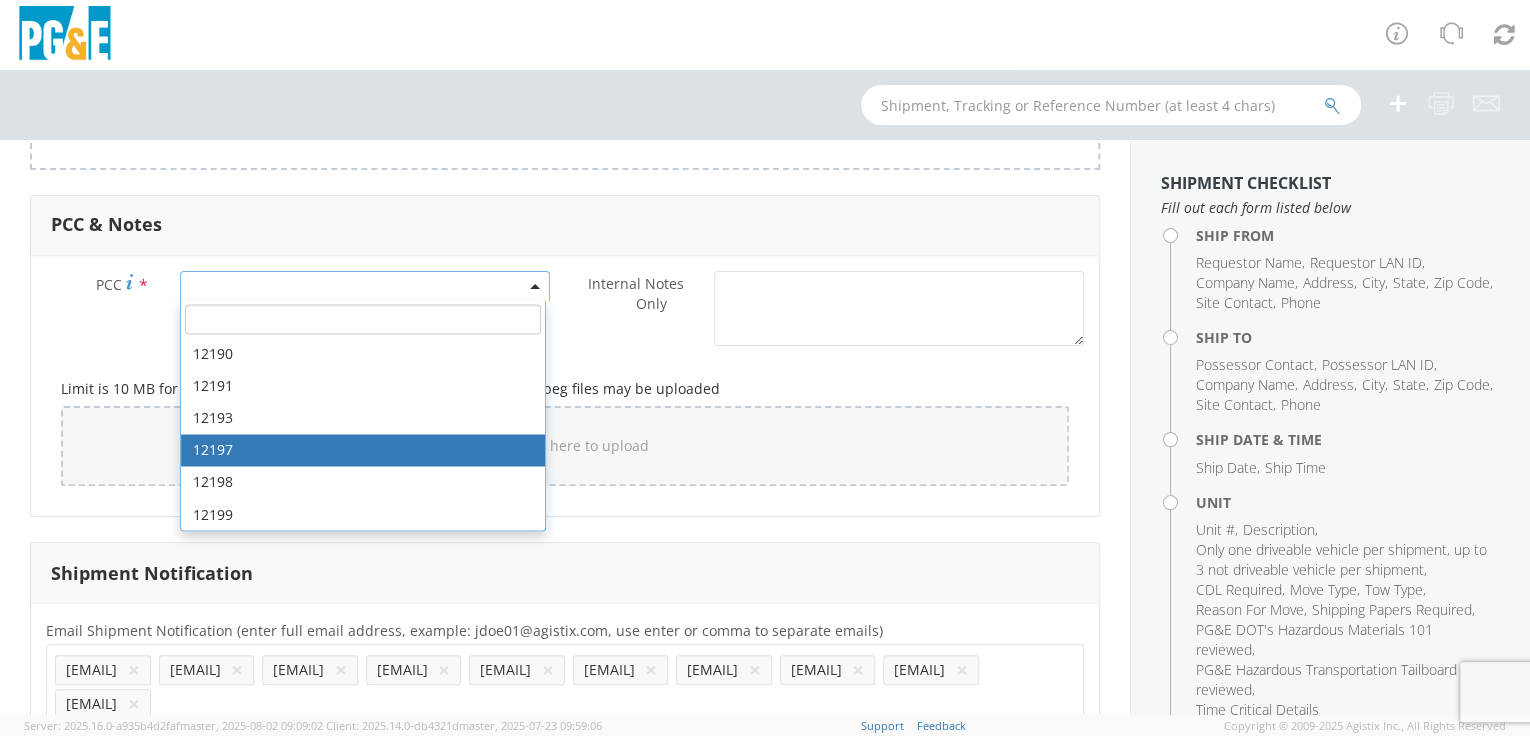 select on "12197" 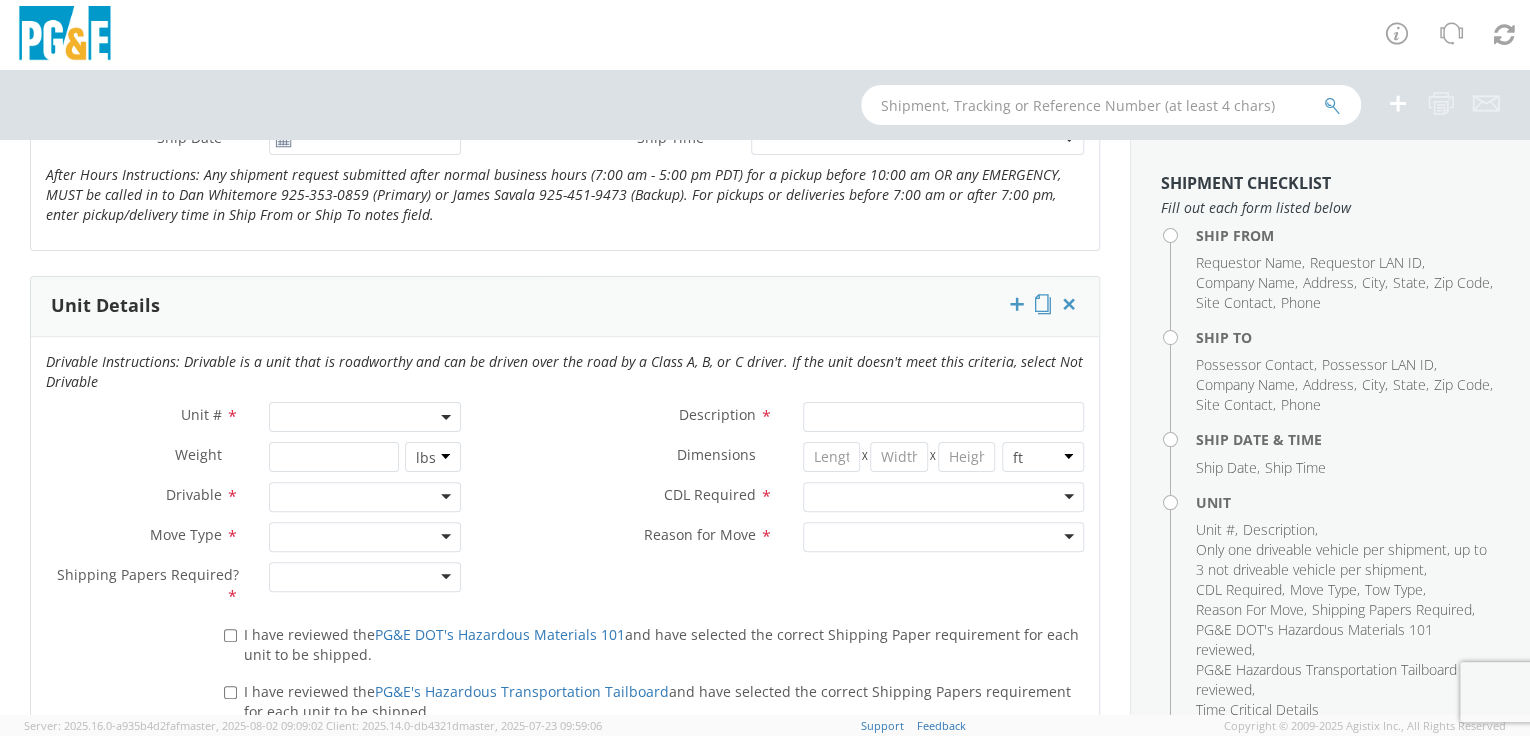 scroll, scrollTop: 844, scrollLeft: 0, axis: vertical 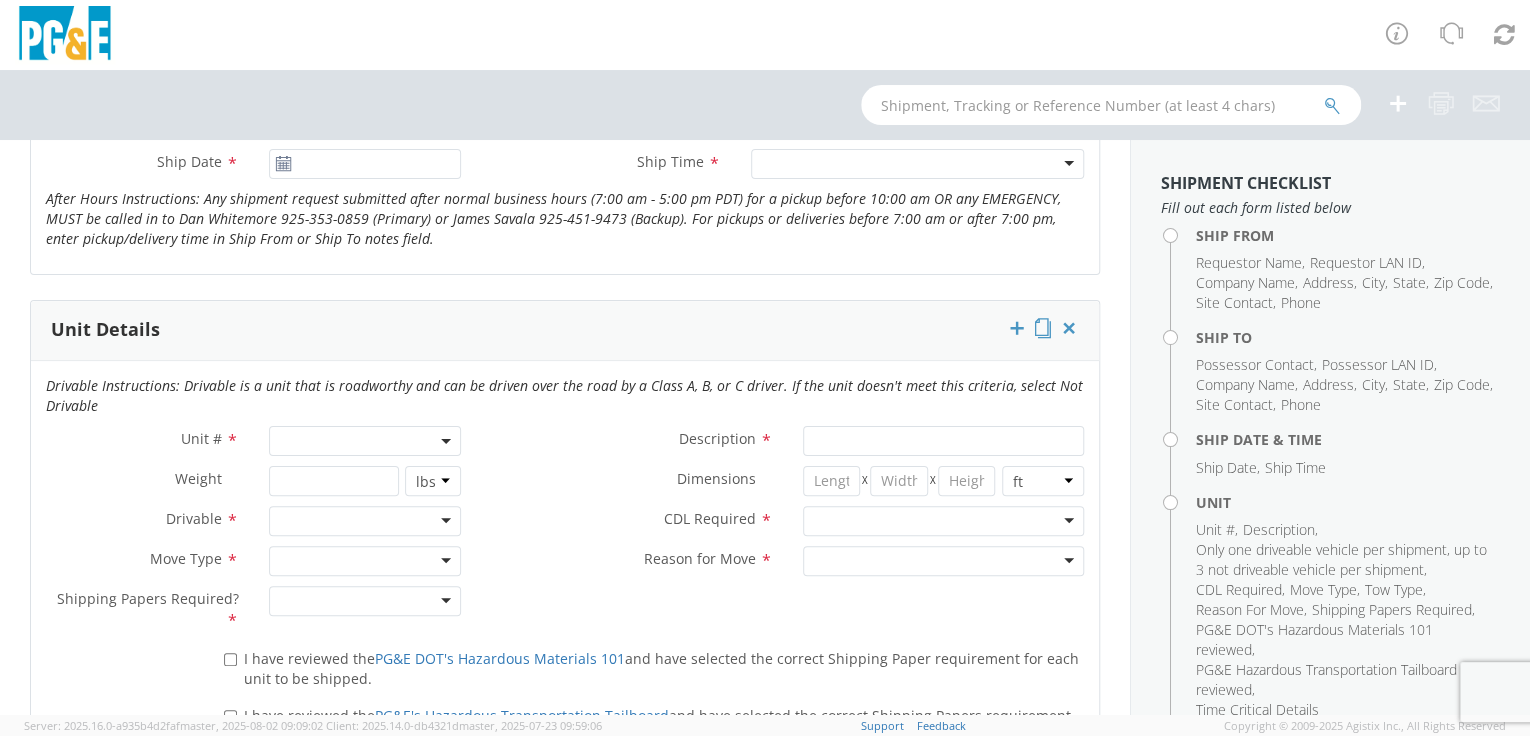 click 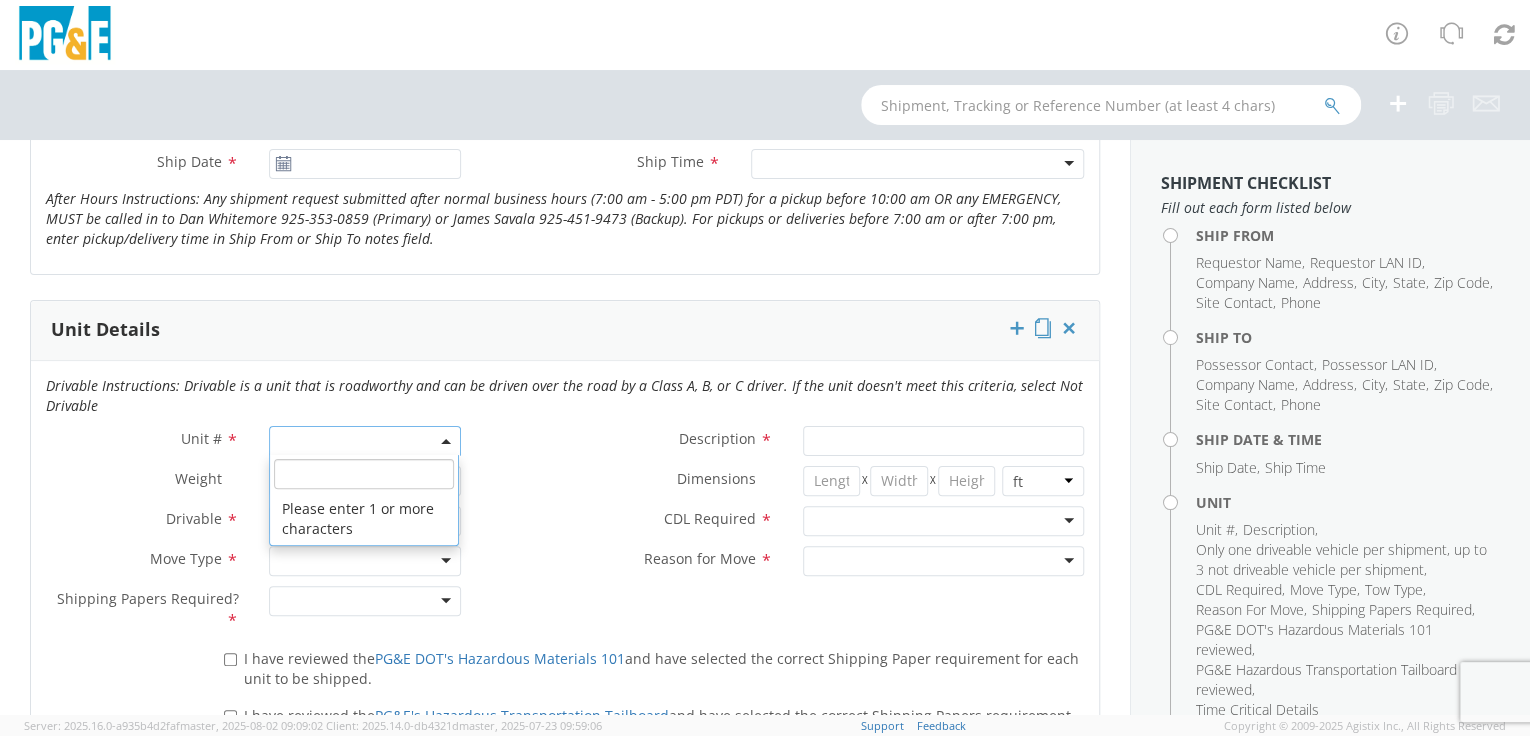 click 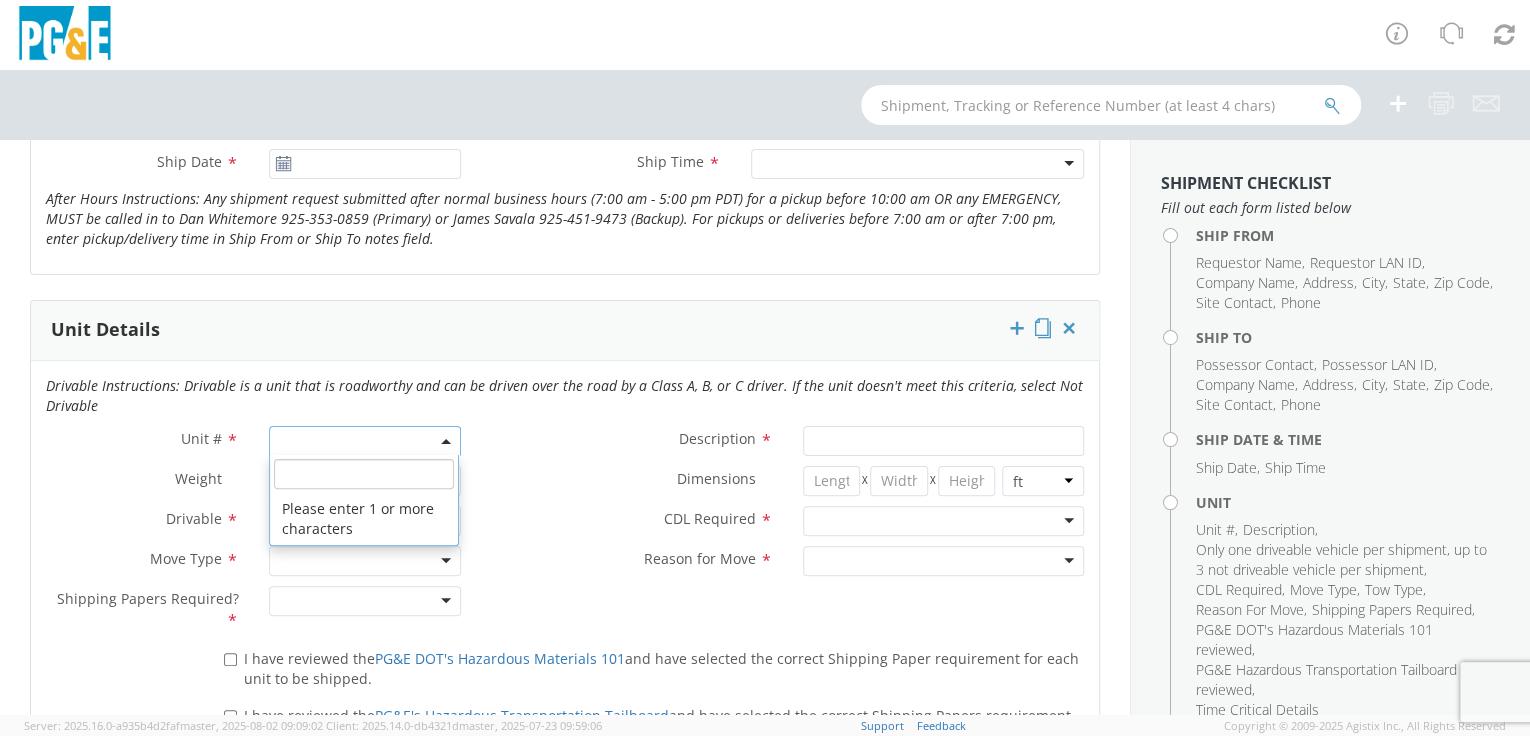 paste on "[ID]" 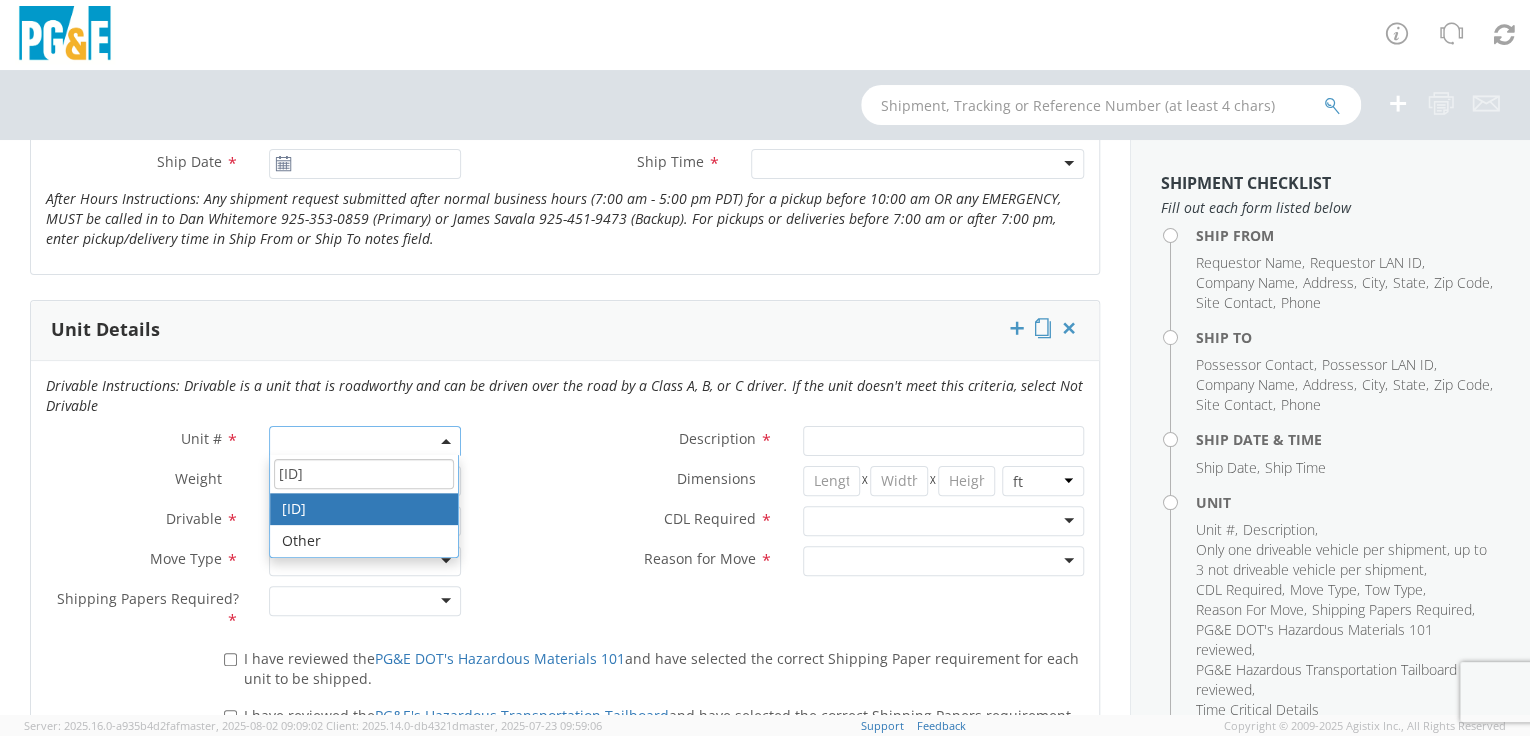 type on "[ID]" 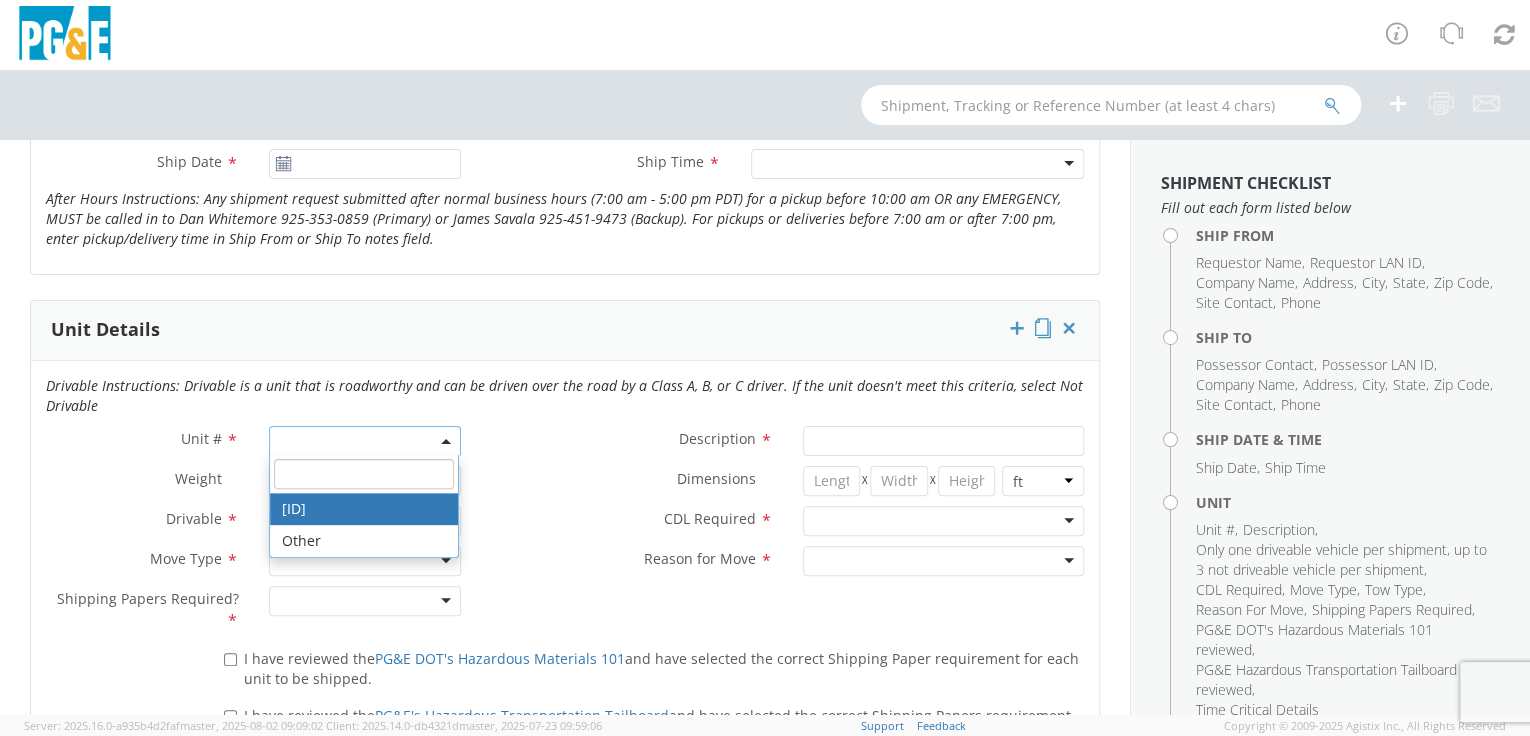 type on "PICKUP; COMPACT 4X4" 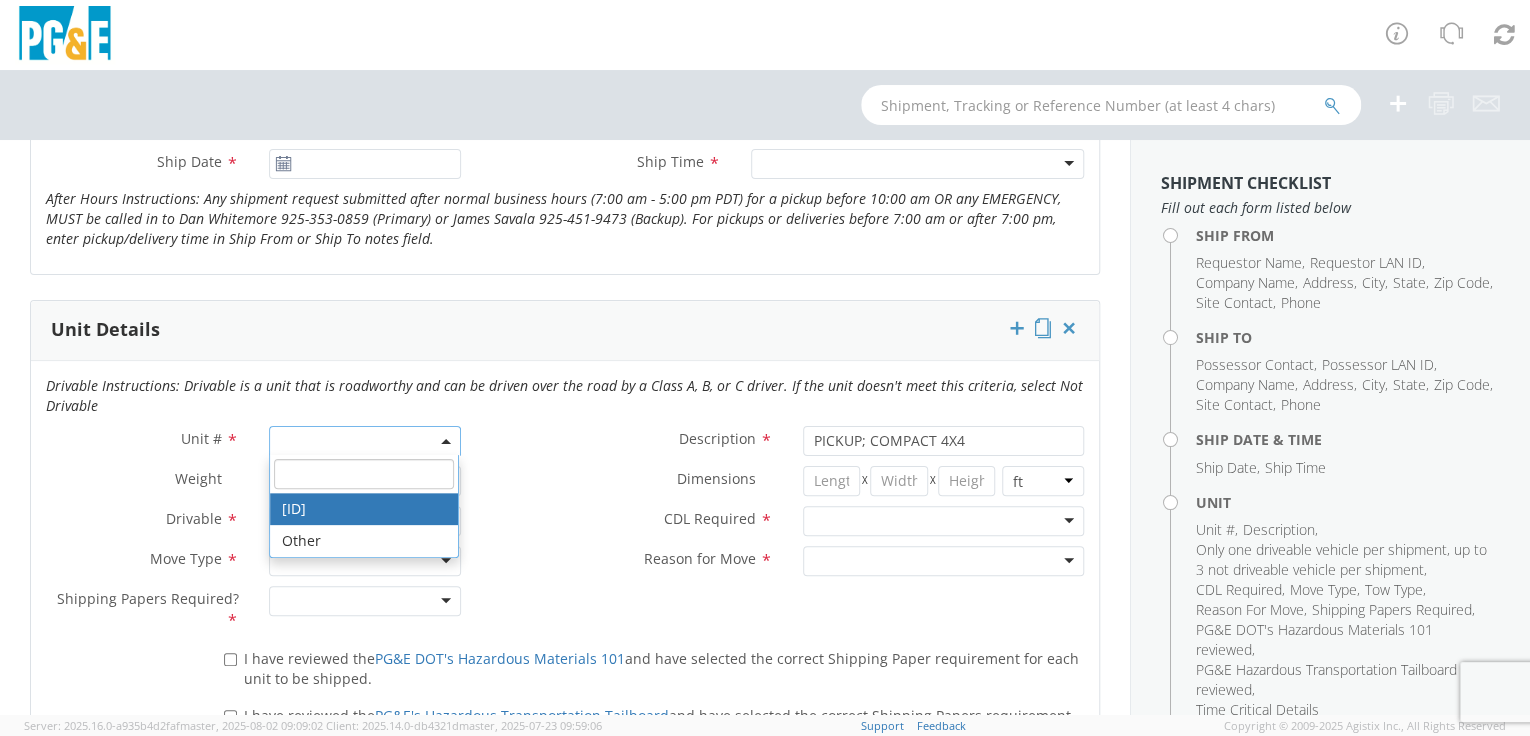 select on "[ID]" 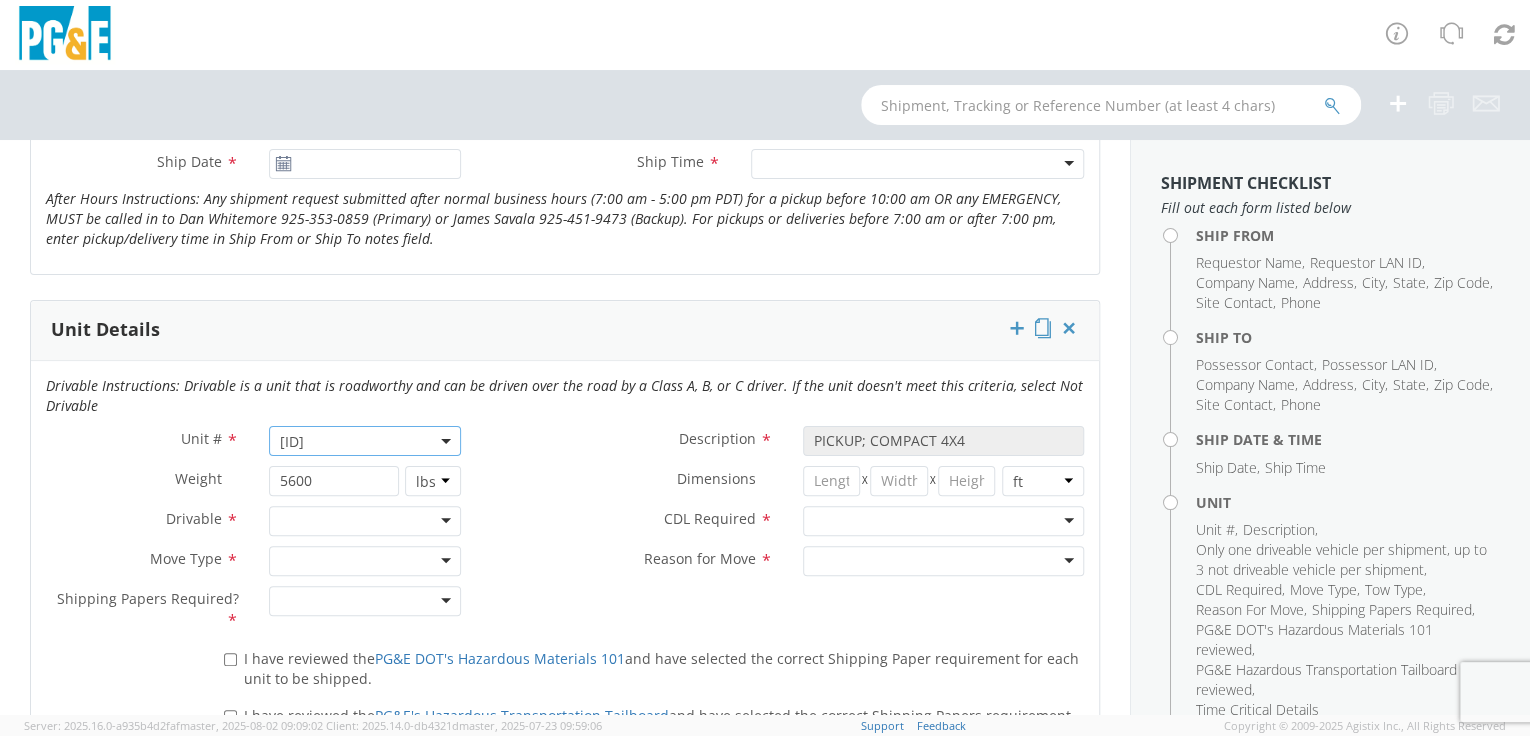 click 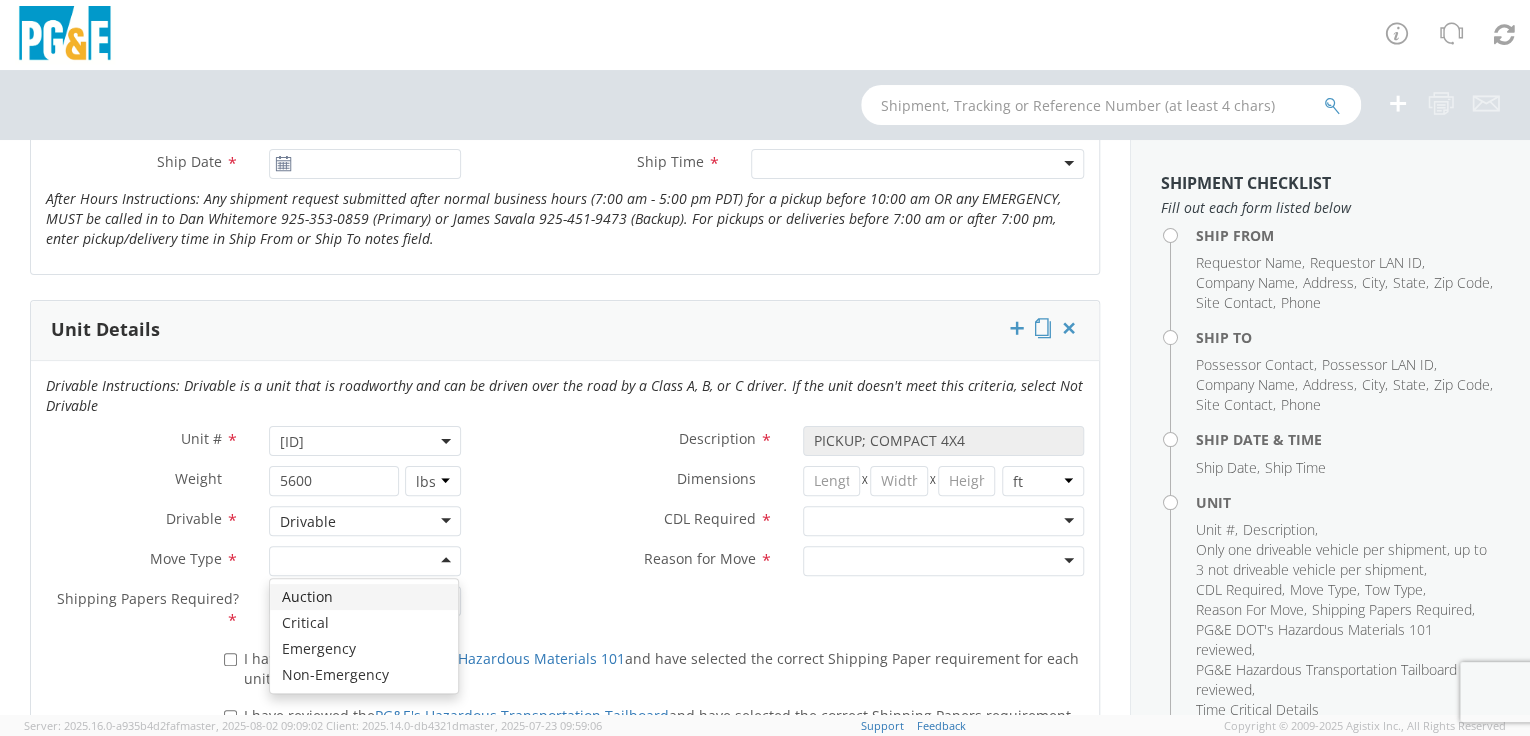 click 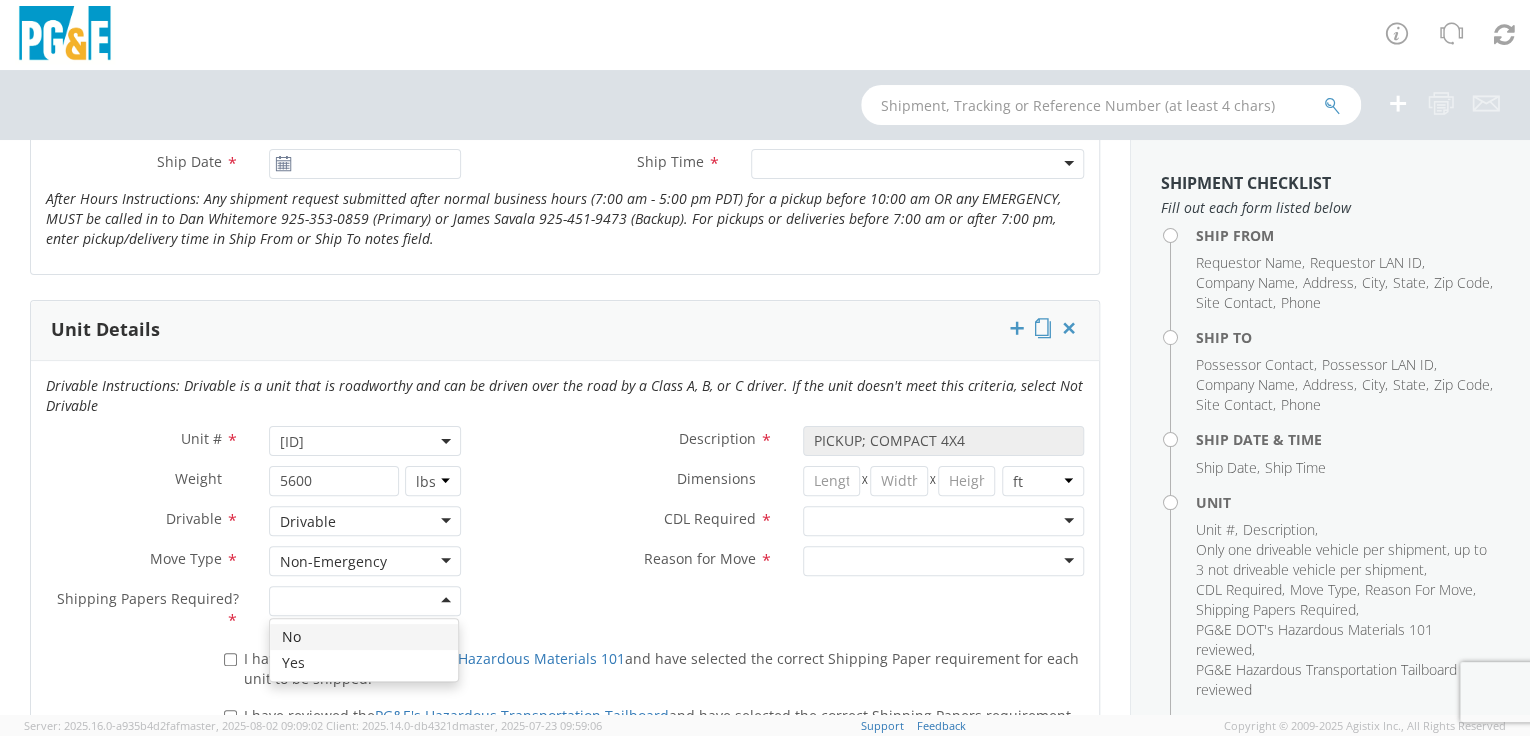 click 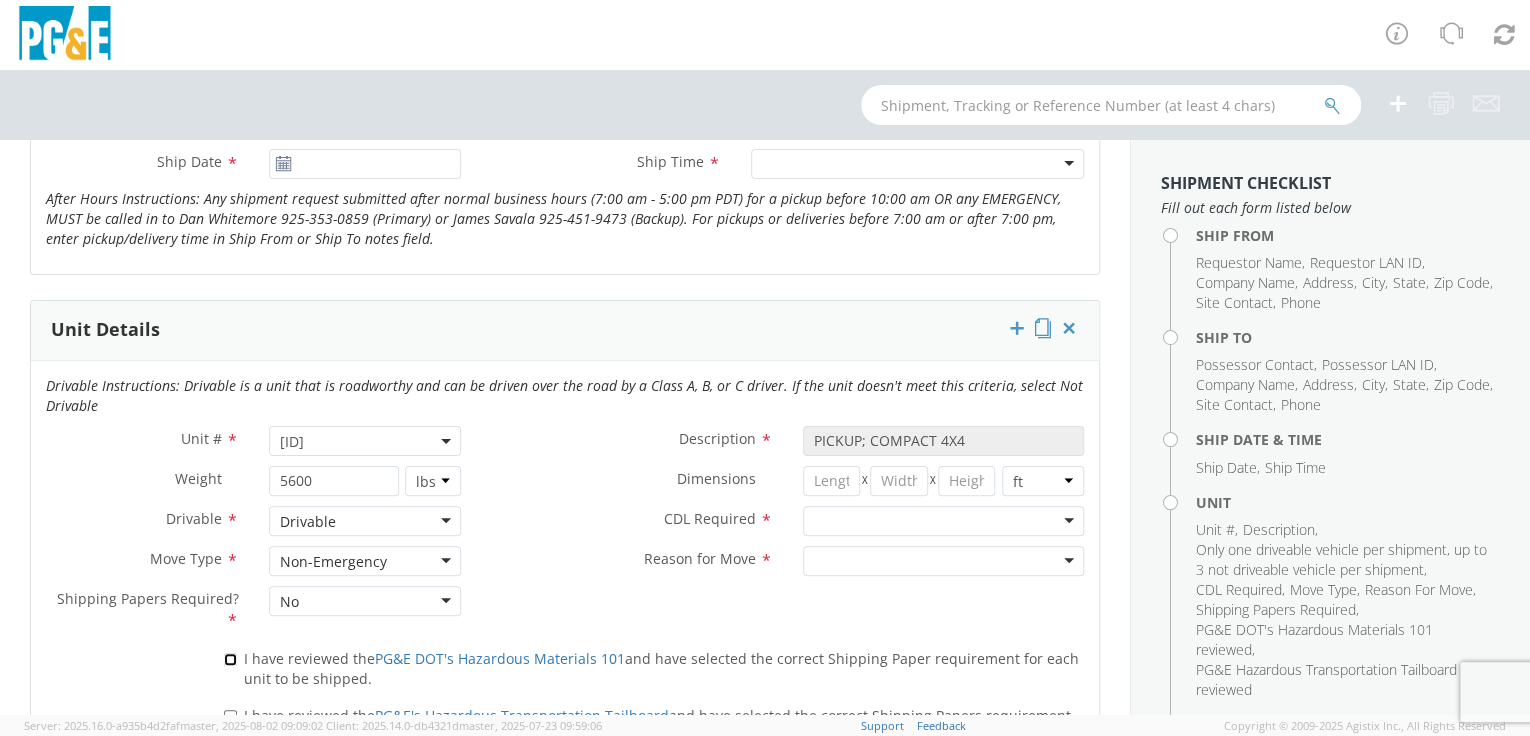 click on "I have reviewed the  PG&E DOT's Hazardous Materials 101
and have selected the correct Shipping Paper requirement for each unit to be shipped." at bounding box center [230, 659] 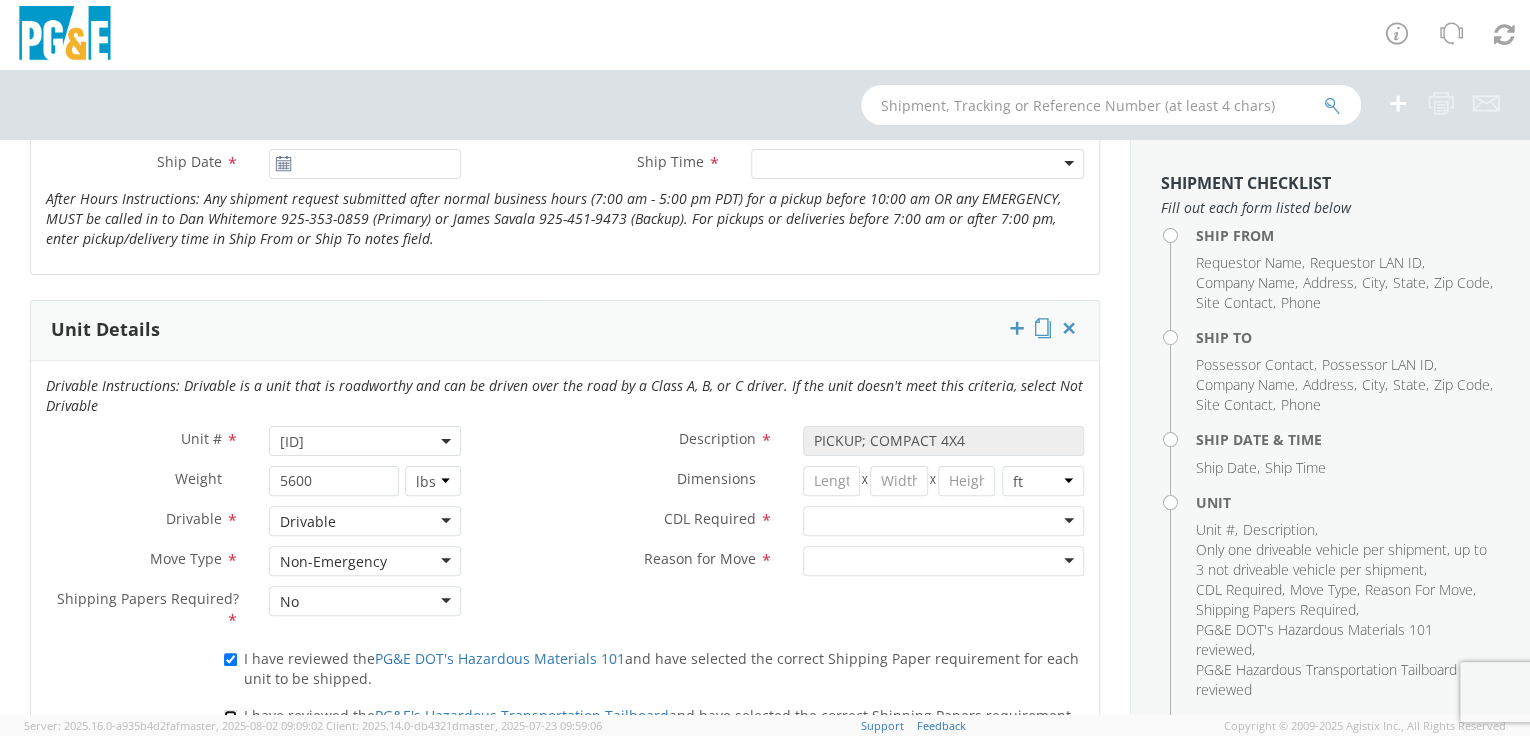 click on "I have reviewed the  PG&E's Hazardous Transportation Tailboard
and have selected the correct Shipping Papers requirement for each unit to be shipped." at bounding box center (230, 716) 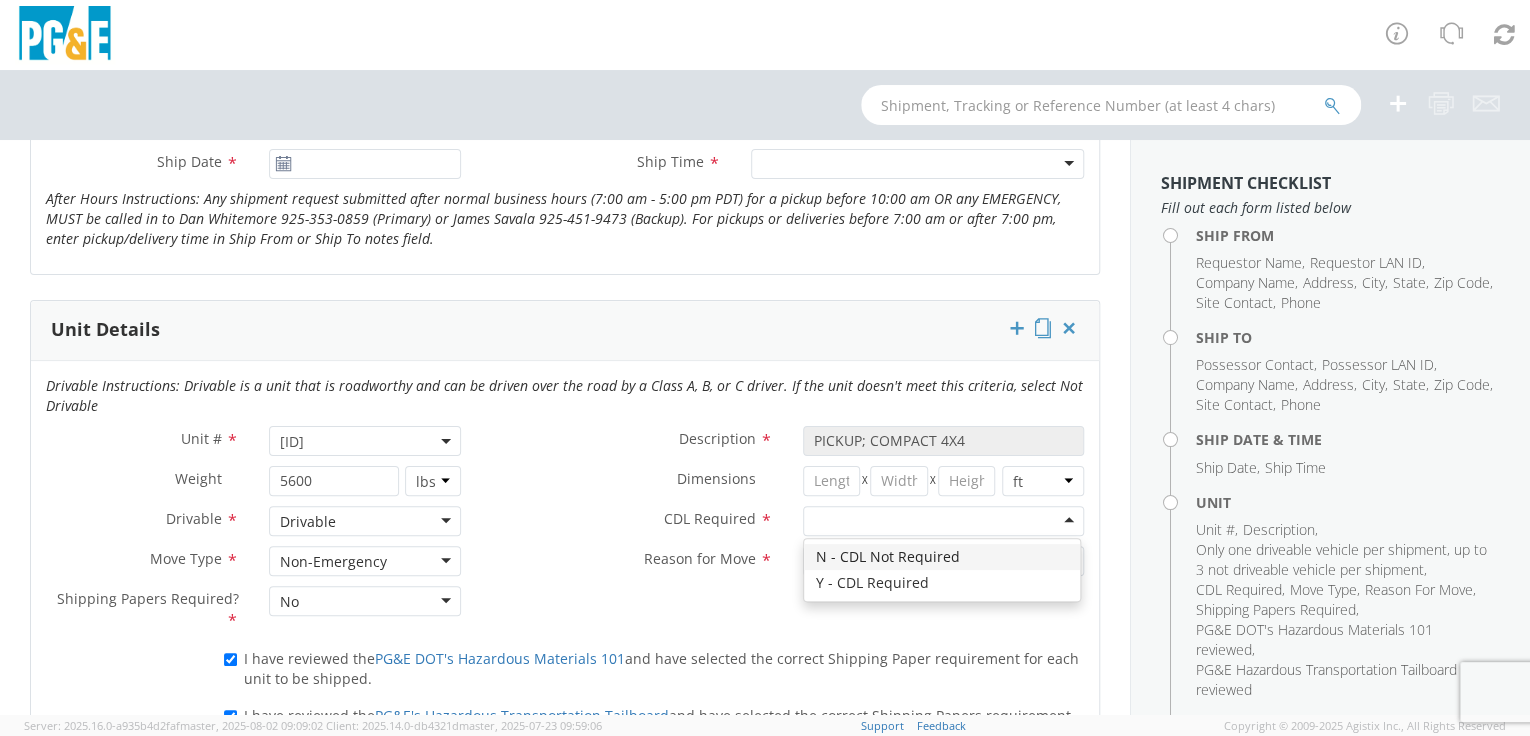 drag, startPoint x: 1059, startPoint y: 516, endPoint x: 1028, endPoint y: 524, distance: 32.01562 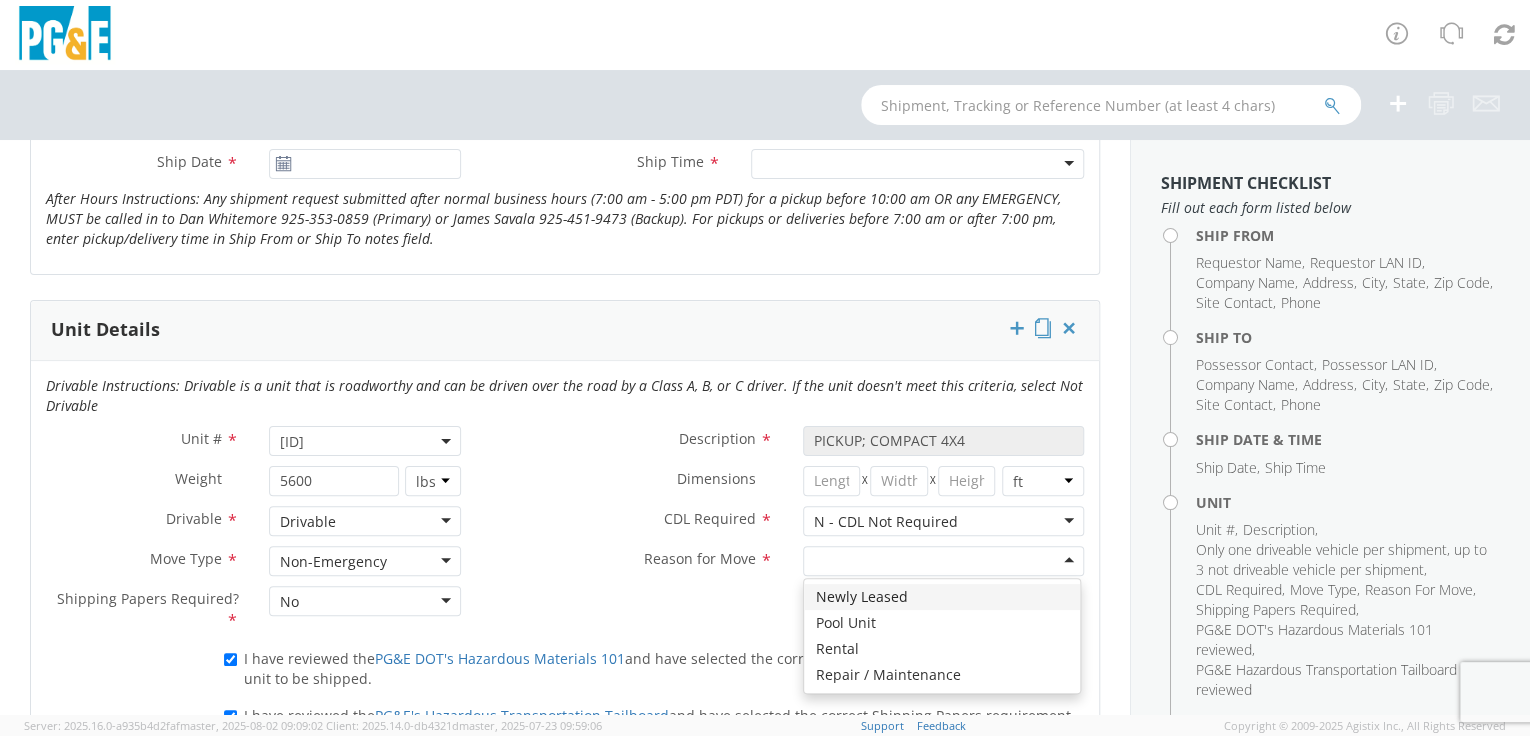 click 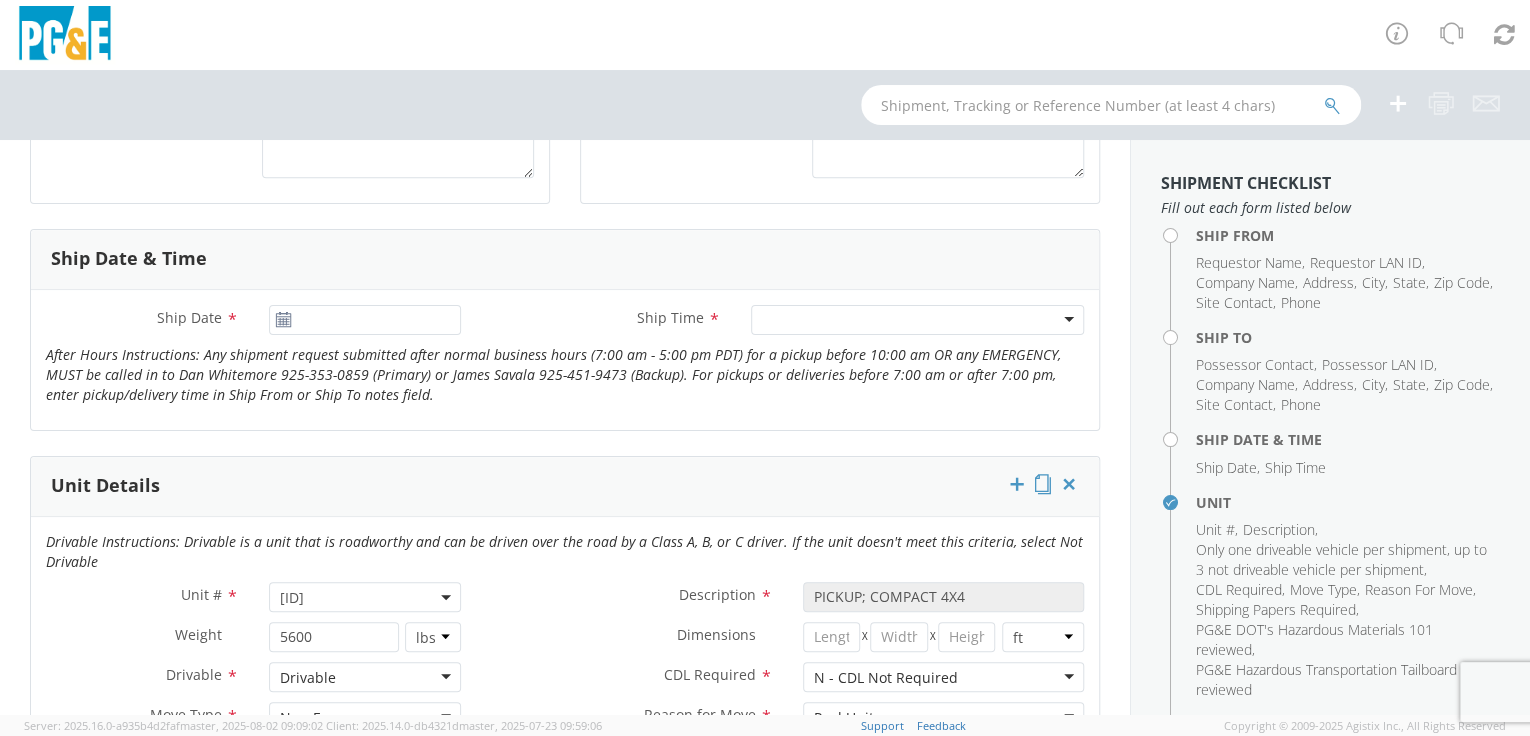 scroll, scrollTop: 553, scrollLeft: 0, axis: vertical 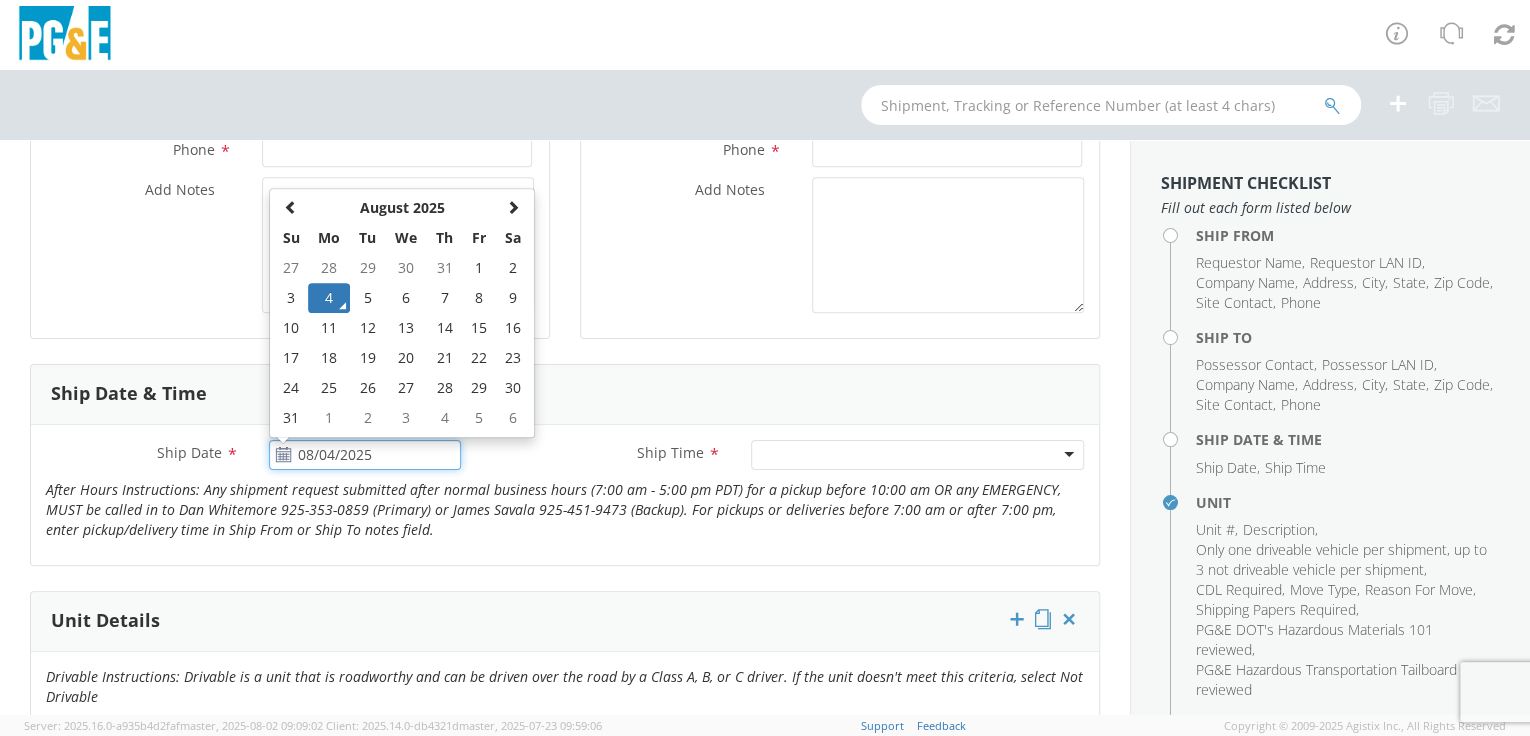 click on "08/04/2025" at bounding box center [365, 455] 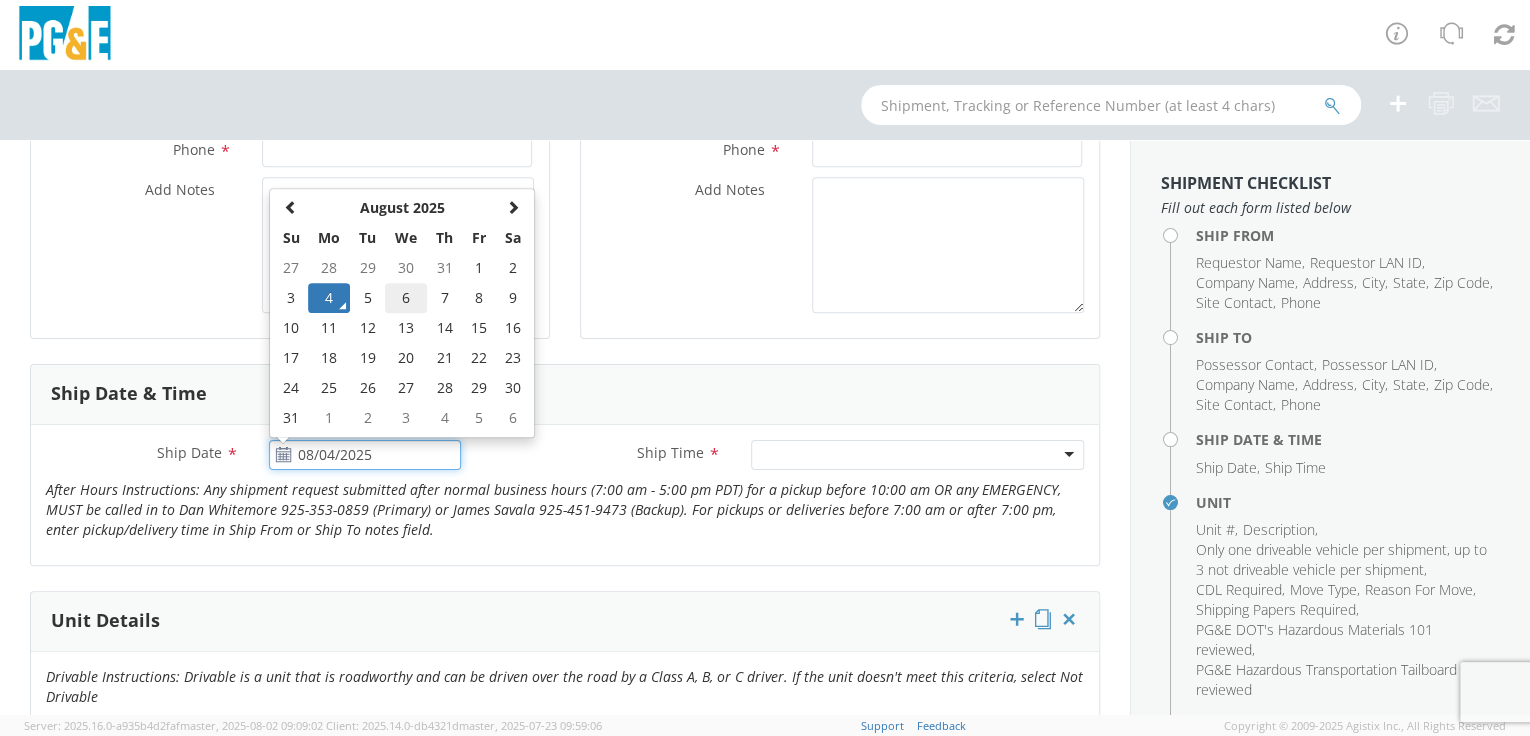 click on "6" 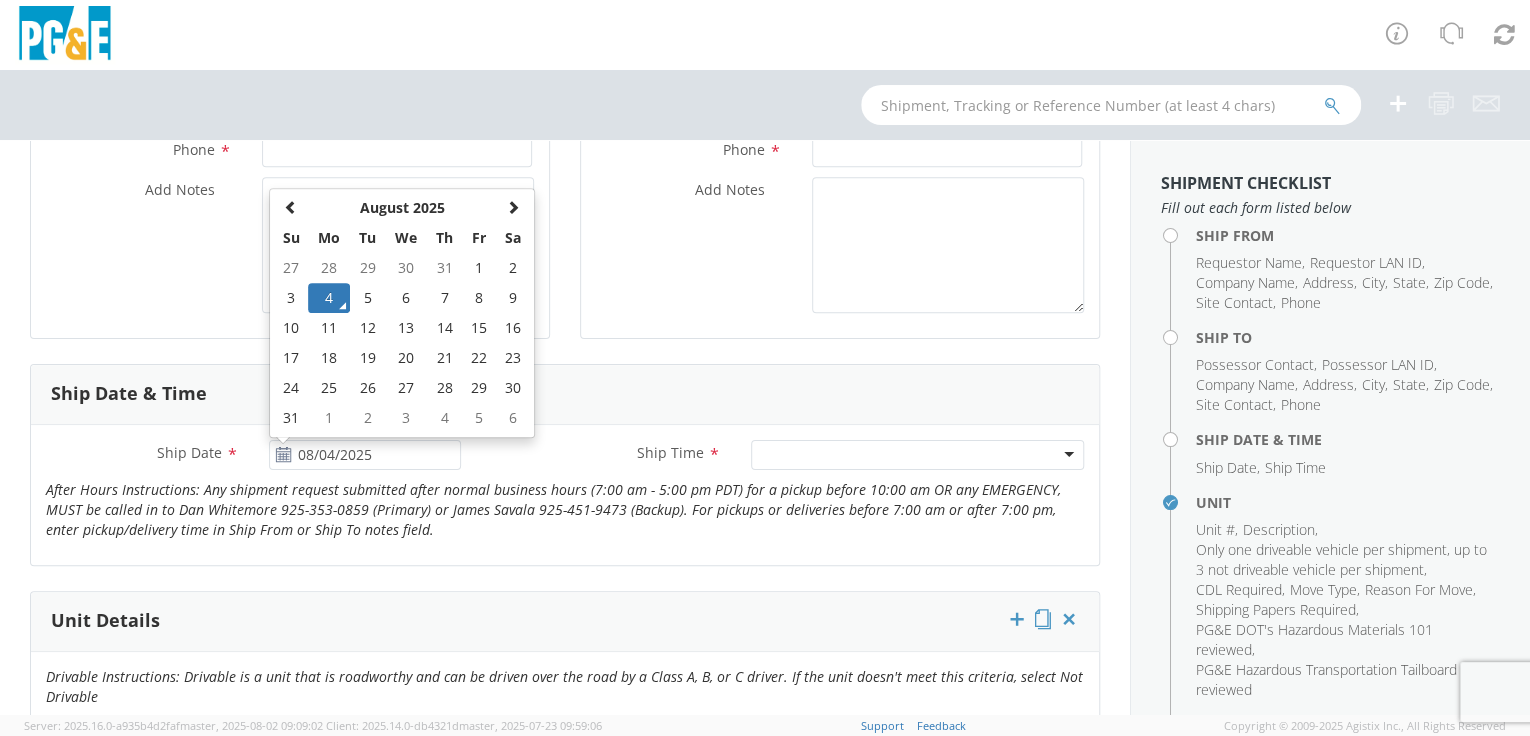 type on "08/06/2025" 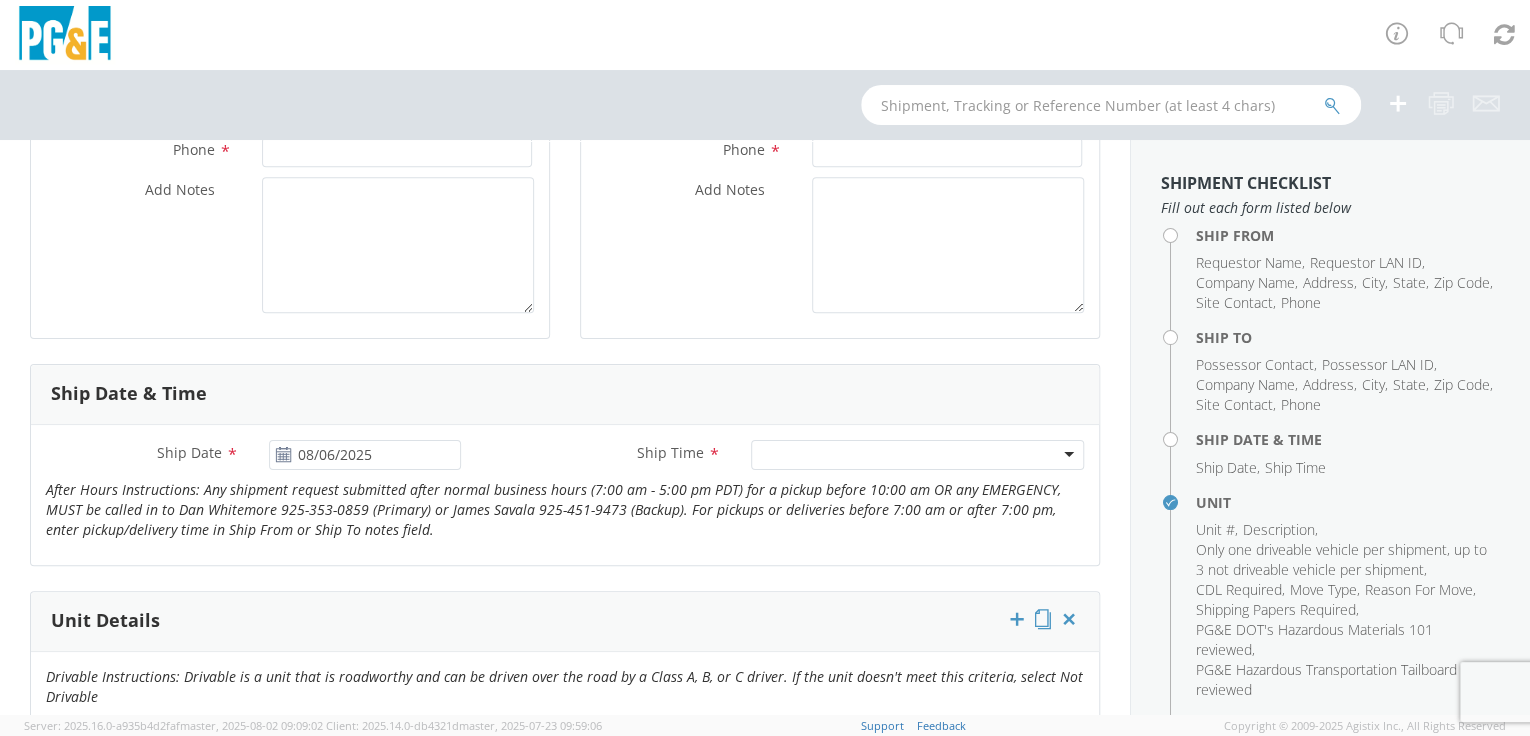 click 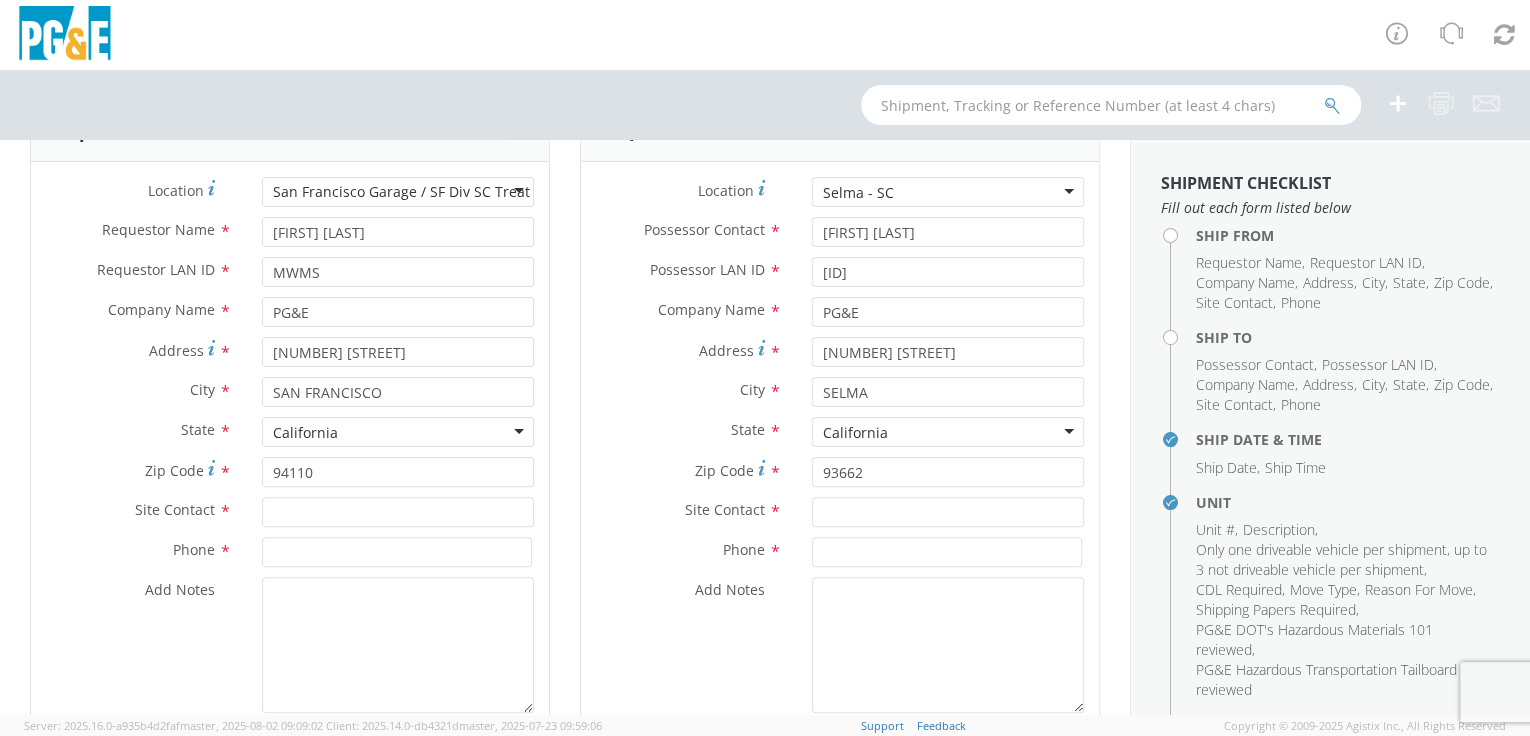 scroll, scrollTop: 111, scrollLeft: 0, axis: vertical 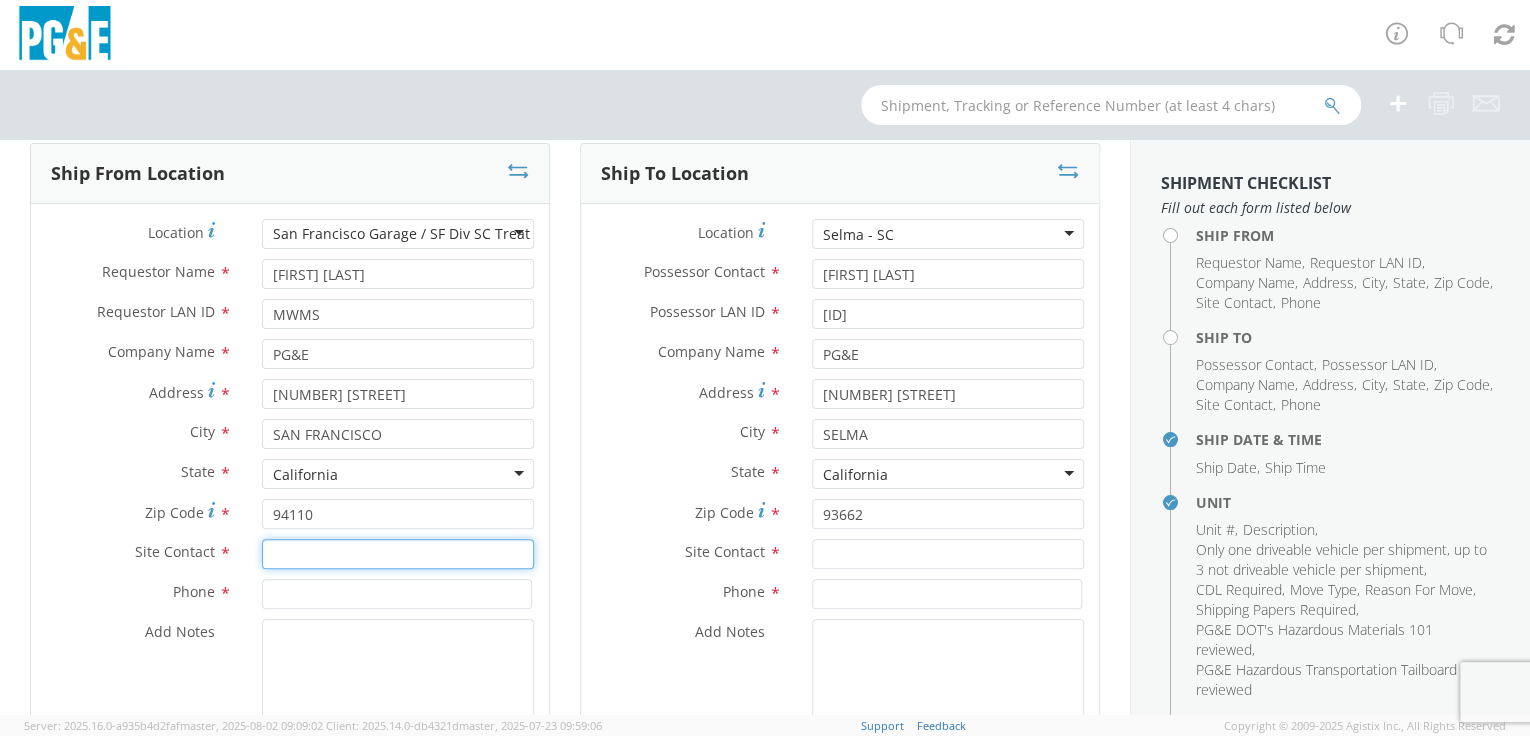 click at bounding box center (398, 554) 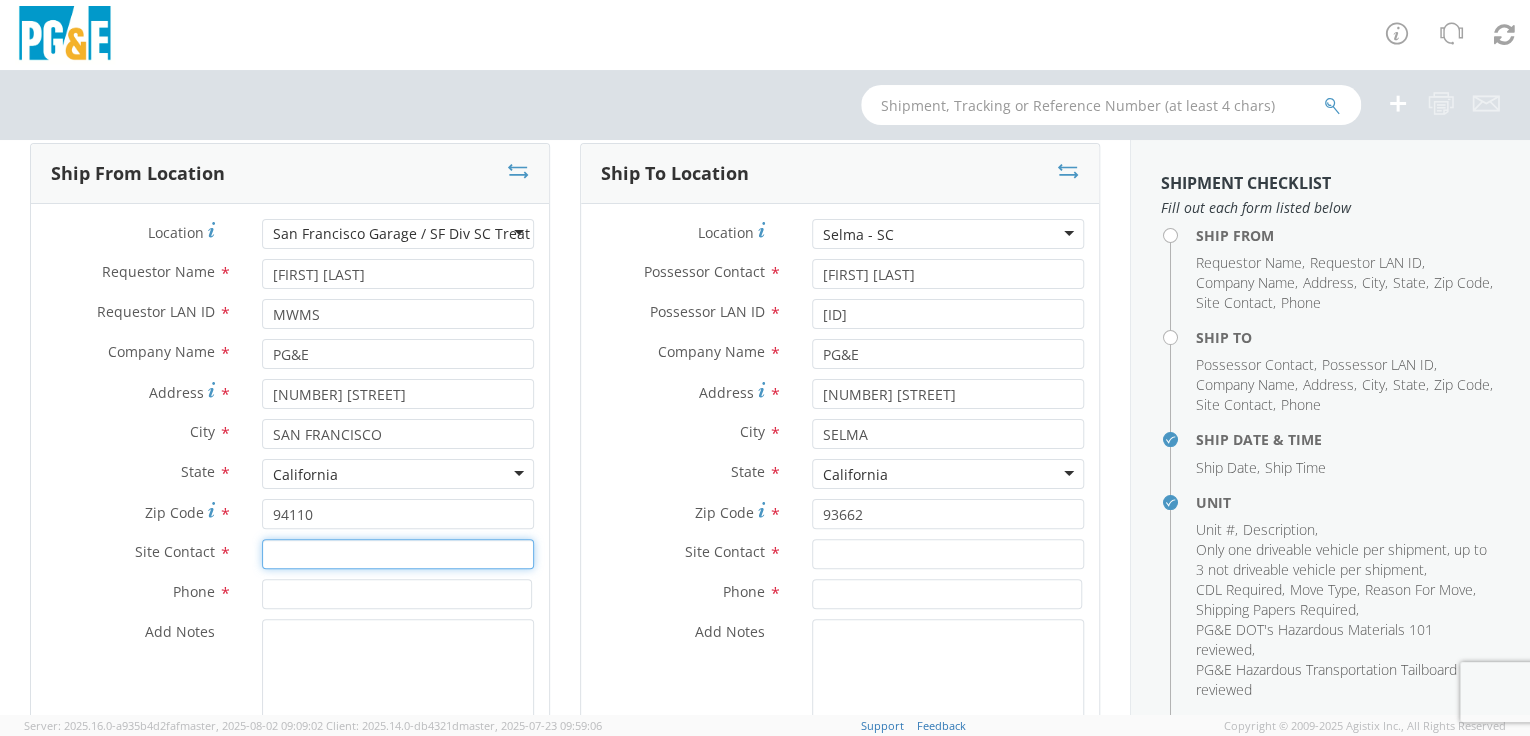paste on "[FIRST] [LAST]" 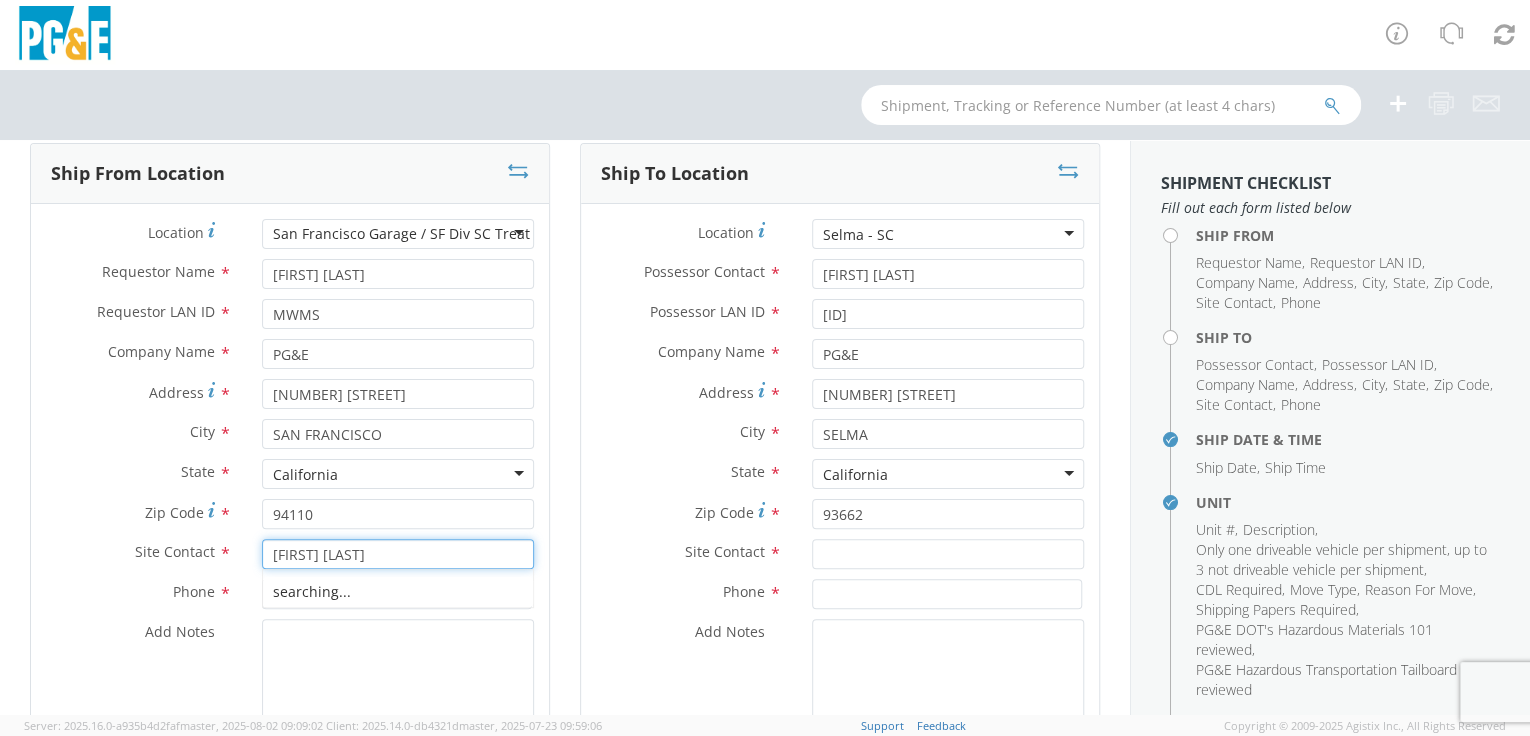 type on "[FIRST] [LAST]" 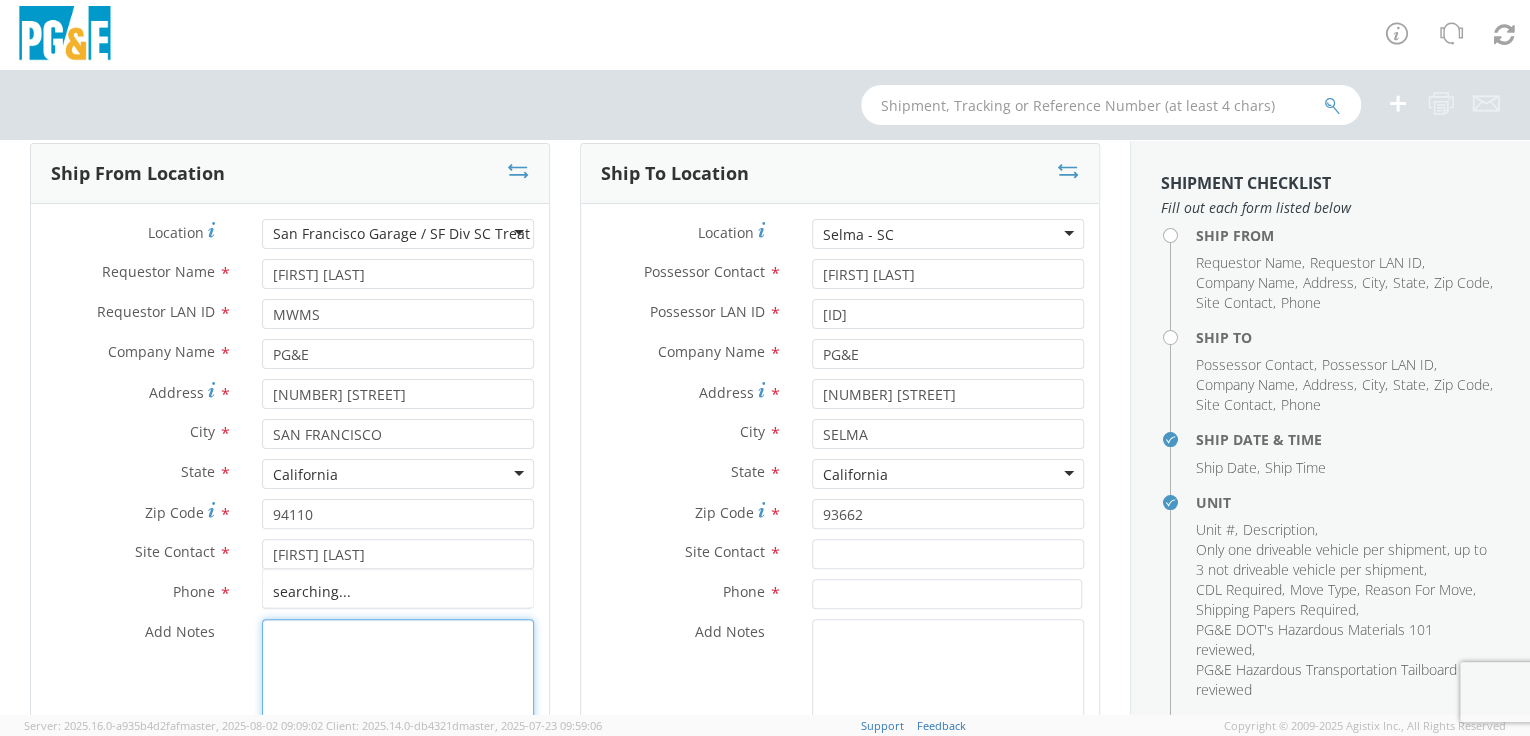 click on "Add Notes        *" at bounding box center (398, 687) 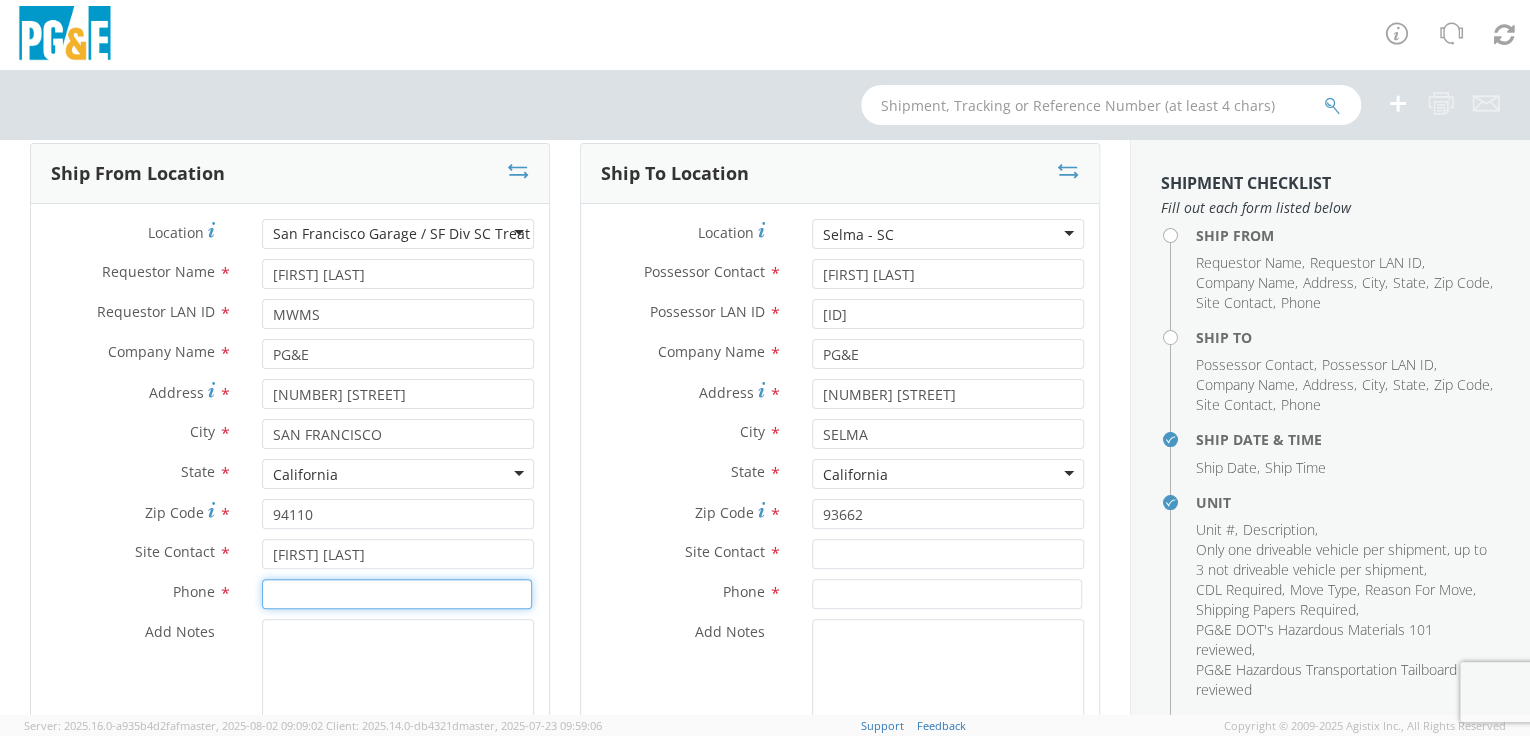 click at bounding box center [397, 594] 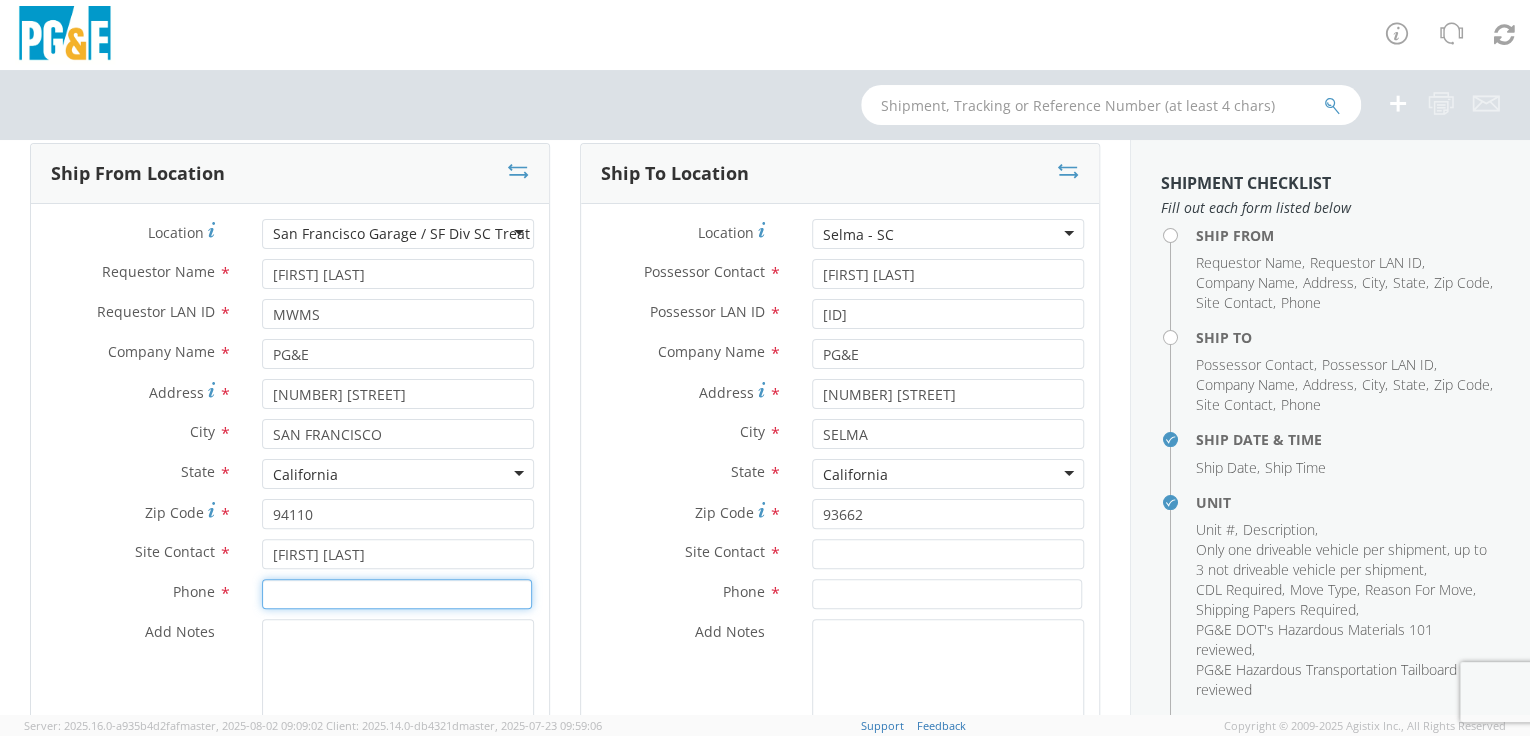 paste on "([PHONE])" 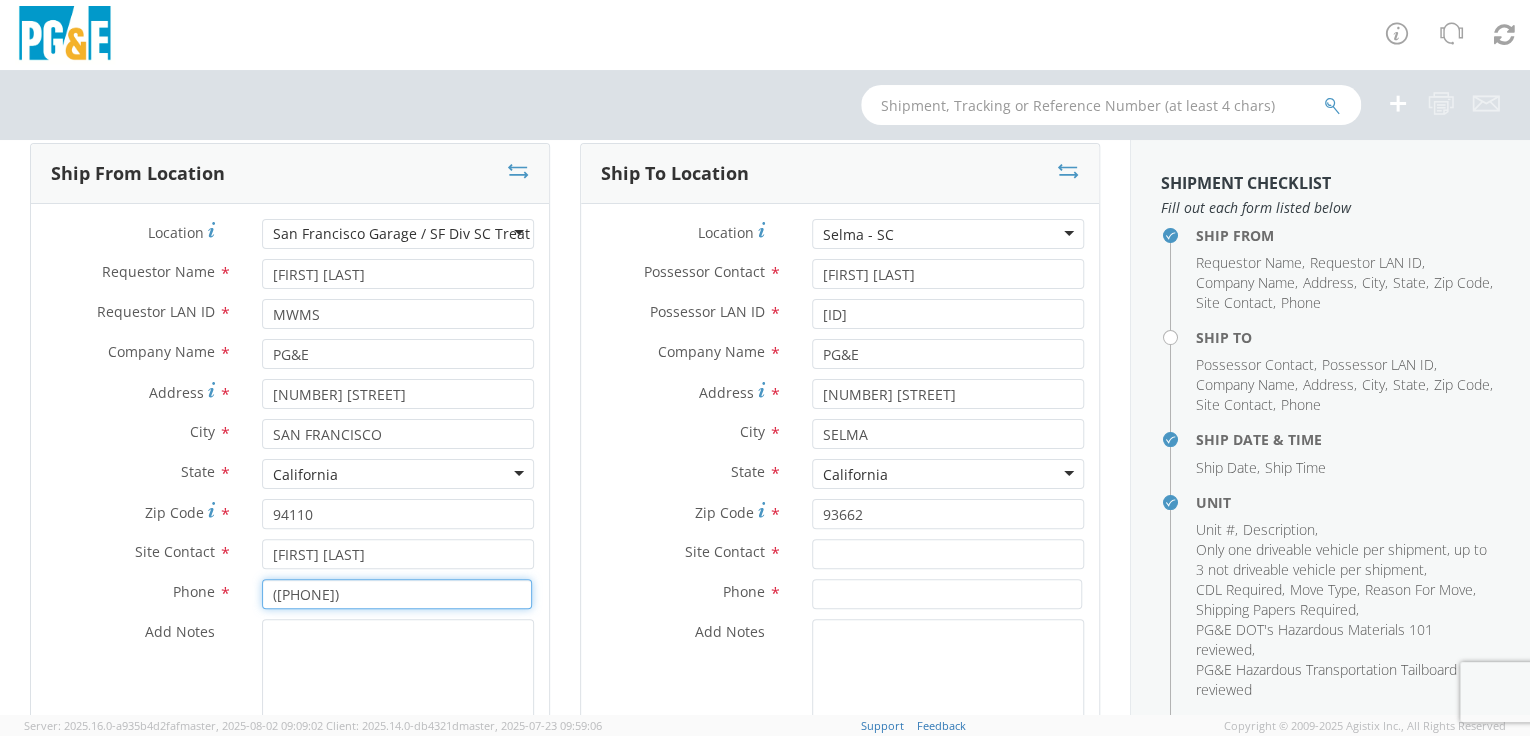 type on "([PHONE])" 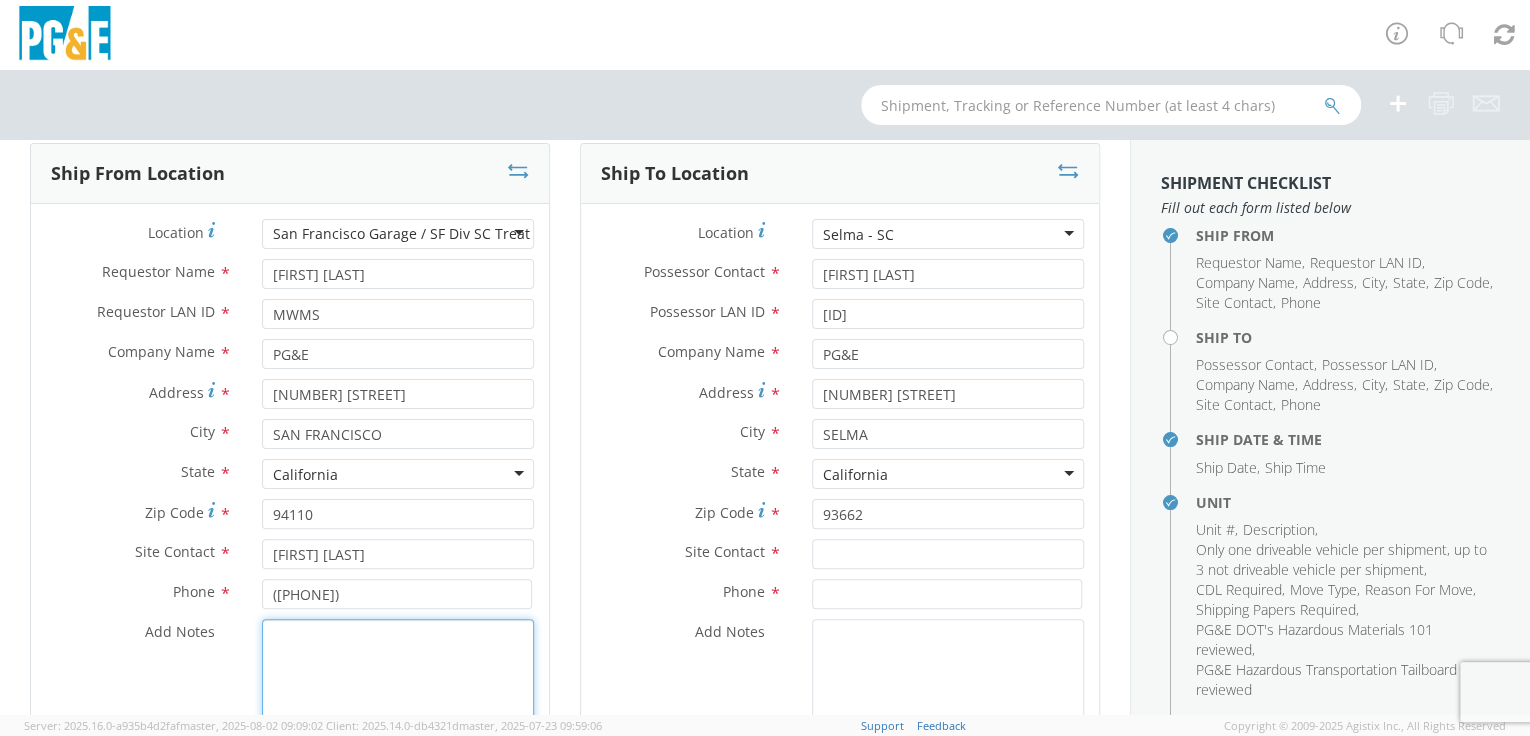 drag, startPoint x: 334, startPoint y: 660, endPoint x: 290, endPoint y: 656, distance: 44.181442 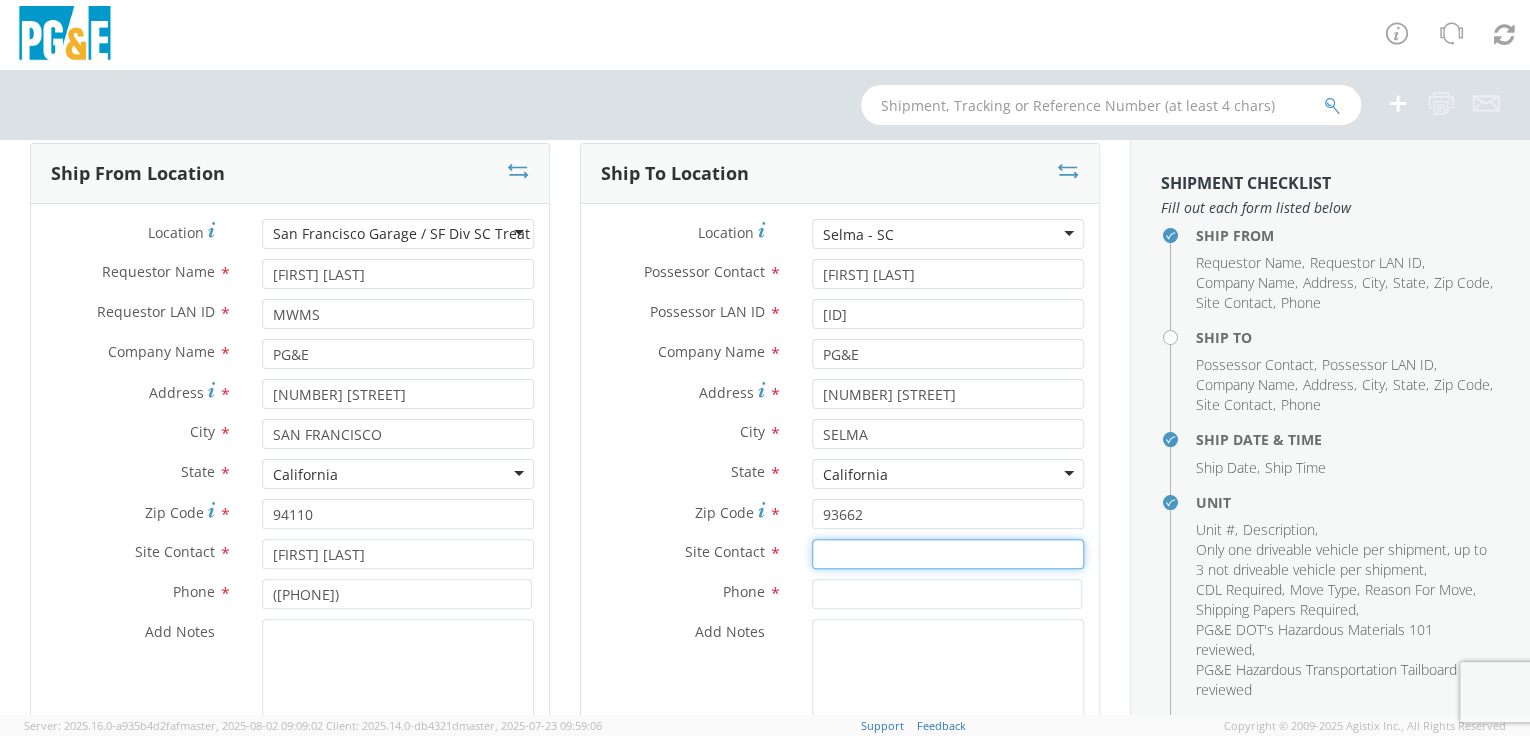 click at bounding box center (948, 554) 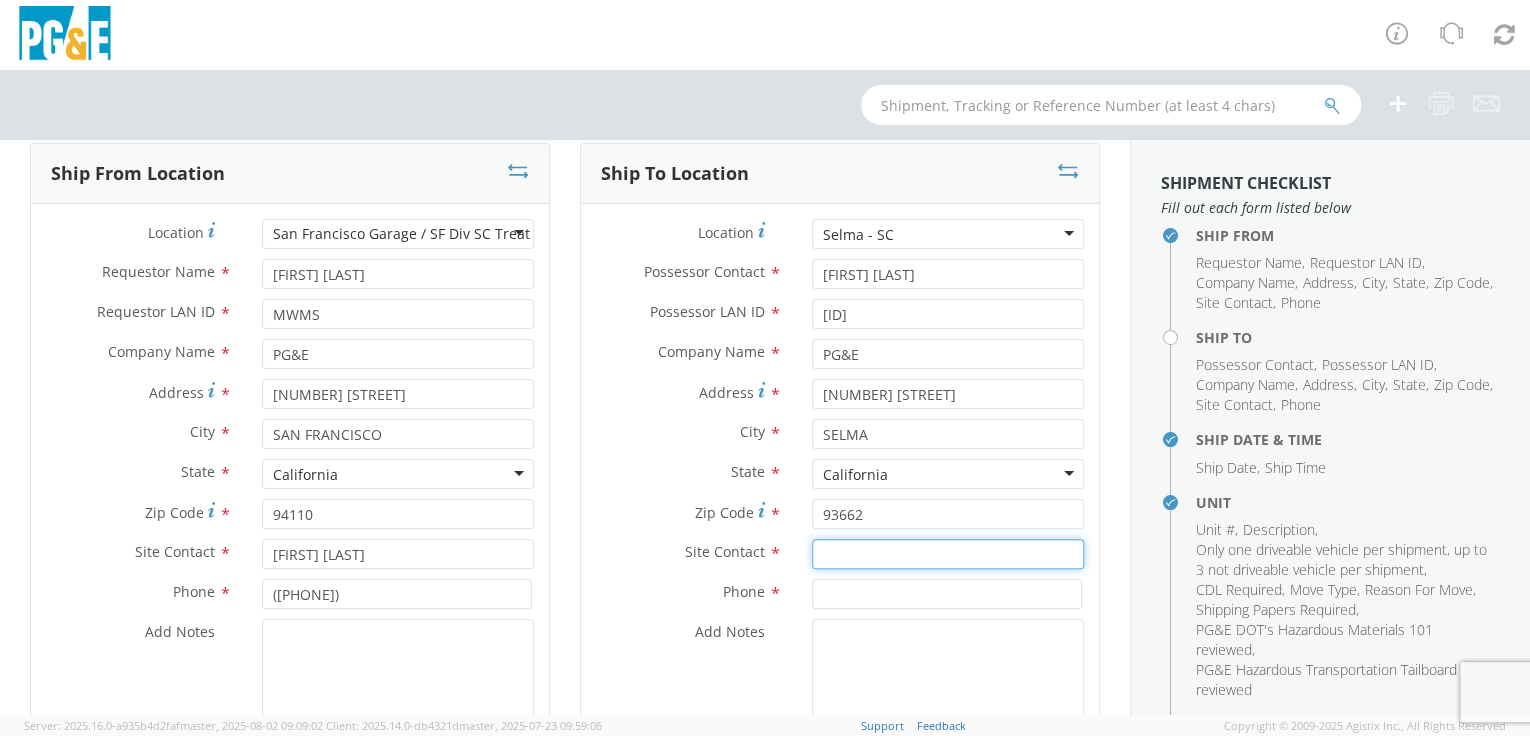 paste on "[FIRST] [LAST]" 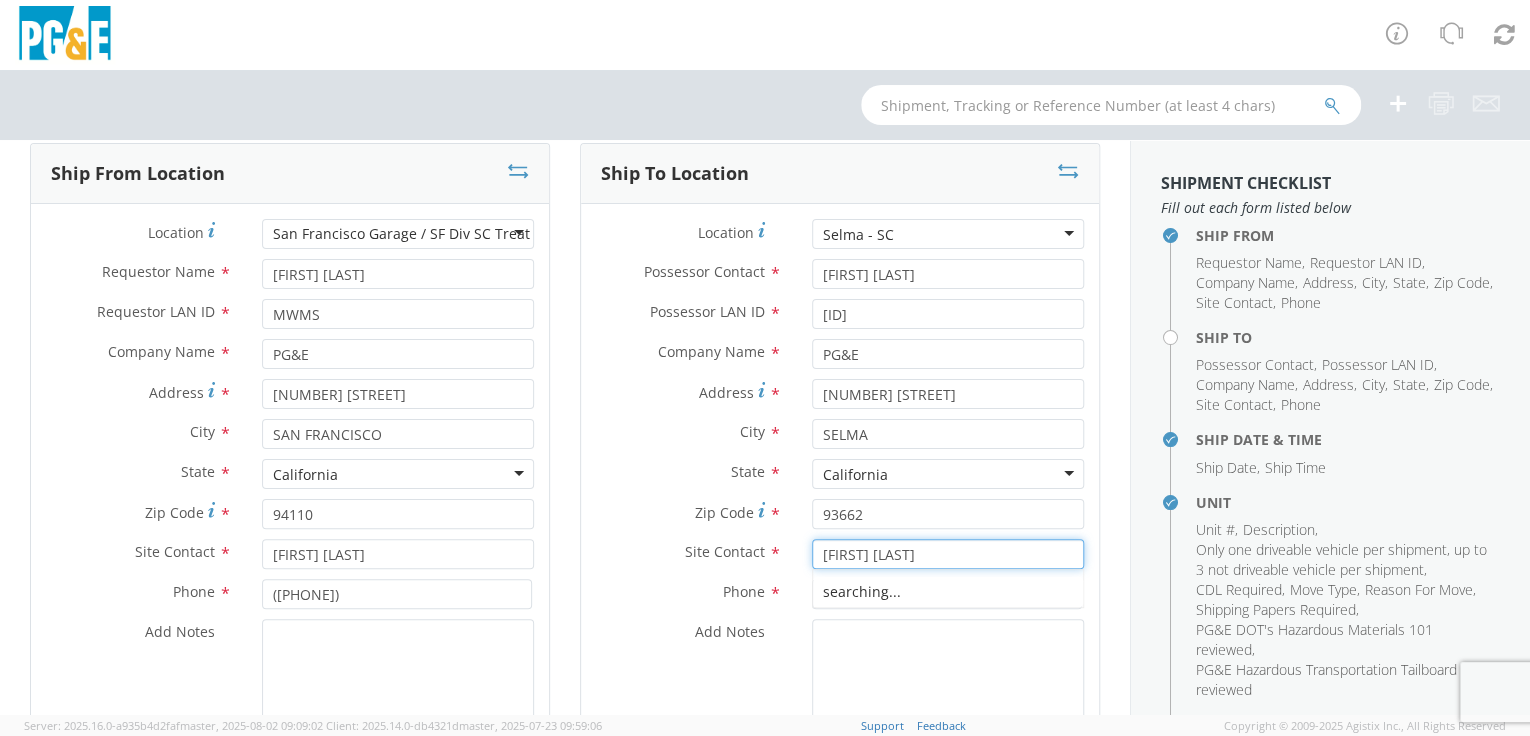 type on "[FIRST] [LAST]" 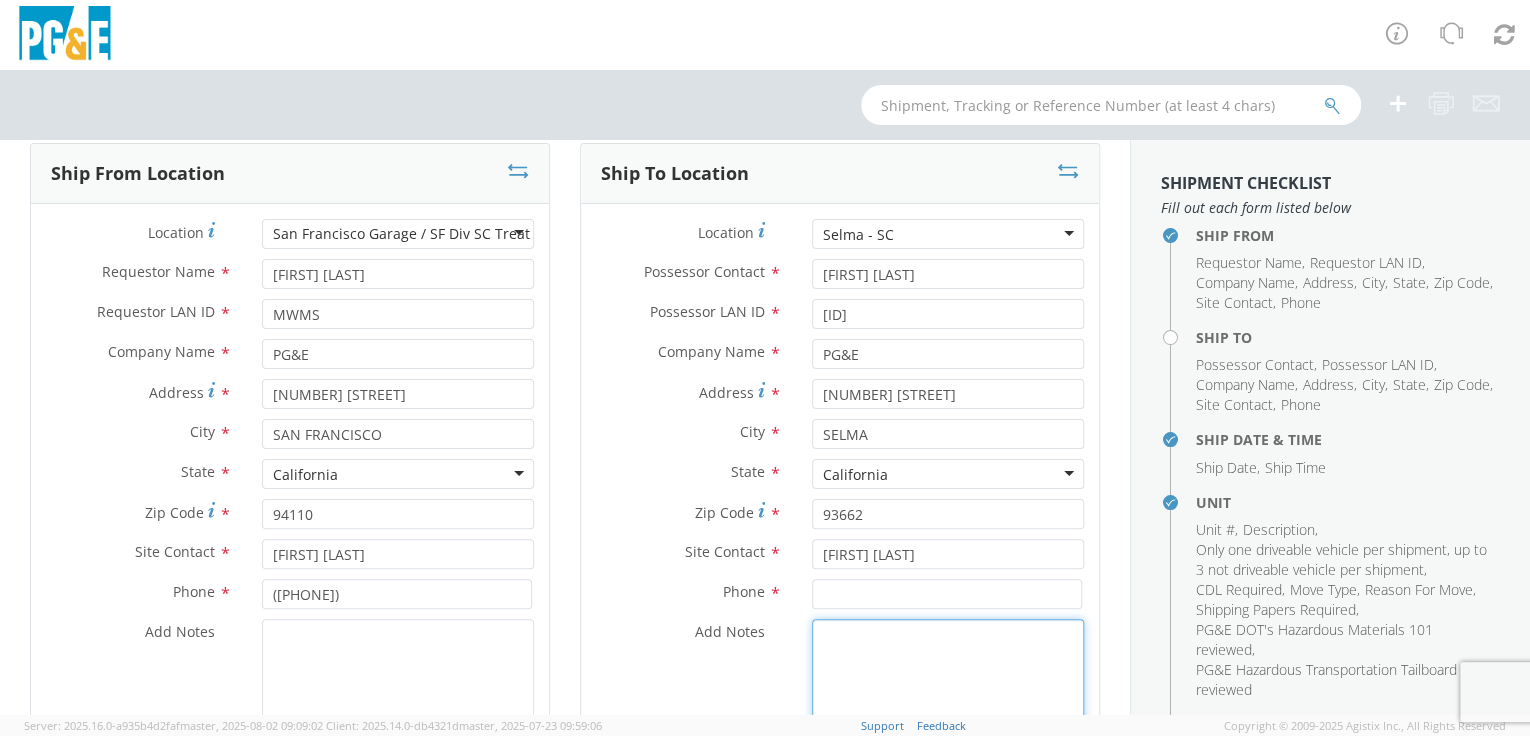 drag, startPoint x: 857, startPoint y: 671, endPoint x: 799, endPoint y: 715, distance: 72.8011 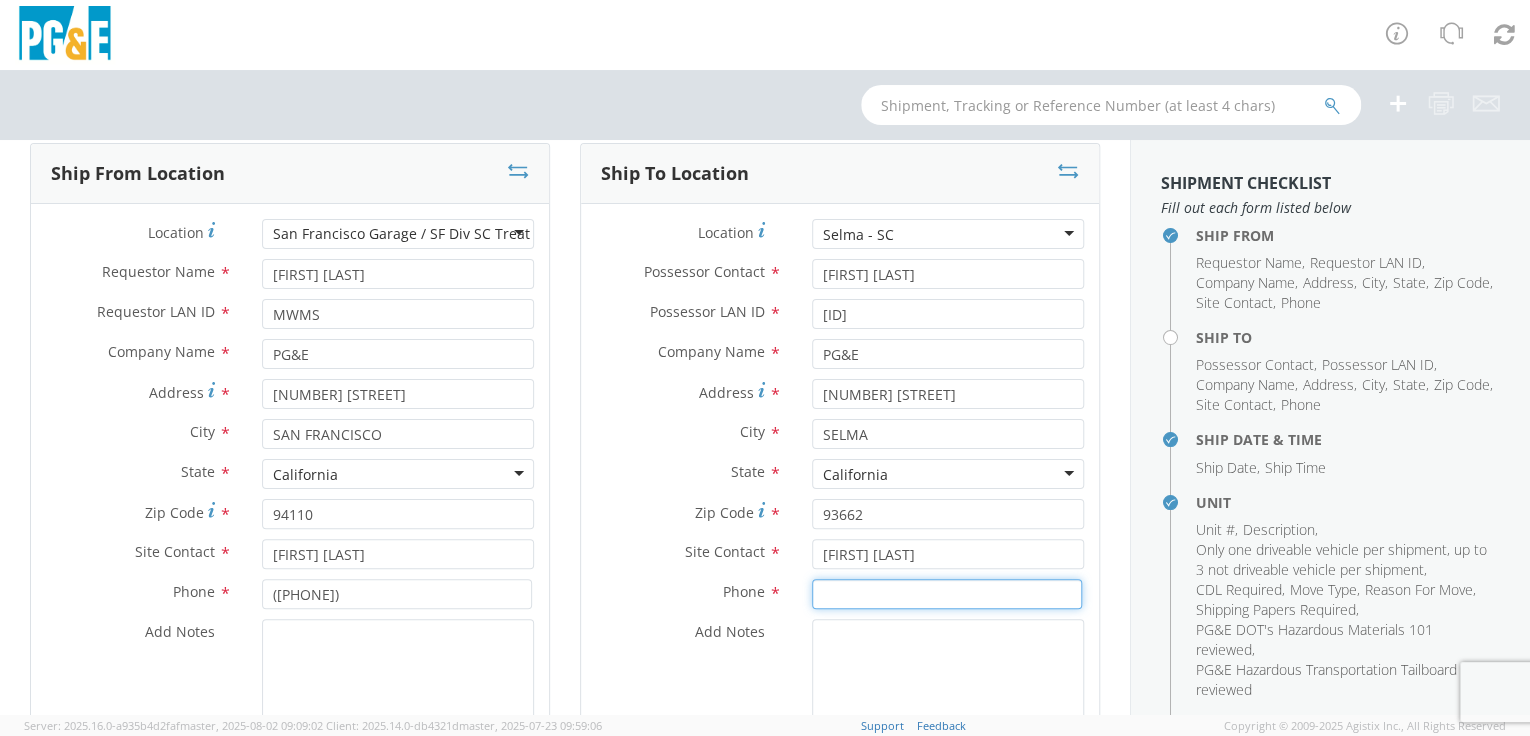 paste on "([PHONE])" 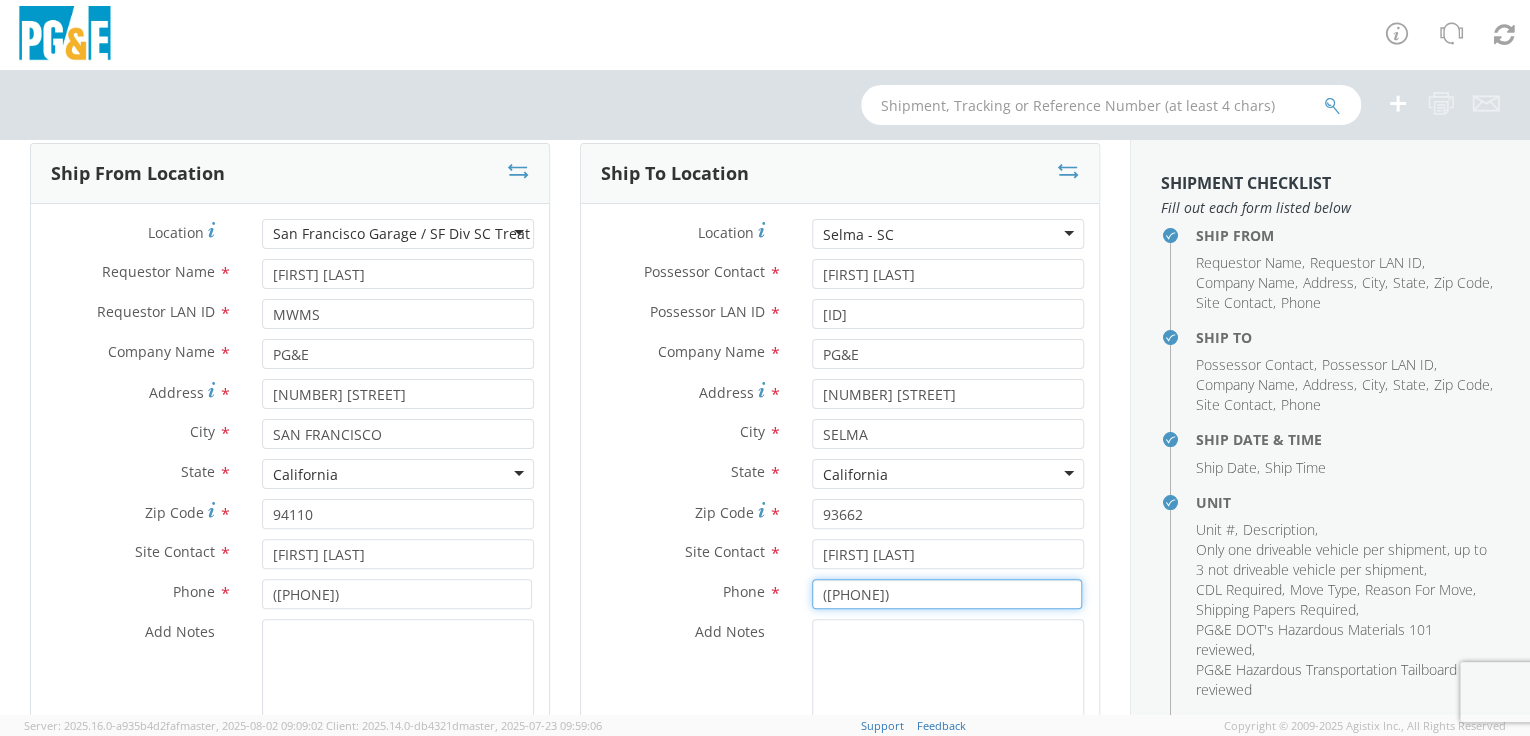 type on "([PHONE])" 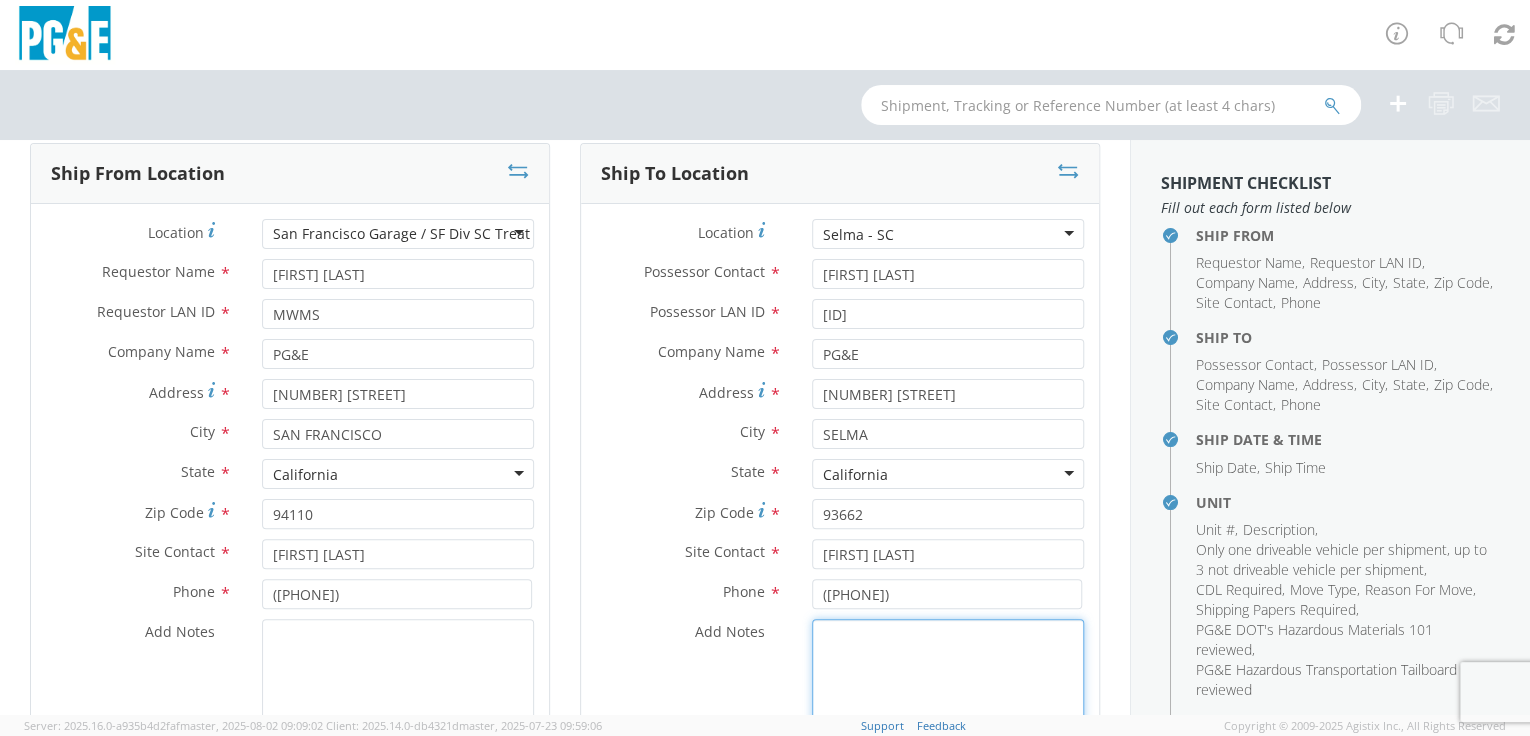 click on "Add Notes        *" at bounding box center [948, 687] 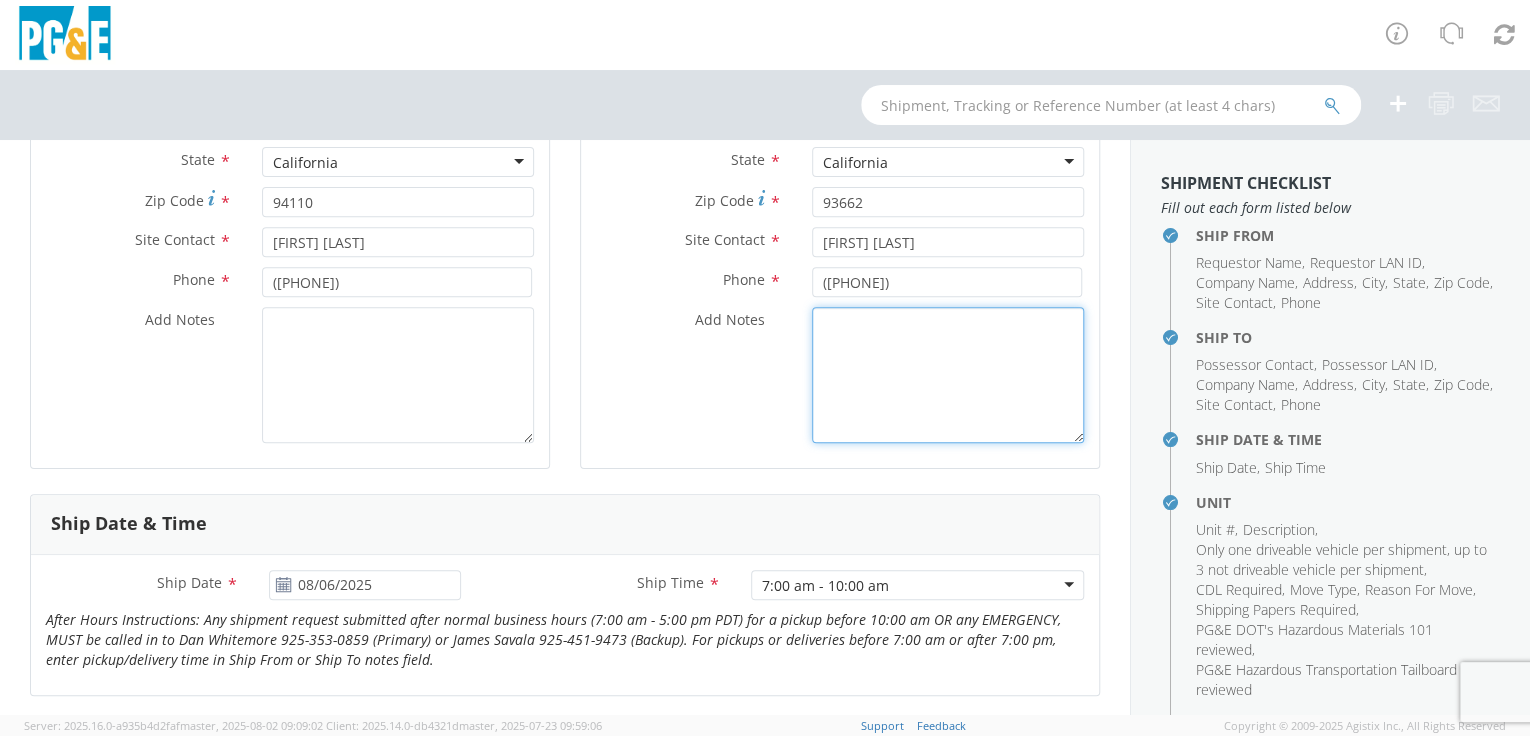 scroll, scrollTop: 0, scrollLeft: 0, axis: both 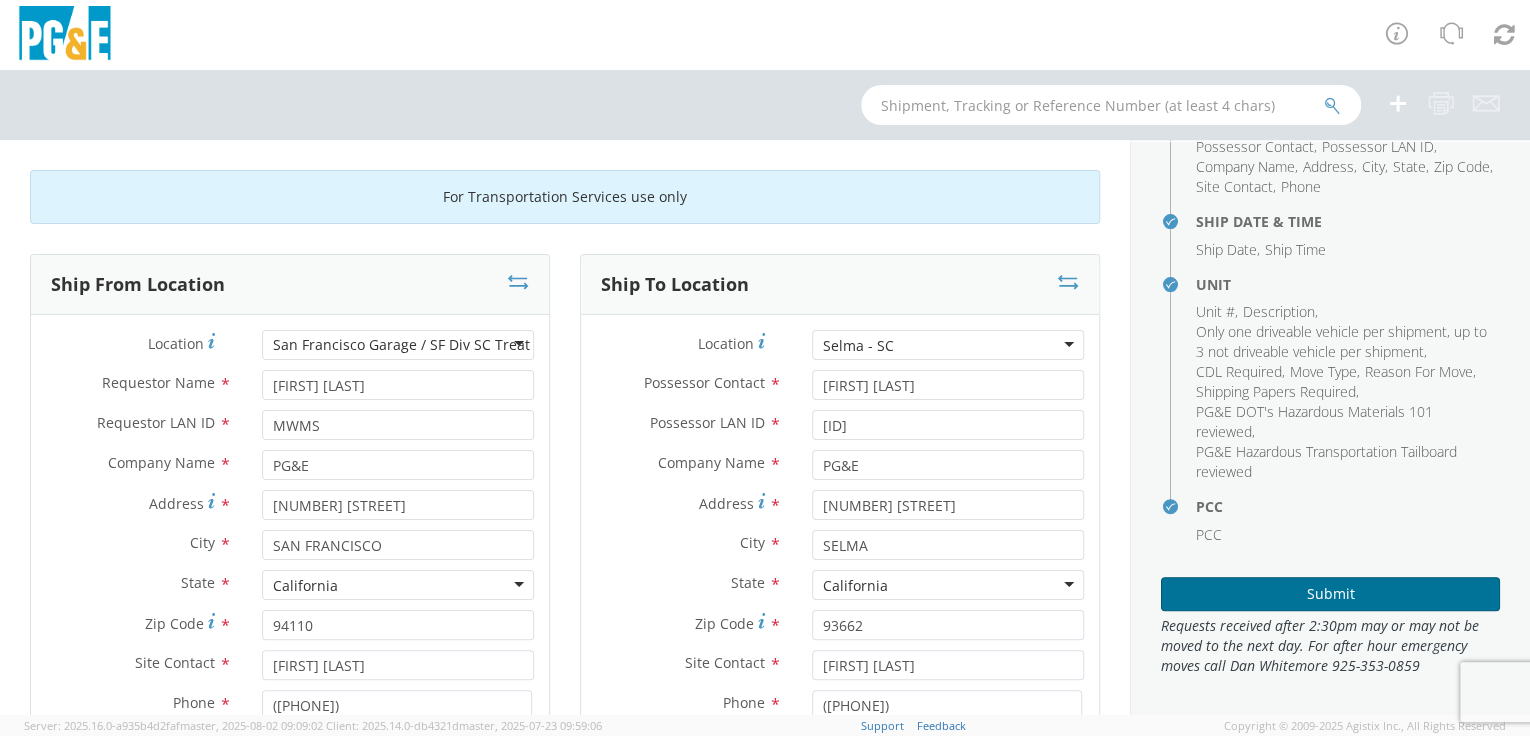 click on "Submit" at bounding box center (1330, 594) 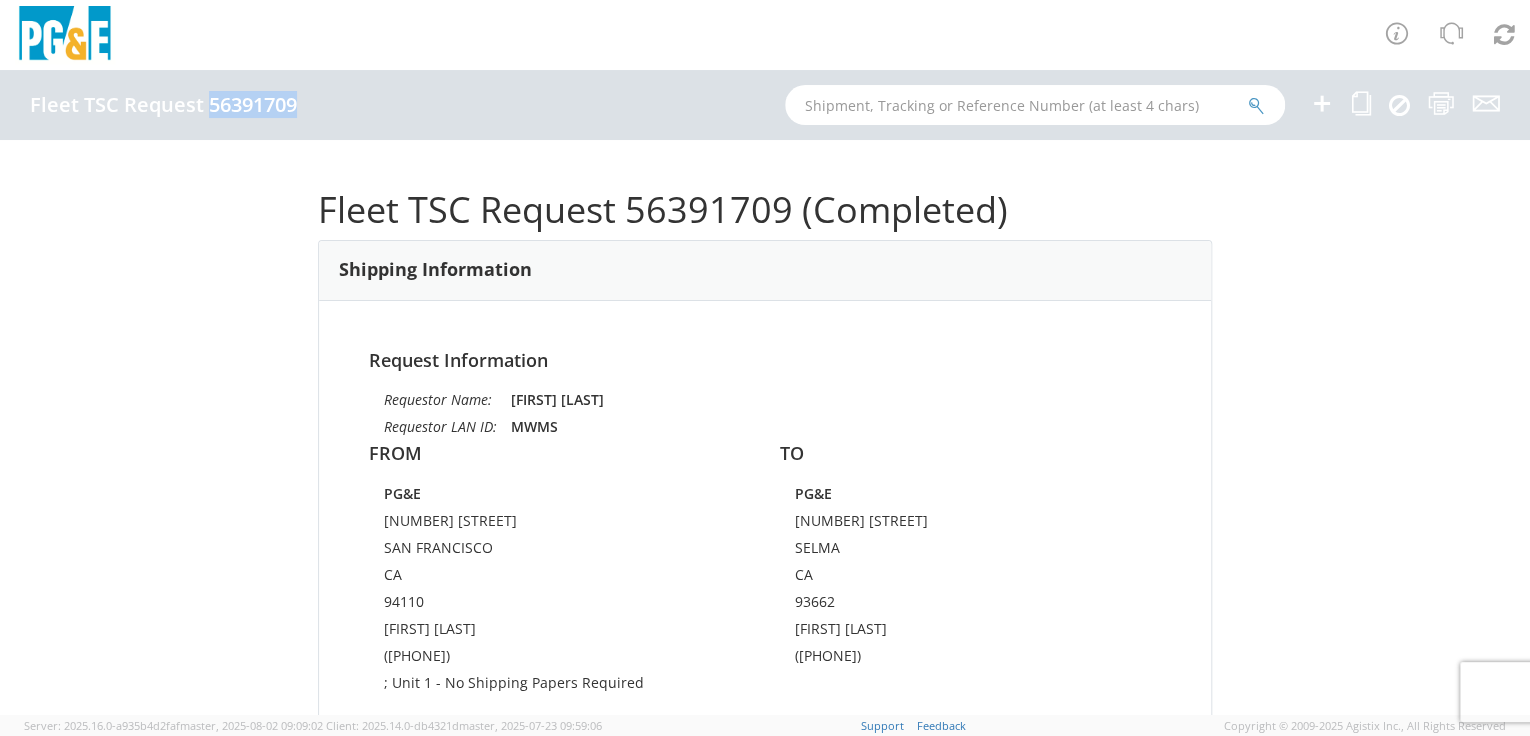 drag, startPoint x: 208, startPoint y: 104, endPoint x: 295, endPoint y: 104, distance: 87 